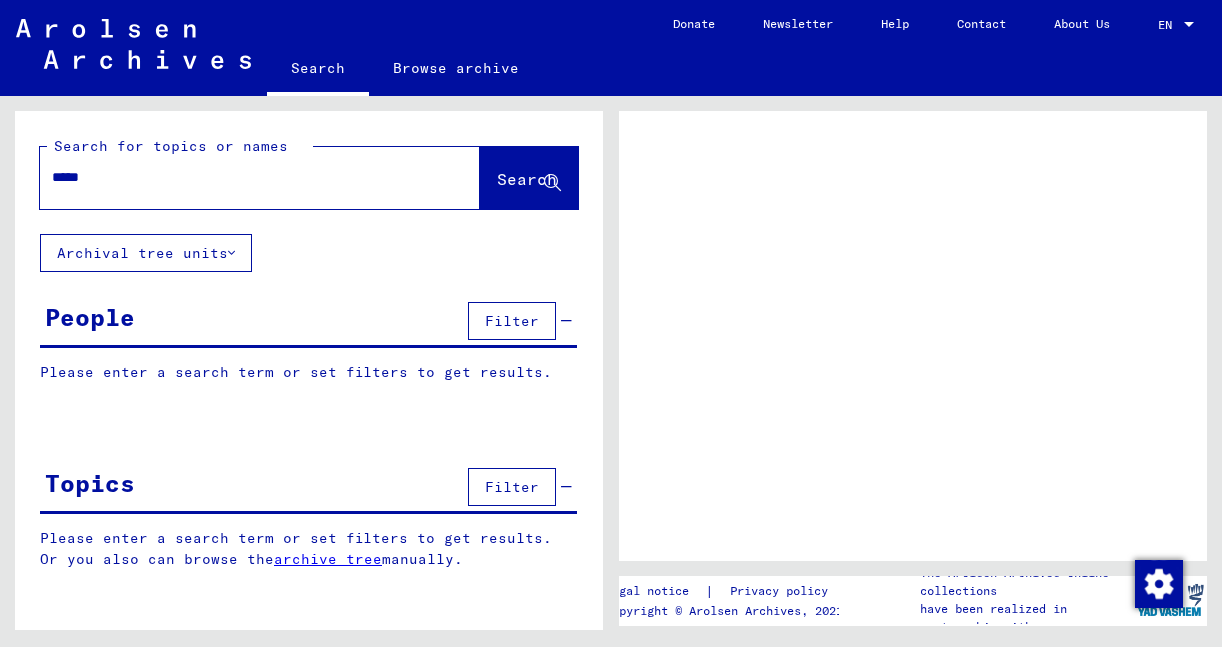 scroll, scrollTop: 0, scrollLeft: 0, axis: both 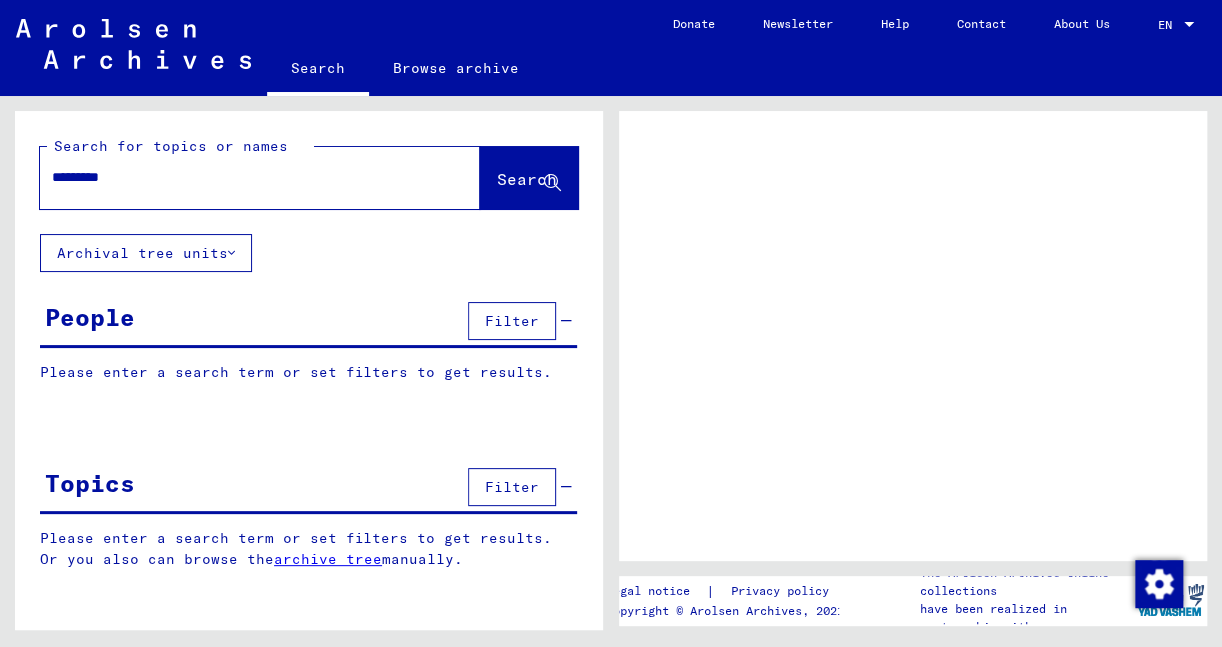 type on "*********" 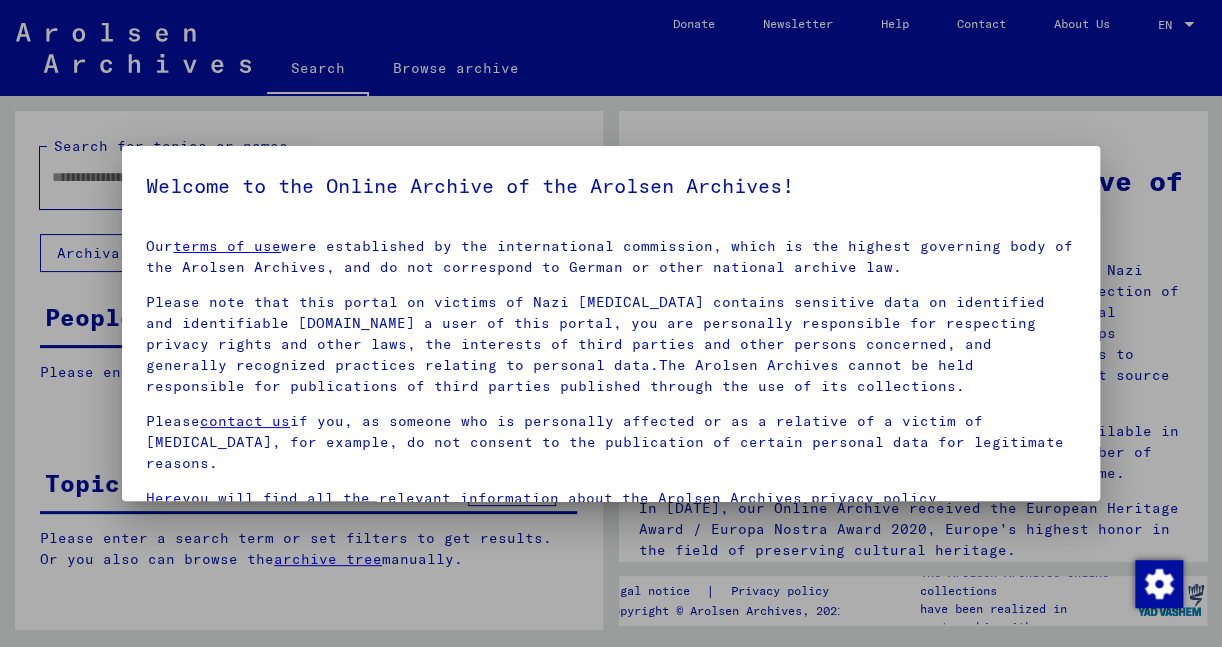 scroll, scrollTop: 101, scrollLeft: 0, axis: vertical 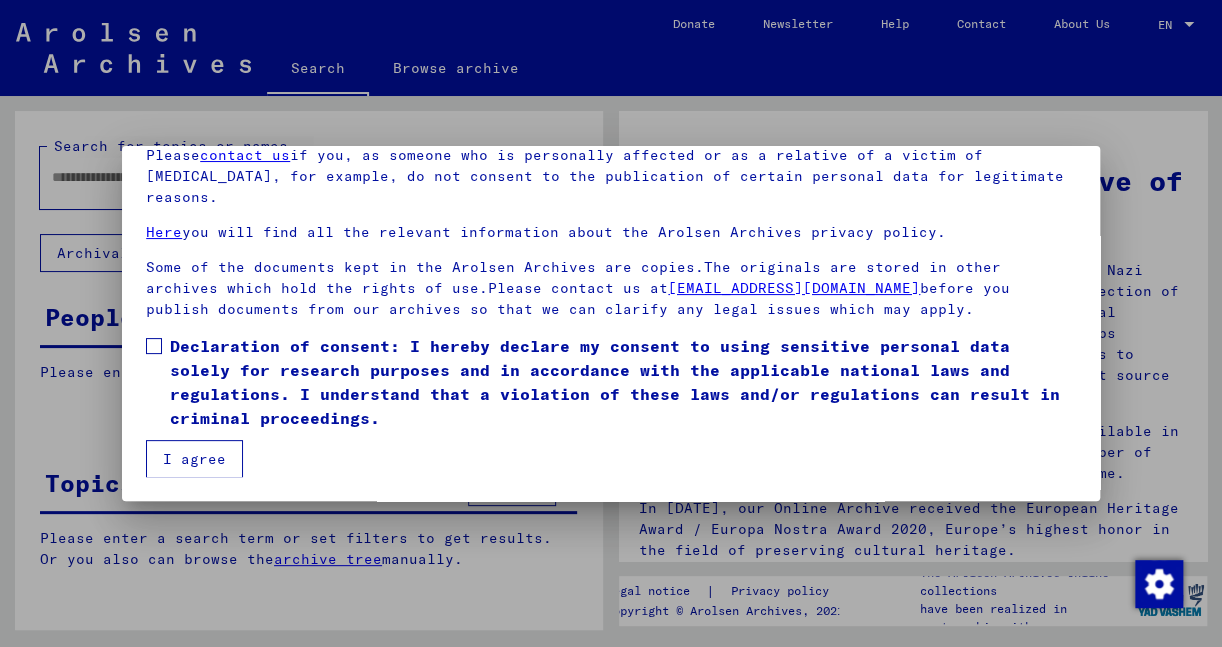 click at bounding box center (154, 346) 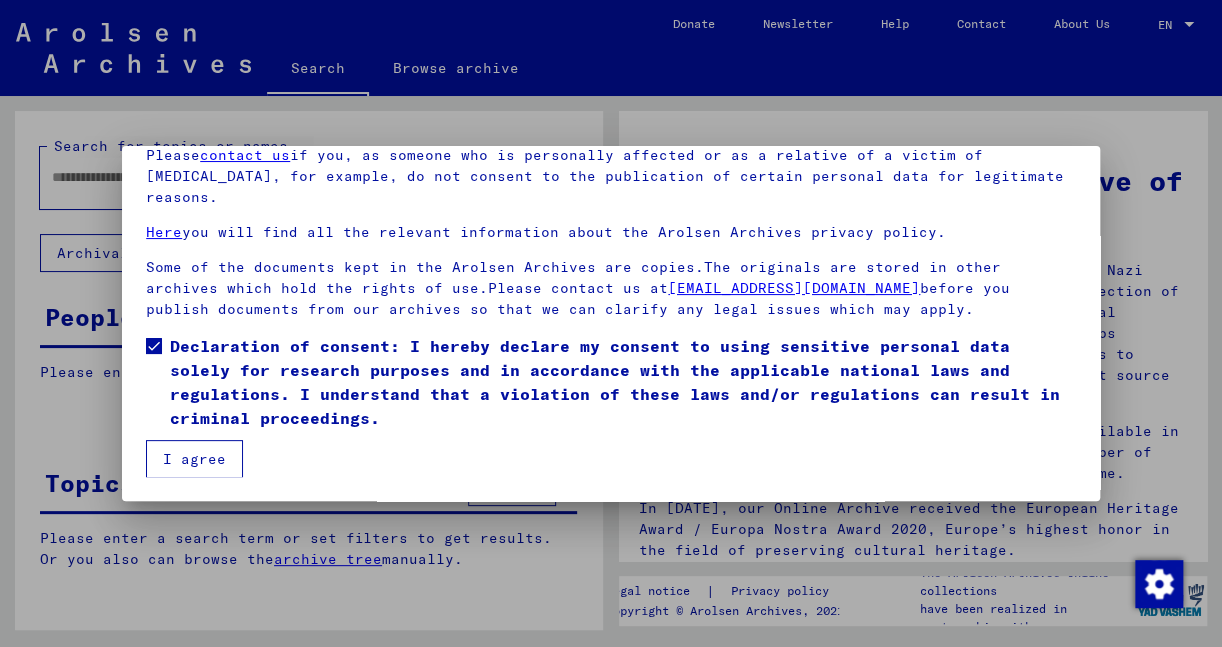 click on "I agree" at bounding box center [194, 459] 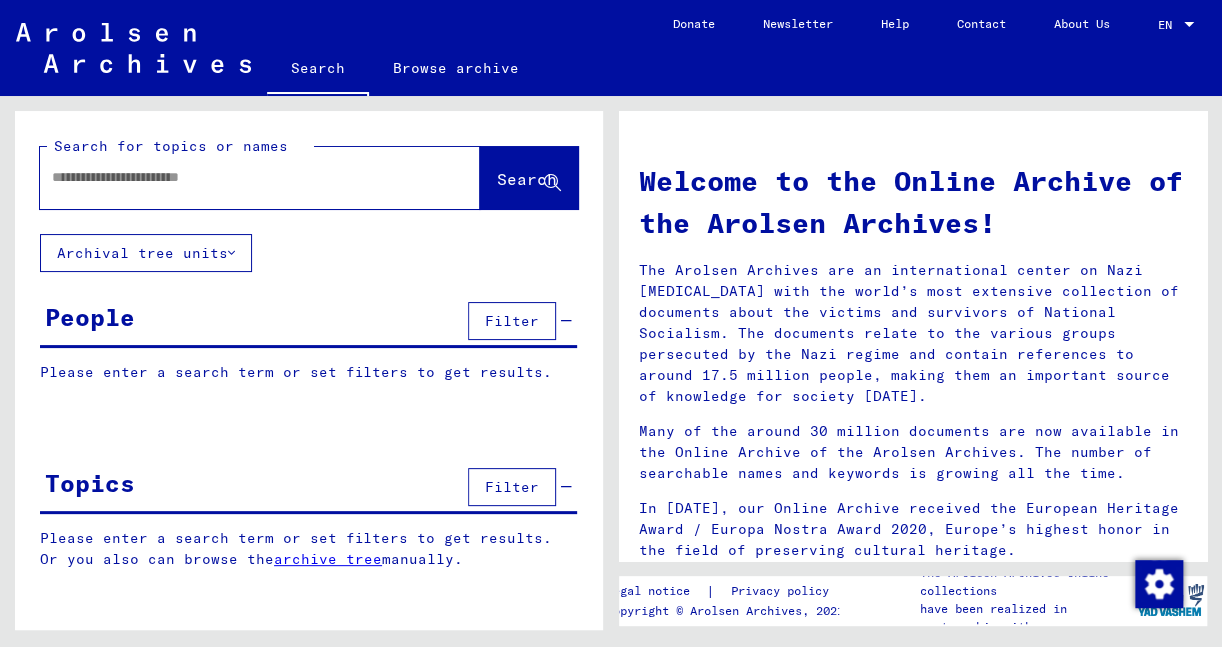 click at bounding box center (236, 177) 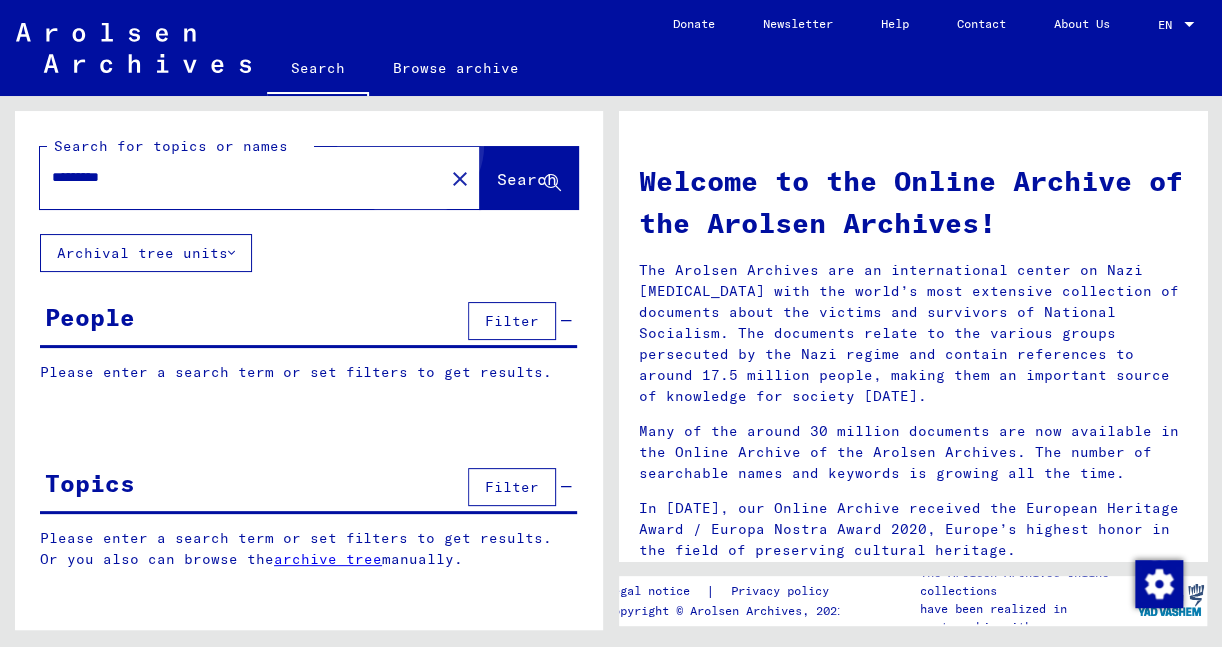 click on "Search" 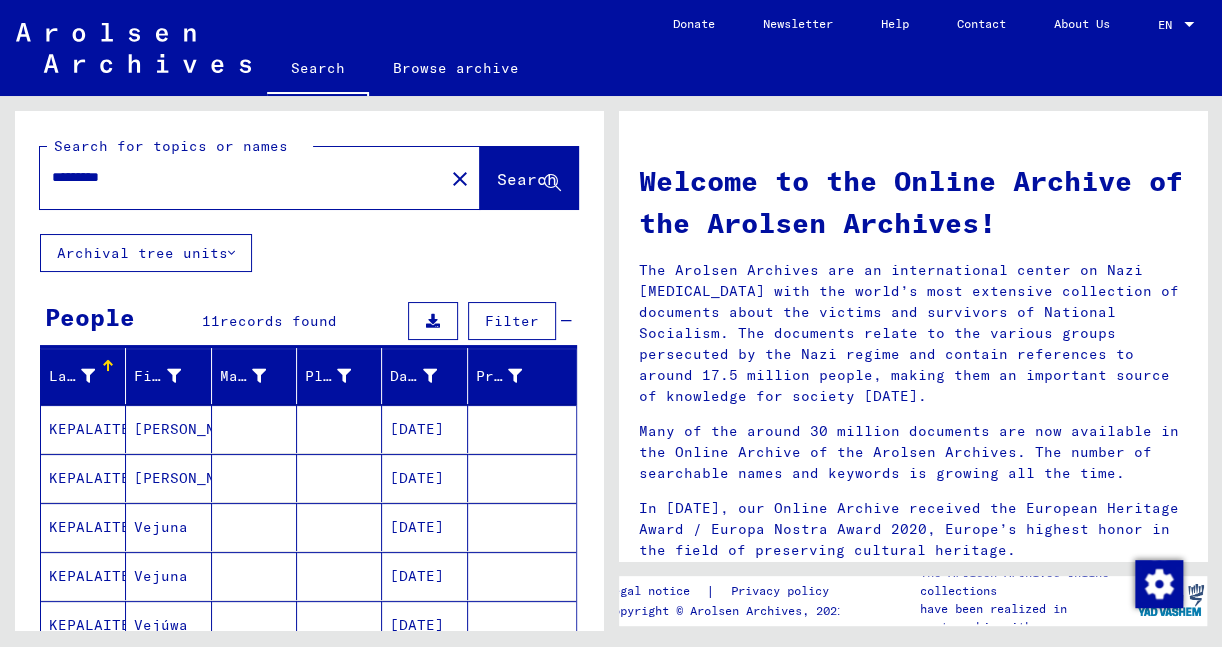 click on "Elena" at bounding box center [168, 527] 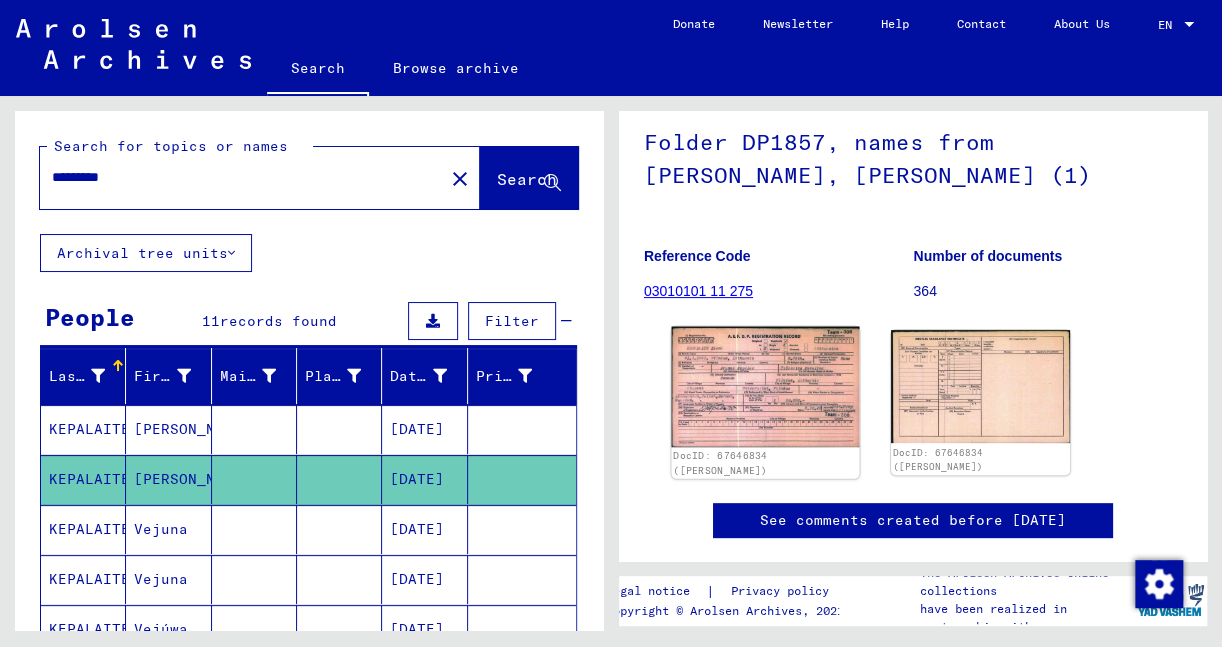 scroll, scrollTop: 212, scrollLeft: 0, axis: vertical 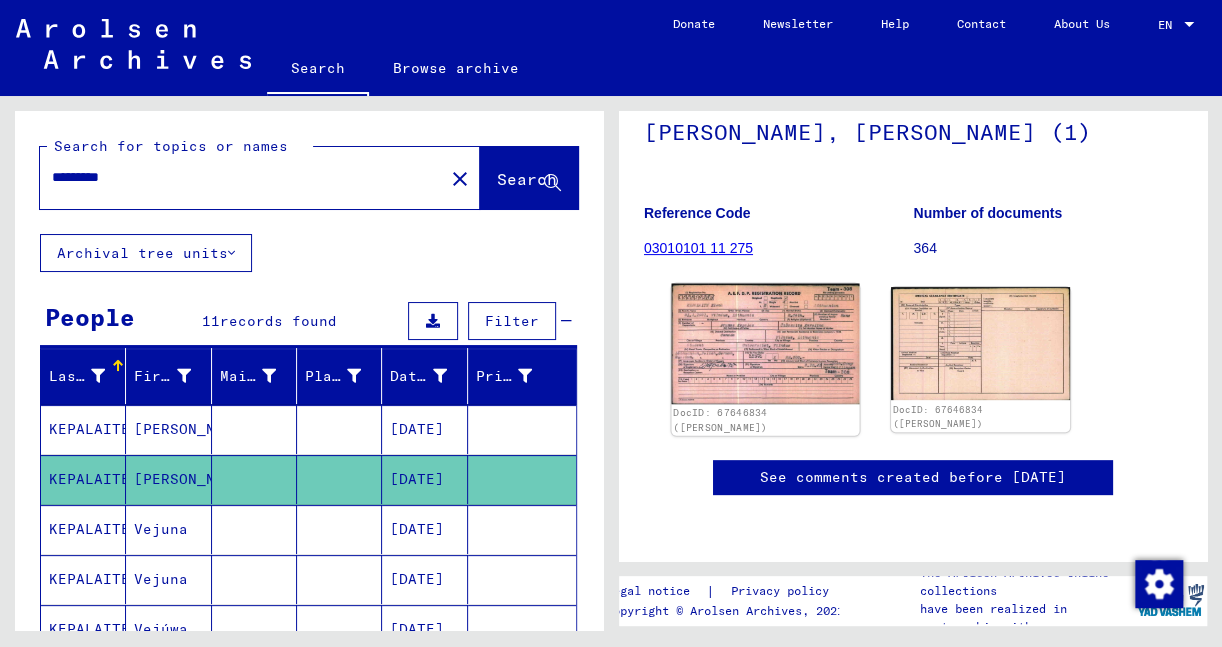 click 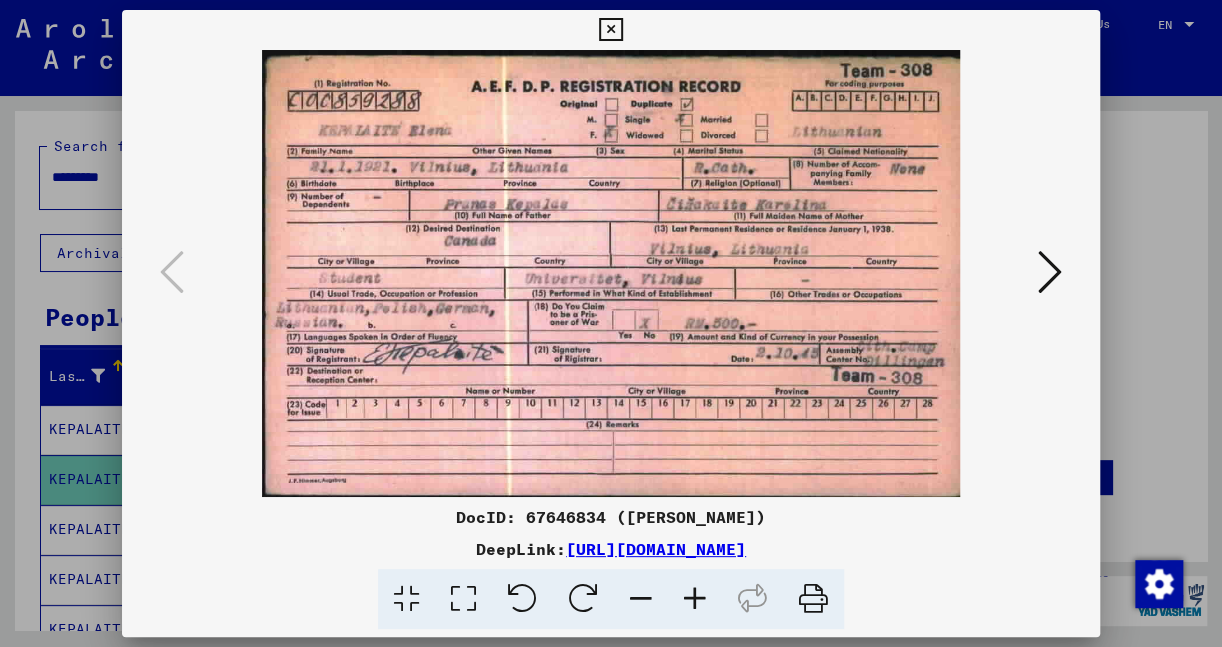 click at bounding box center [1050, 272] 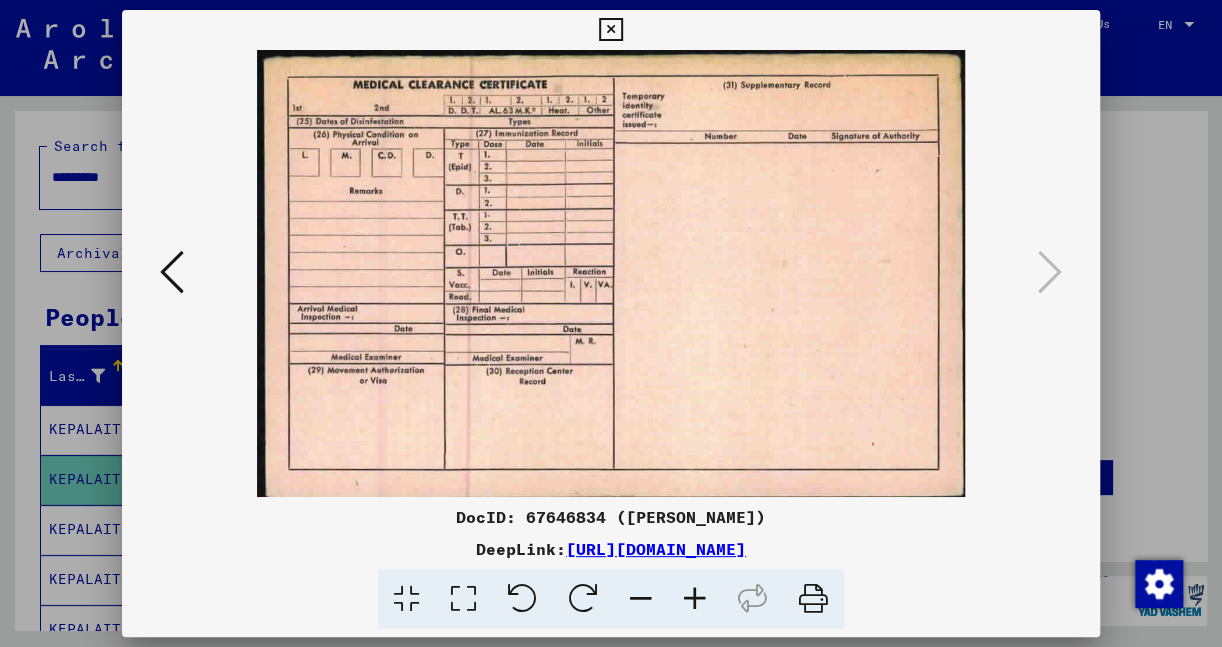 click at bounding box center (610, 30) 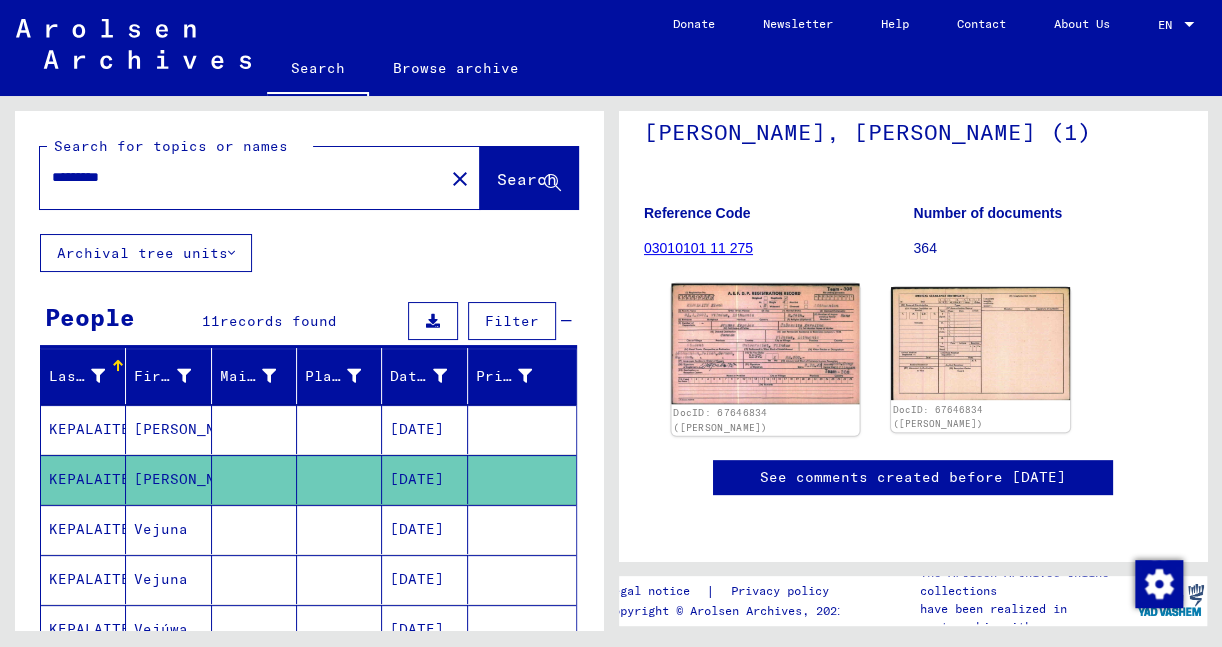 click 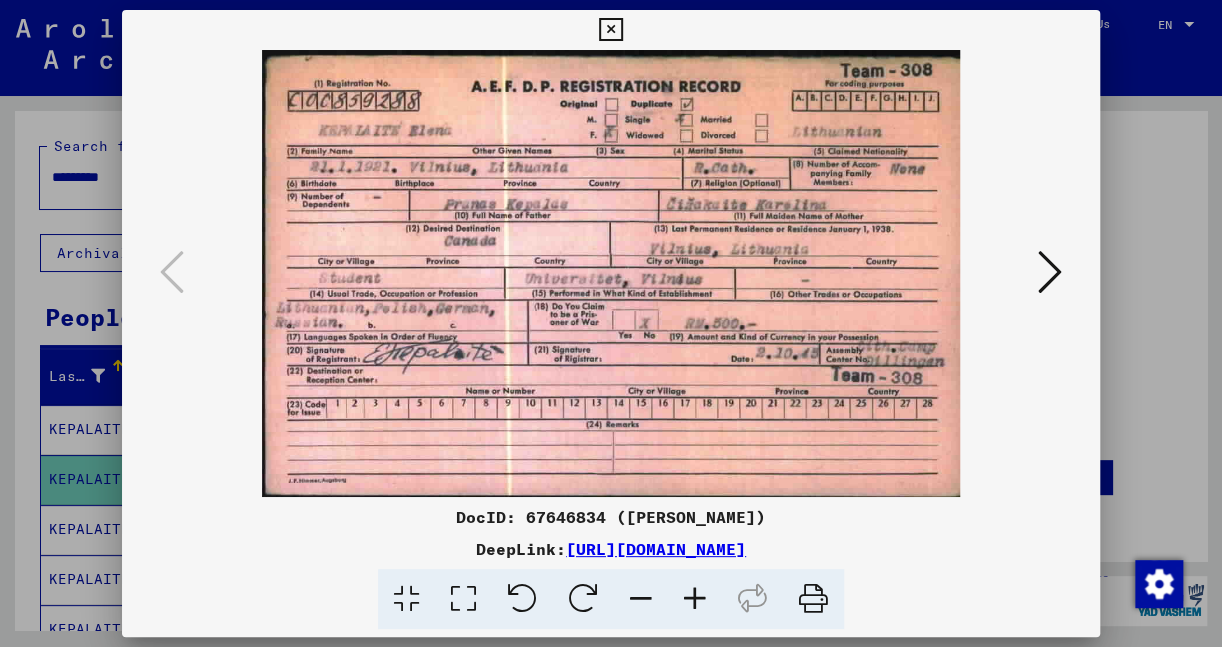 click at bounding box center (610, 30) 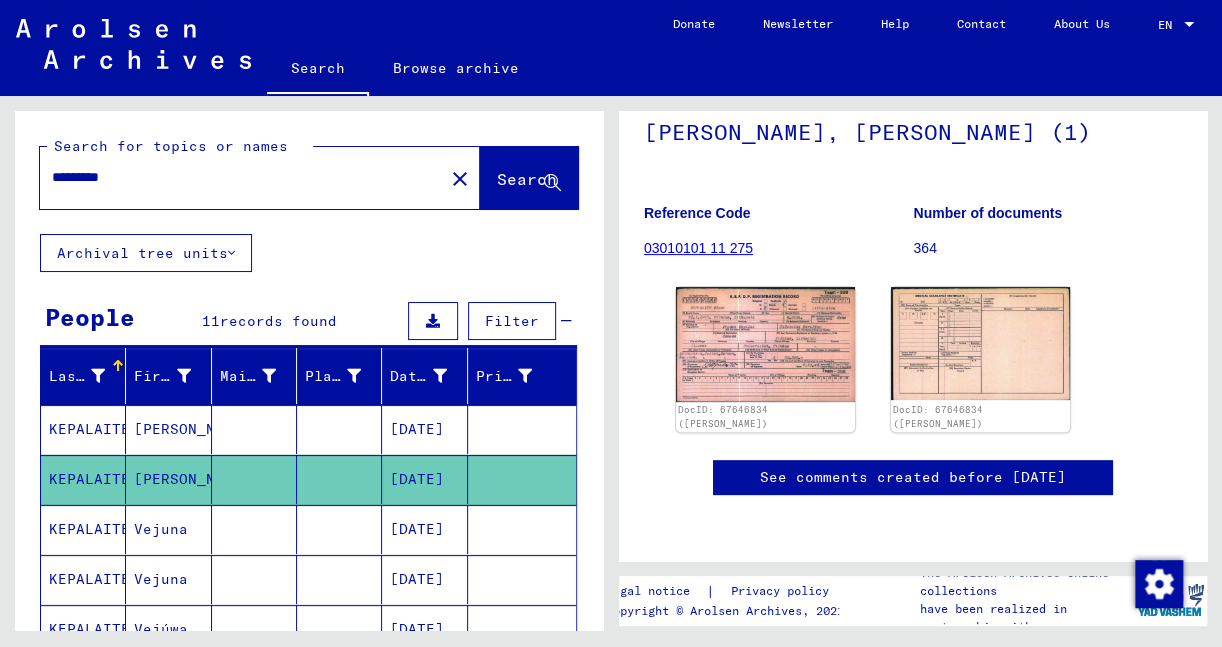 click on "Aldona" at bounding box center [168, 479] 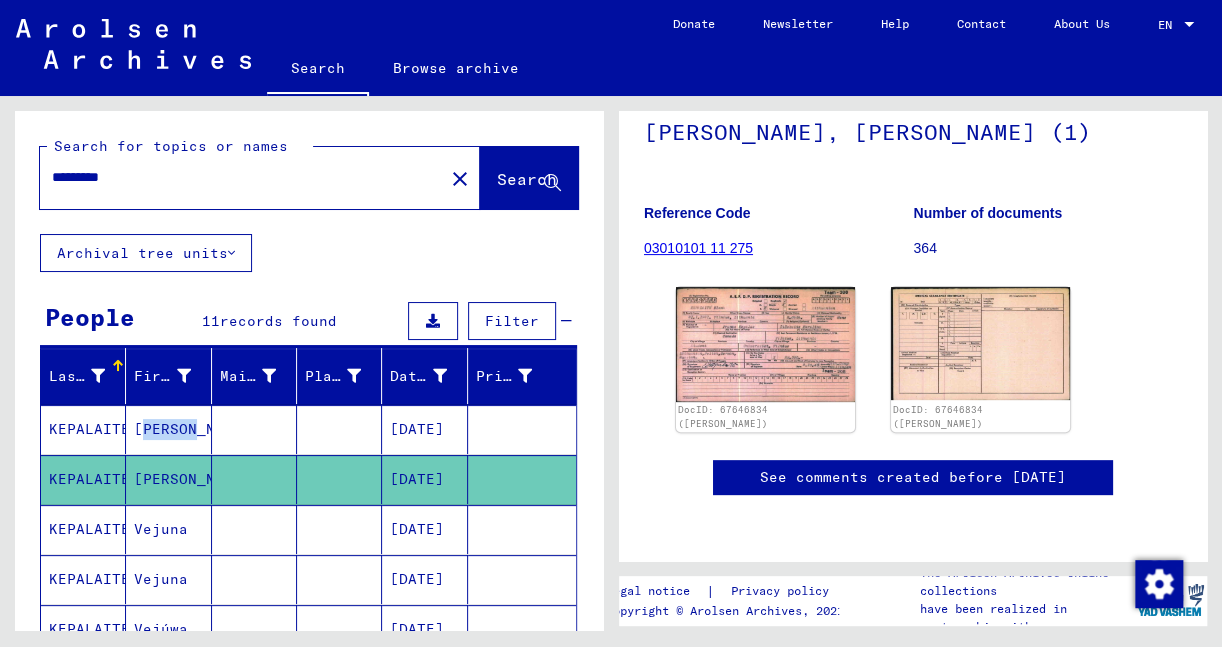 scroll, scrollTop: 0, scrollLeft: 0, axis: both 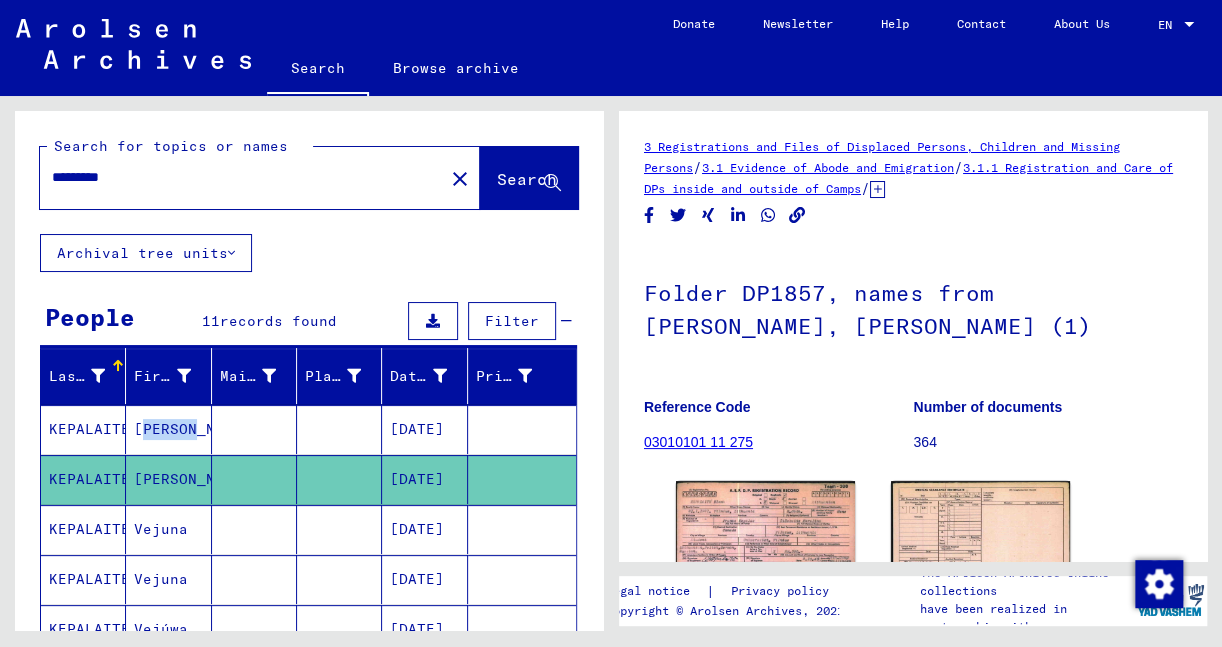 click on "Aldona" at bounding box center (168, 479) 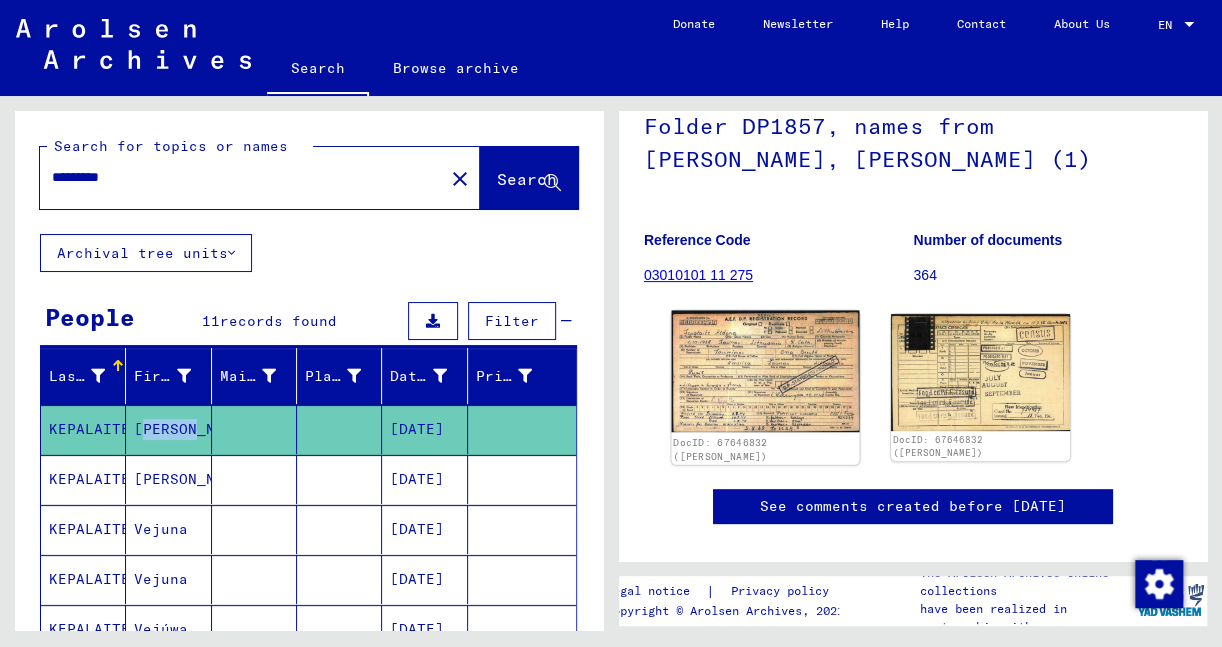 scroll, scrollTop: 212, scrollLeft: 0, axis: vertical 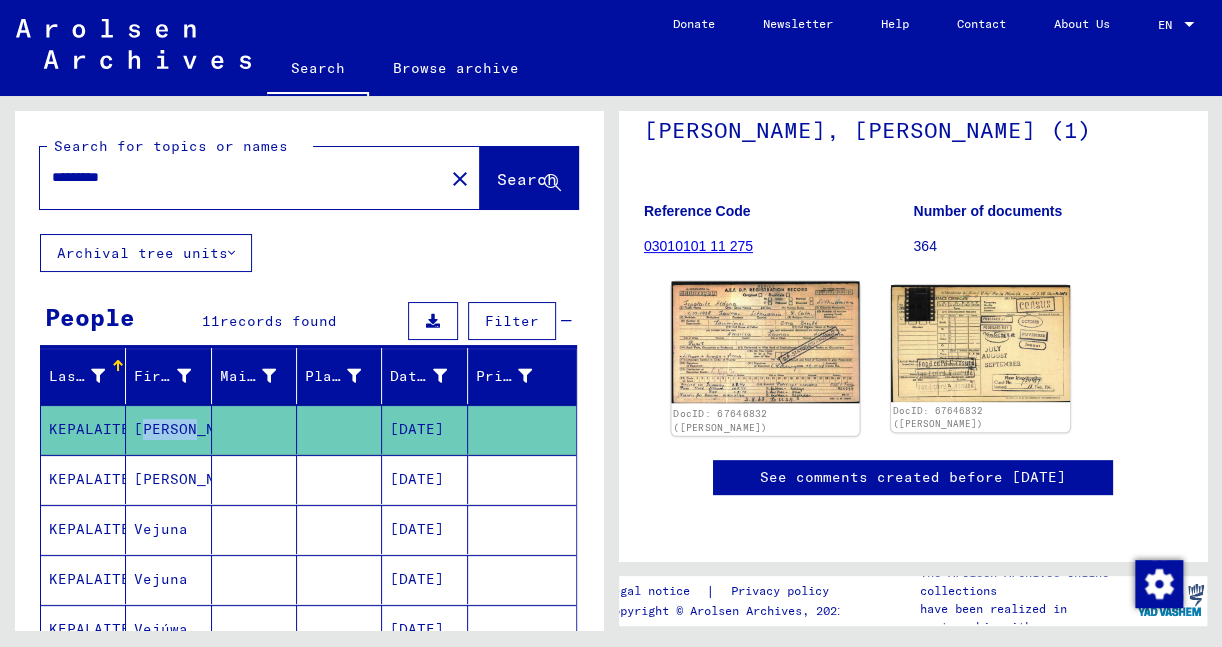 click 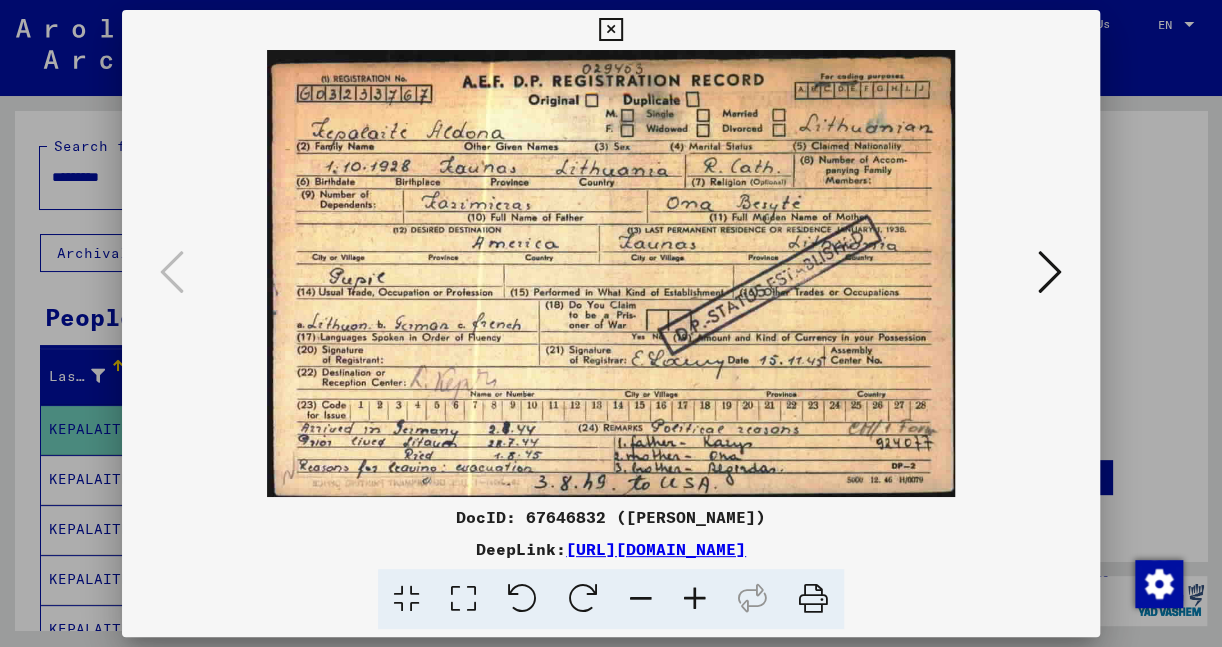 click at bounding box center [610, 30] 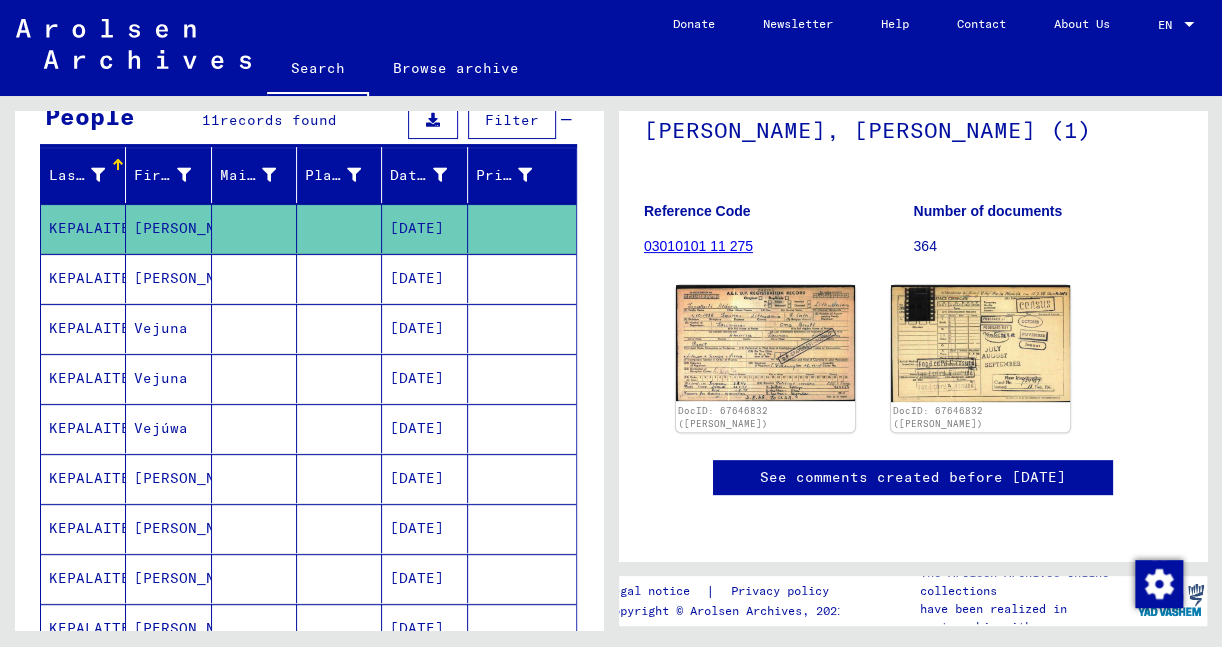 scroll, scrollTop: 212, scrollLeft: 0, axis: vertical 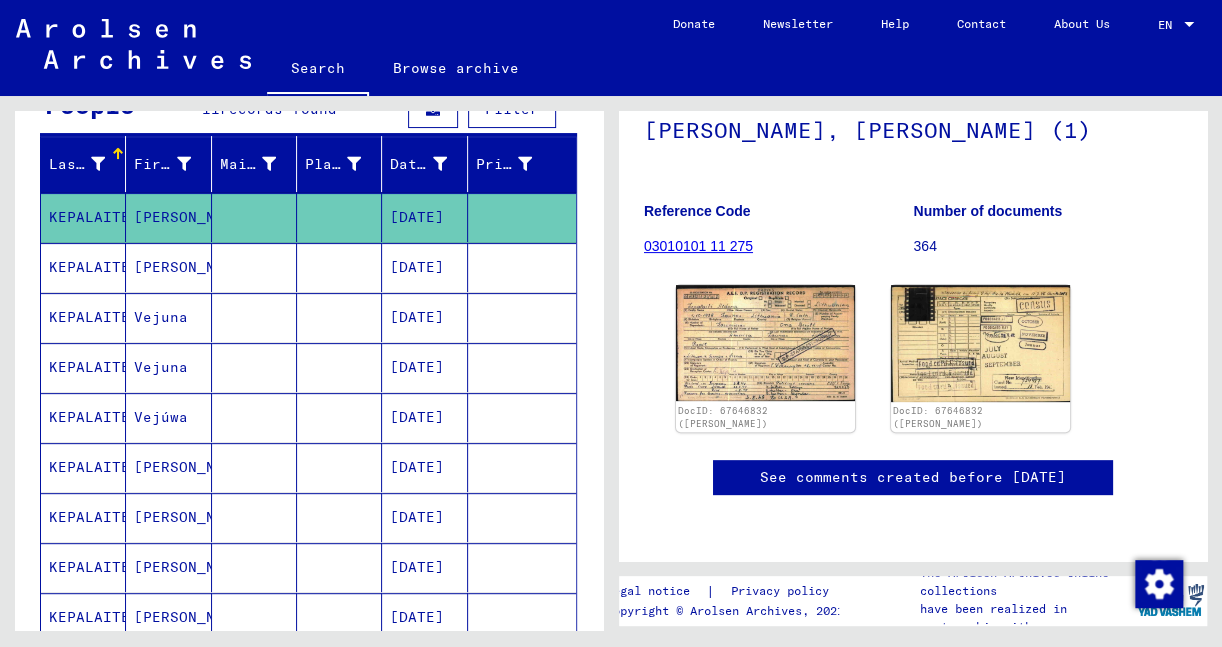 click on "Elene" at bounding box center [168, 517] 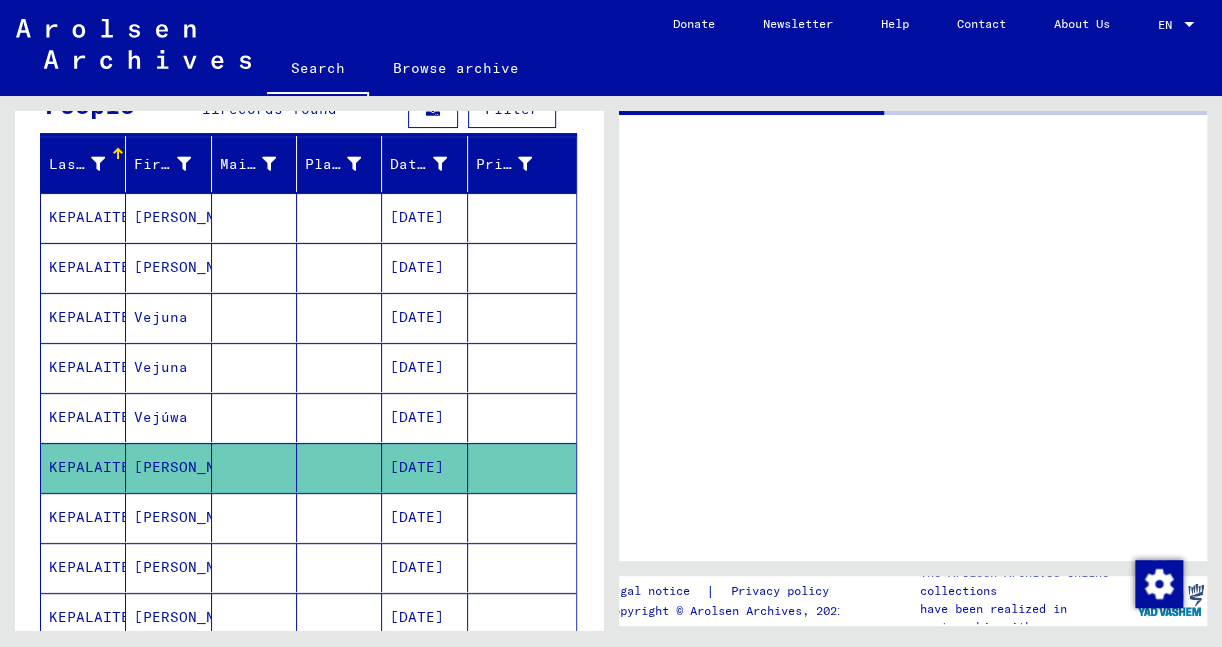 scroll, scrollTop: 0, scrollLeft: 0, axis: both 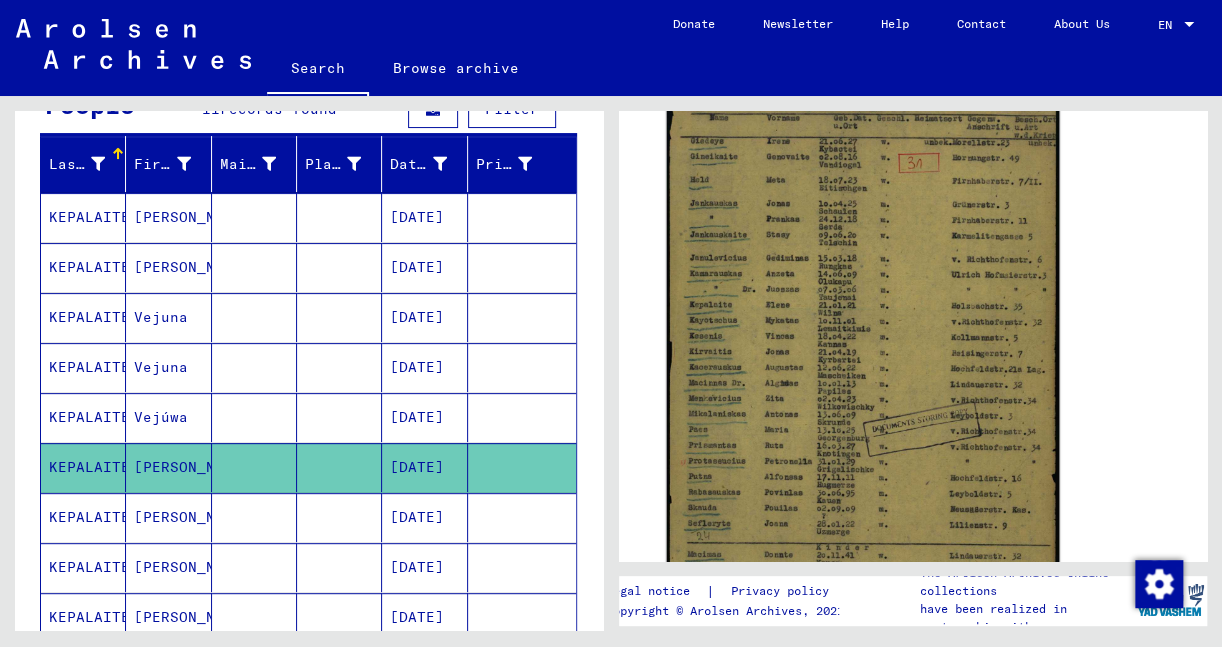 click 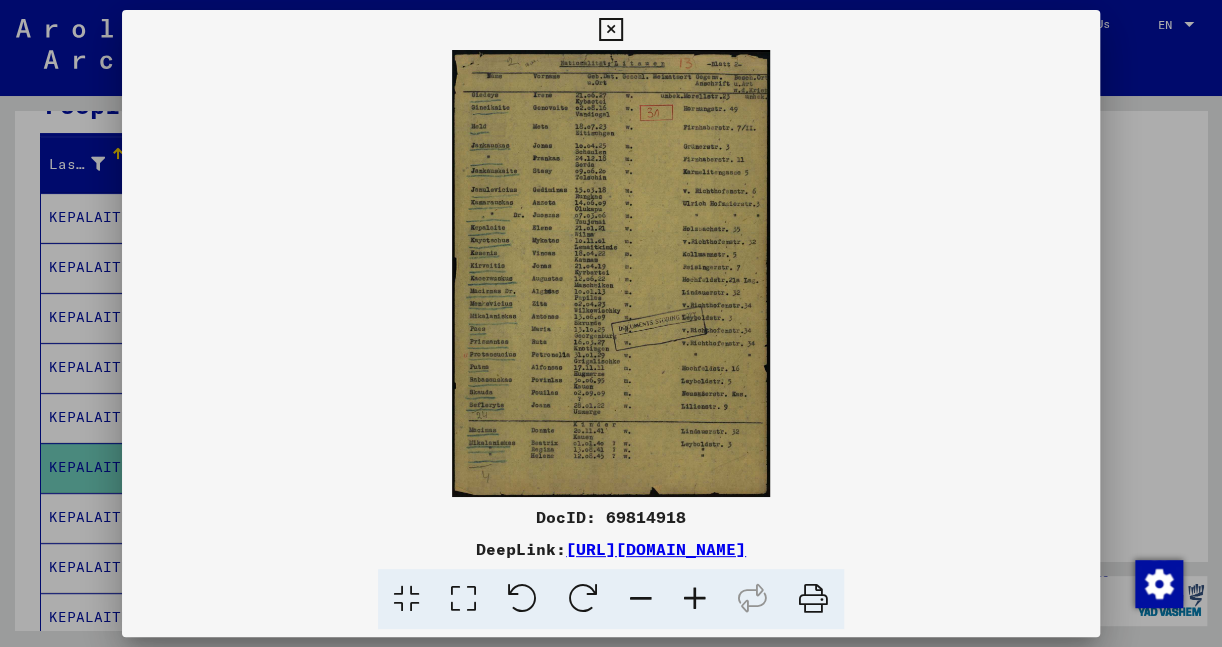 click at bounding box center (695, 599) 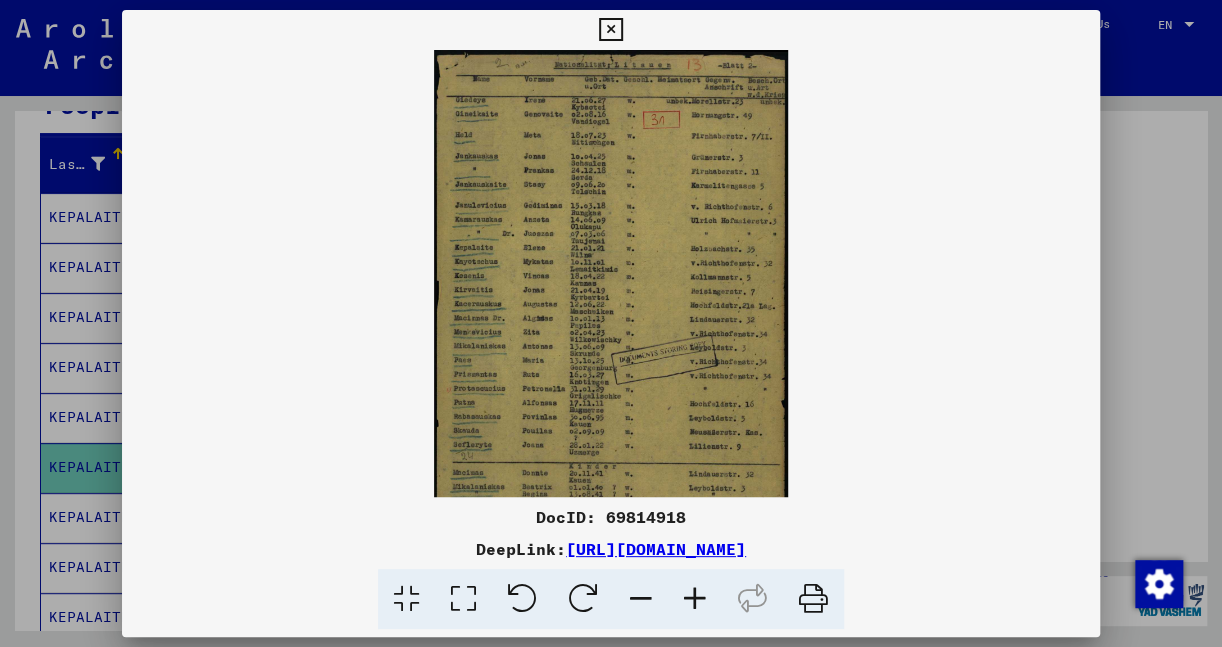 click at bounding box center (695, 599) 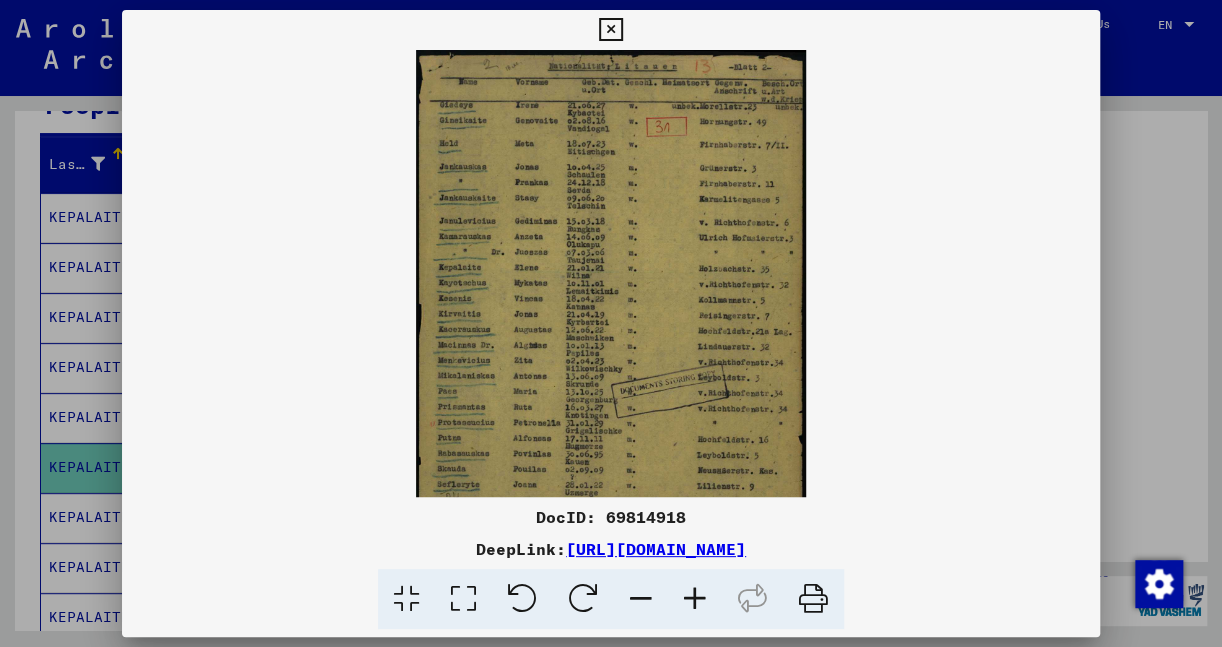 click at bounding box center [695, 599] 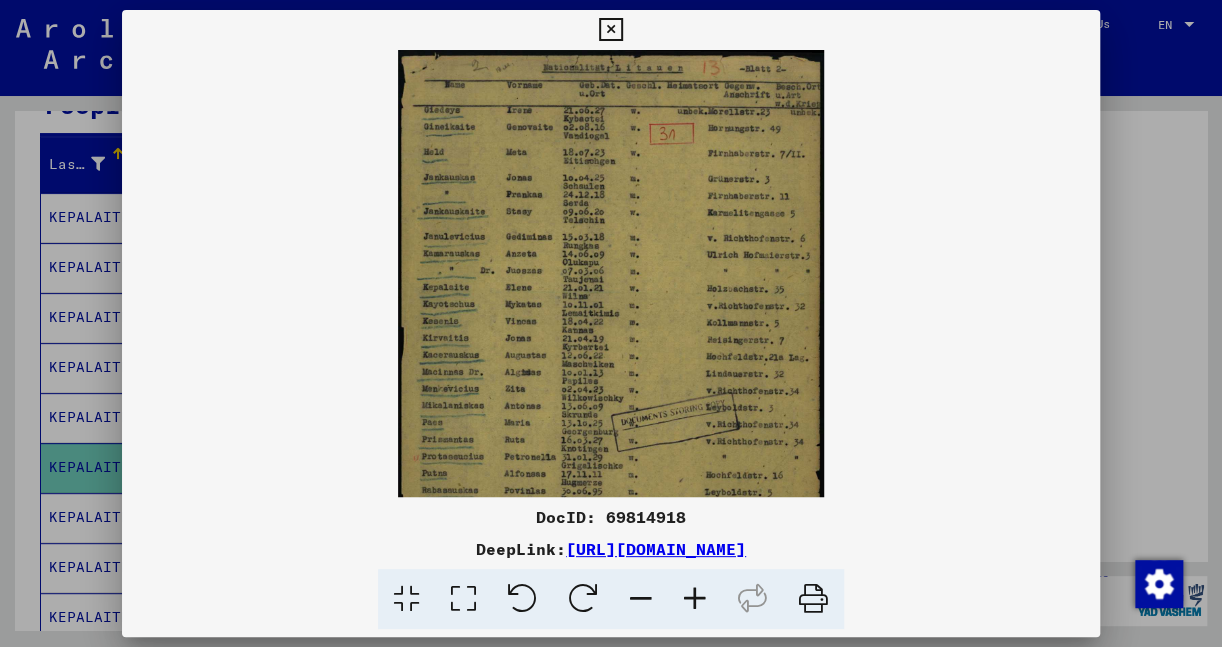 click at bounding box center [695, 599] 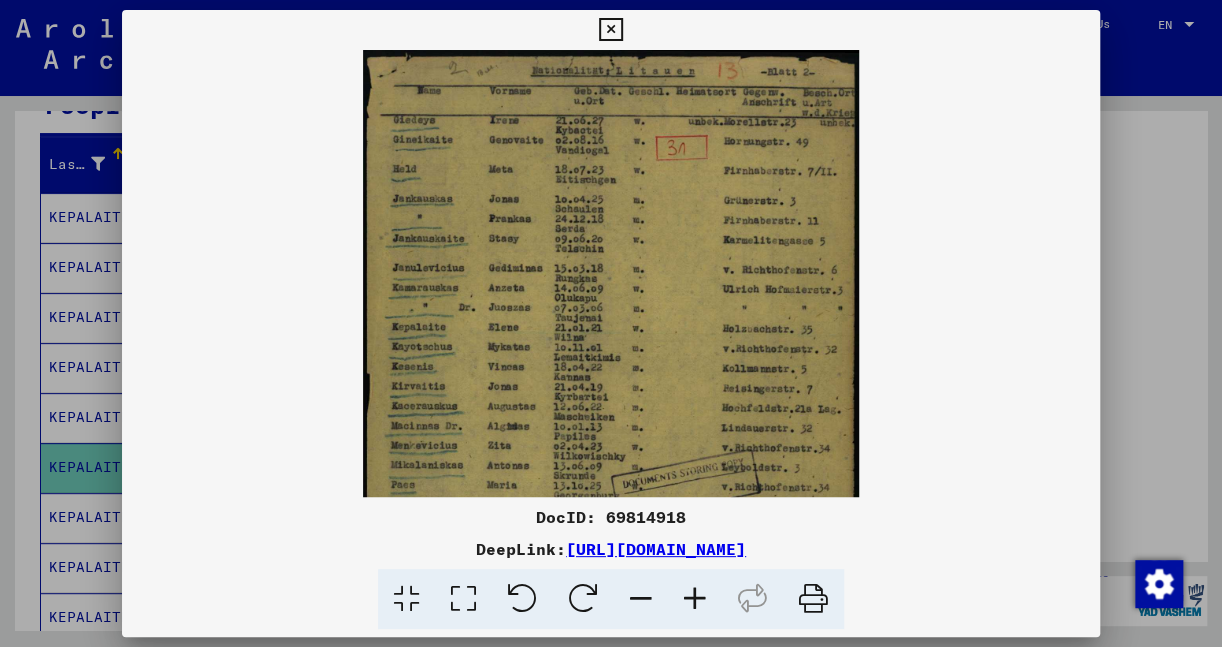 click at bounding box center (695, 599) 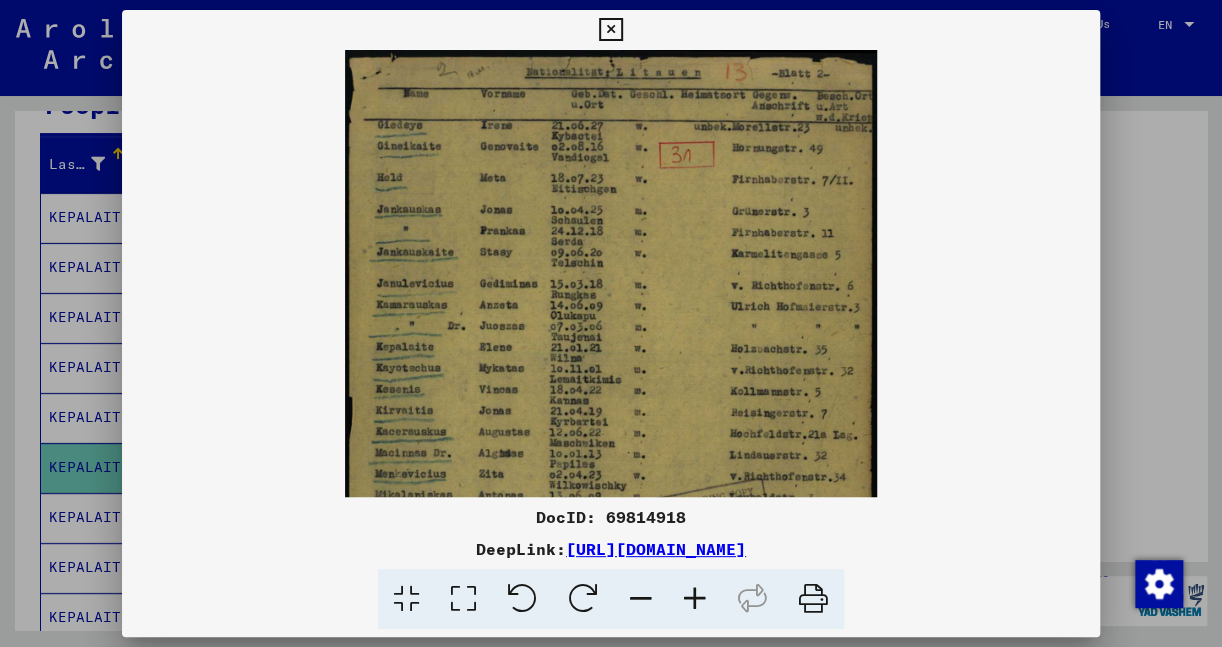 click at bounding box center (695, 599) 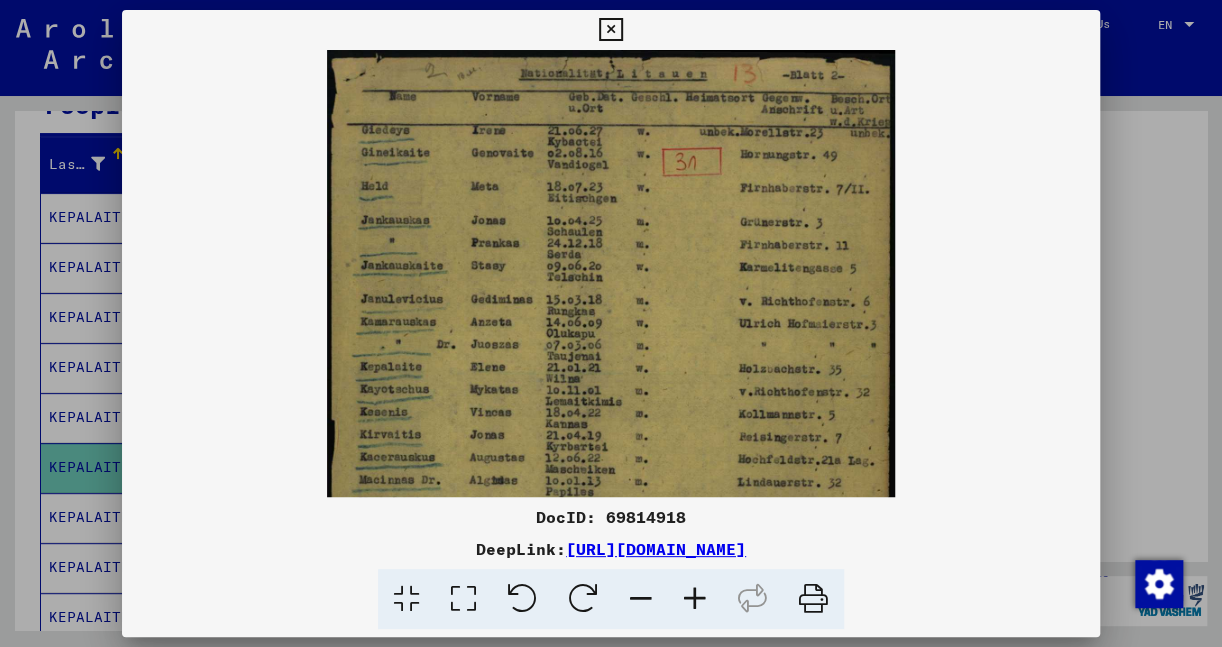 click at bounding box center (695, 599) 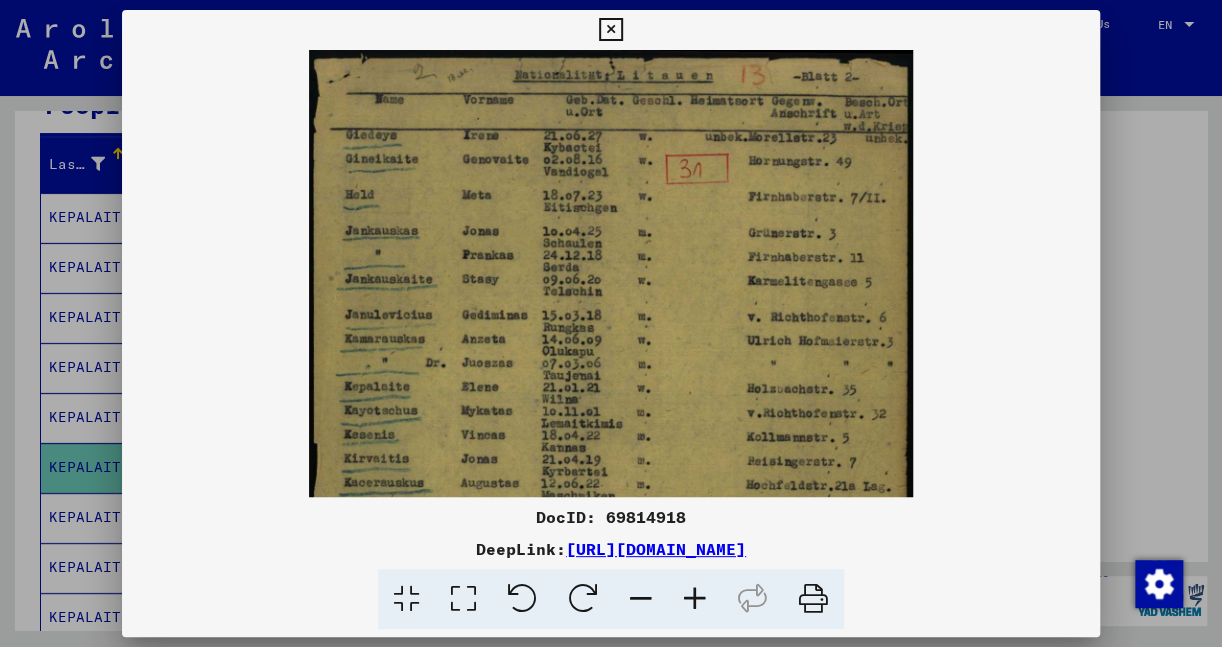 click at bounding box center (610, 30) 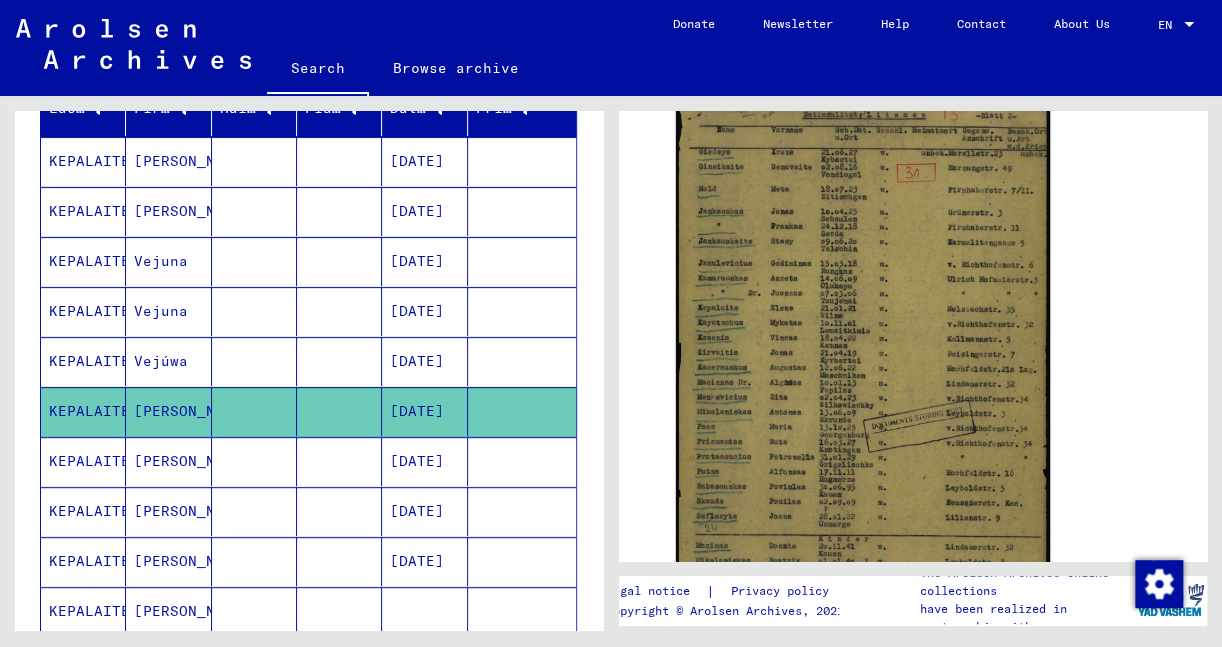 scroll, scrollTop: 318, scrollLeft: 0, axis: vertical 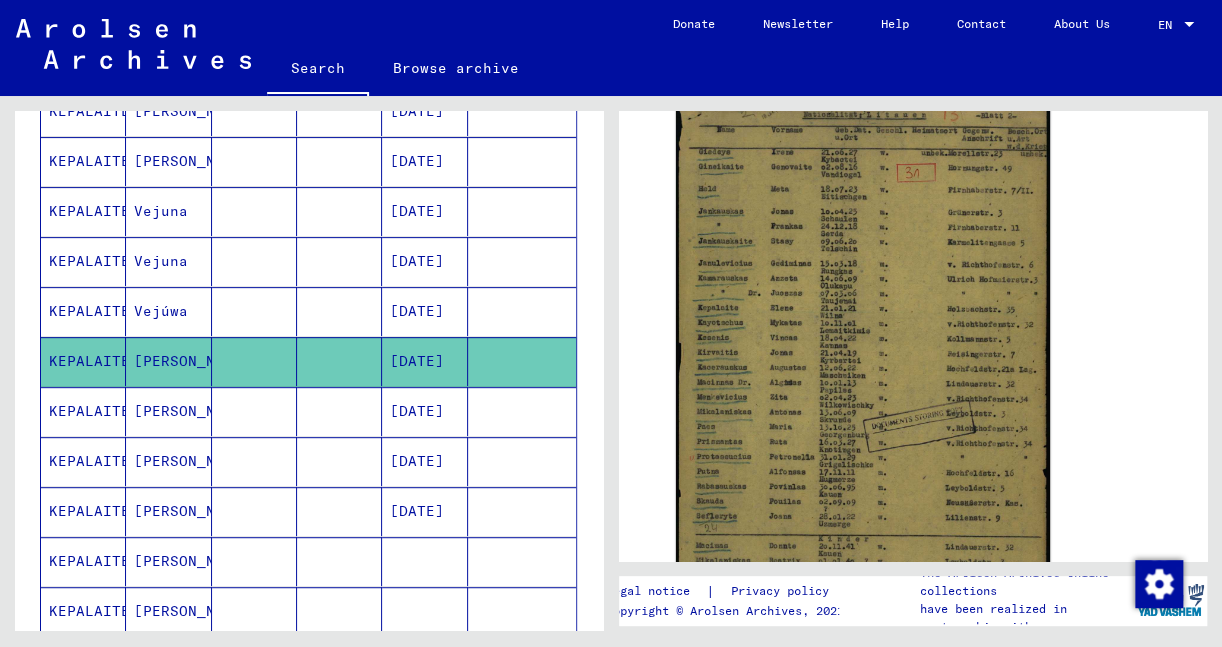 click on "Elene" at bounding box center [168, 461] 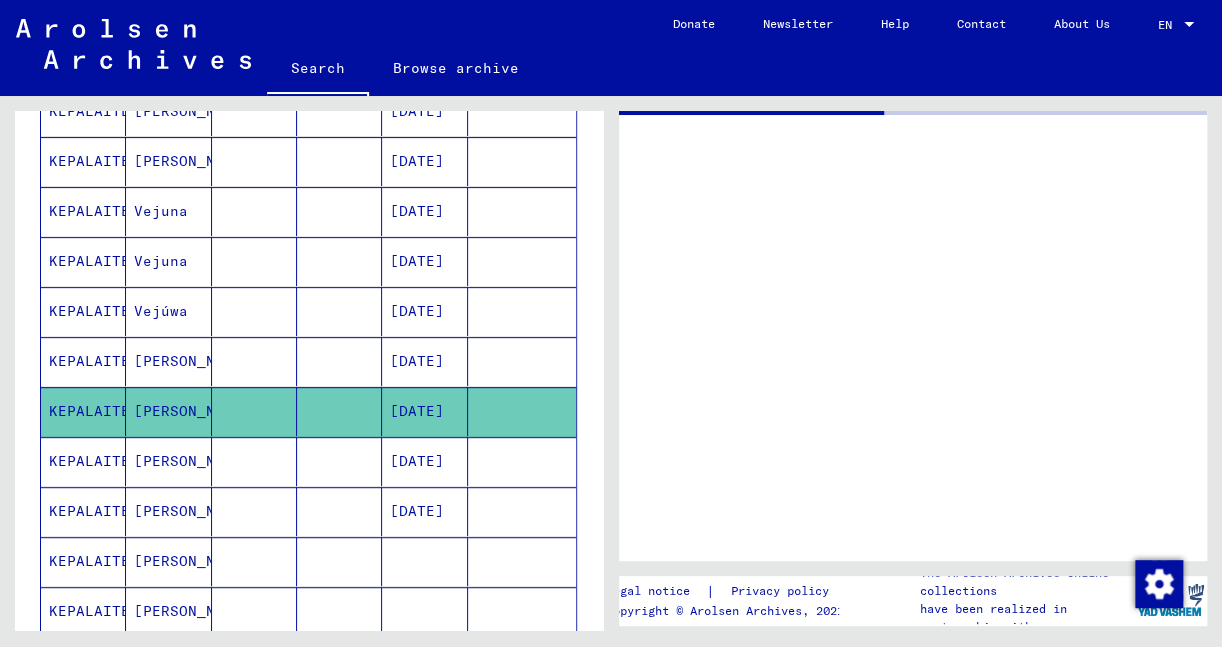 scroll, scrollTop: 0, scrollLeft: 0, axis: both 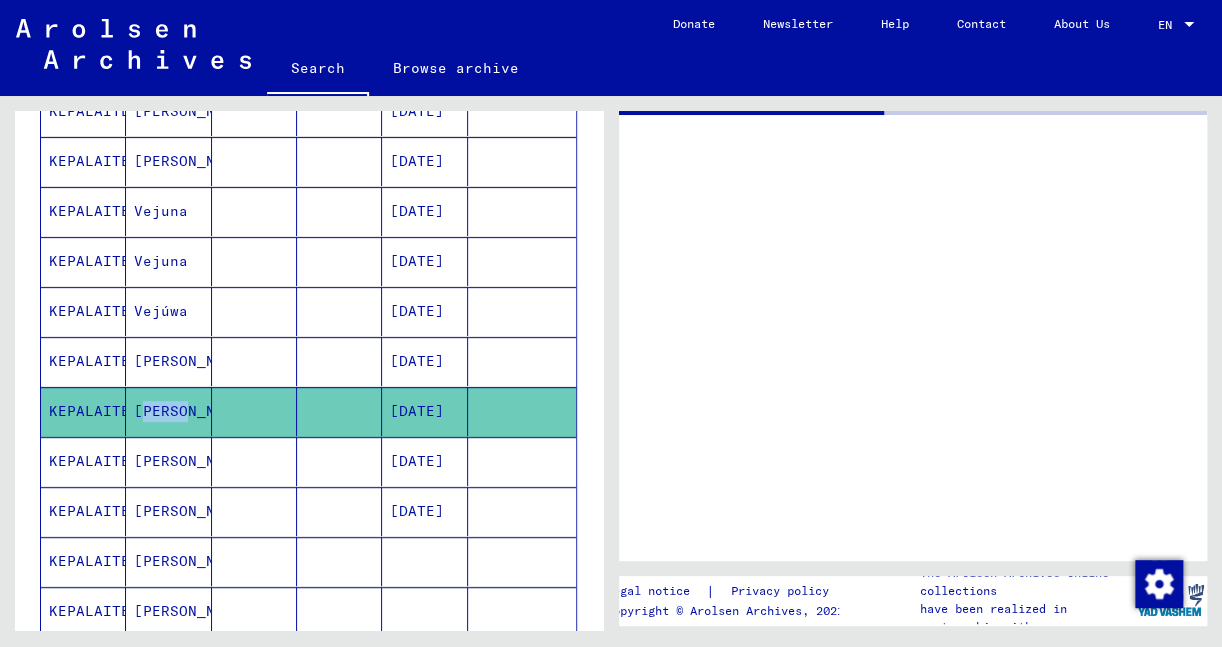 click on "Elene" 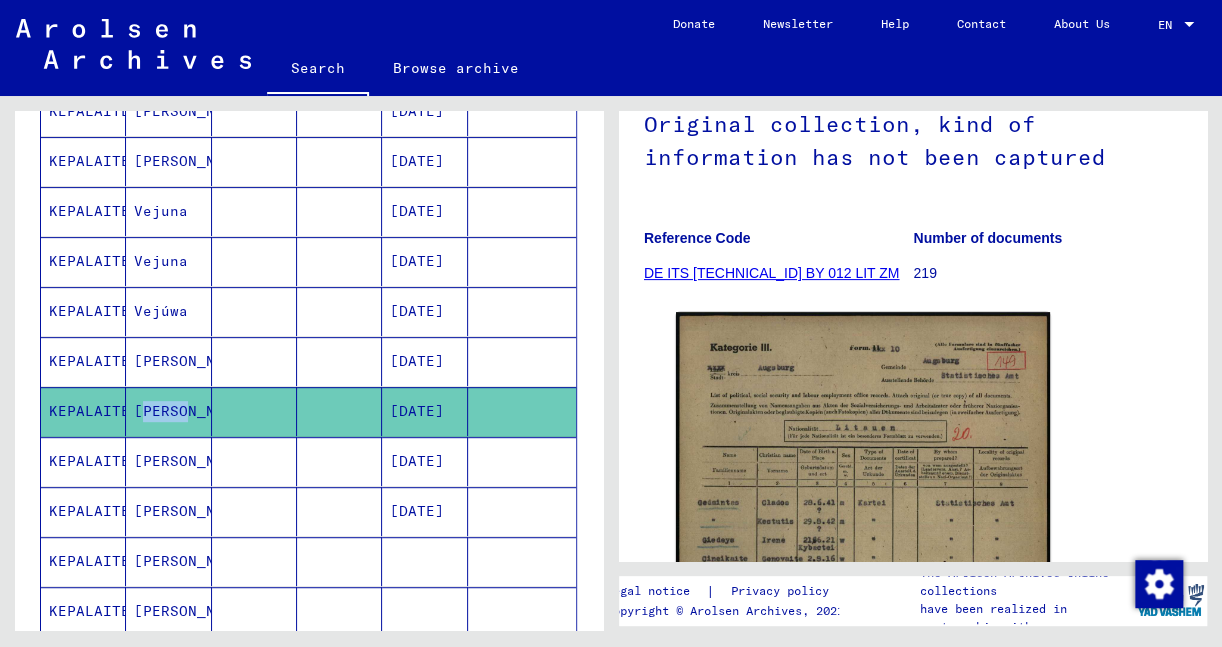 scroll, scrollTop: 212, scrollLeft: 0, axis: vertical 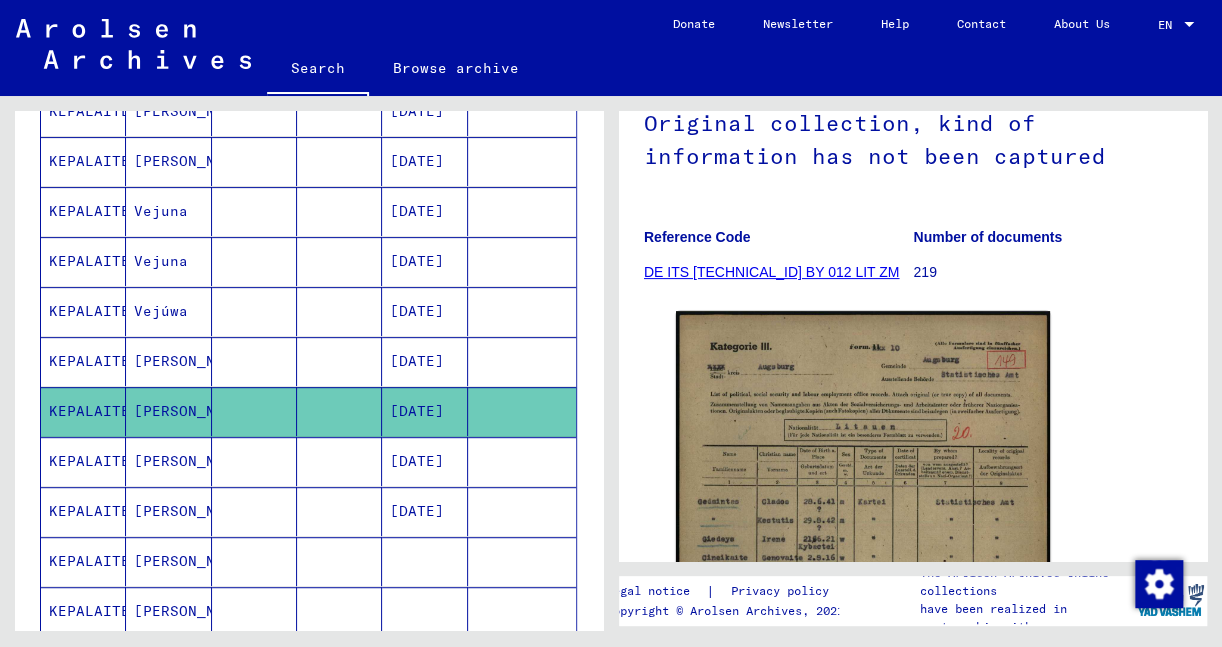 click on "Elena" at bounding box center (168, 511) 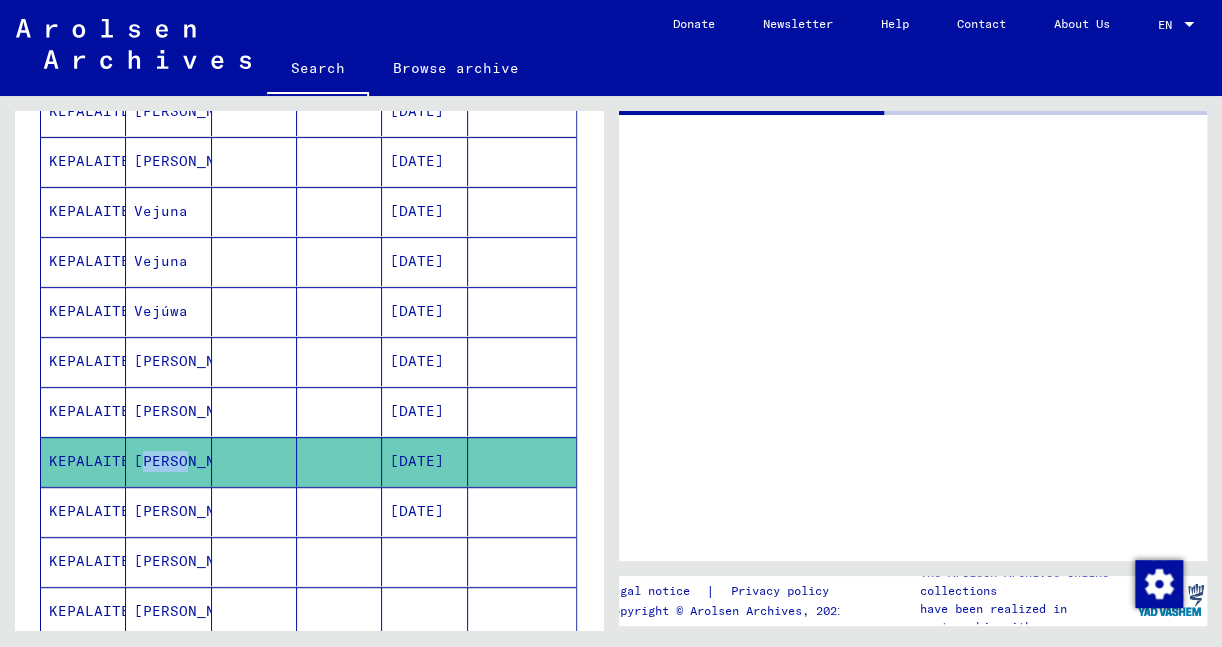click on "Elena" 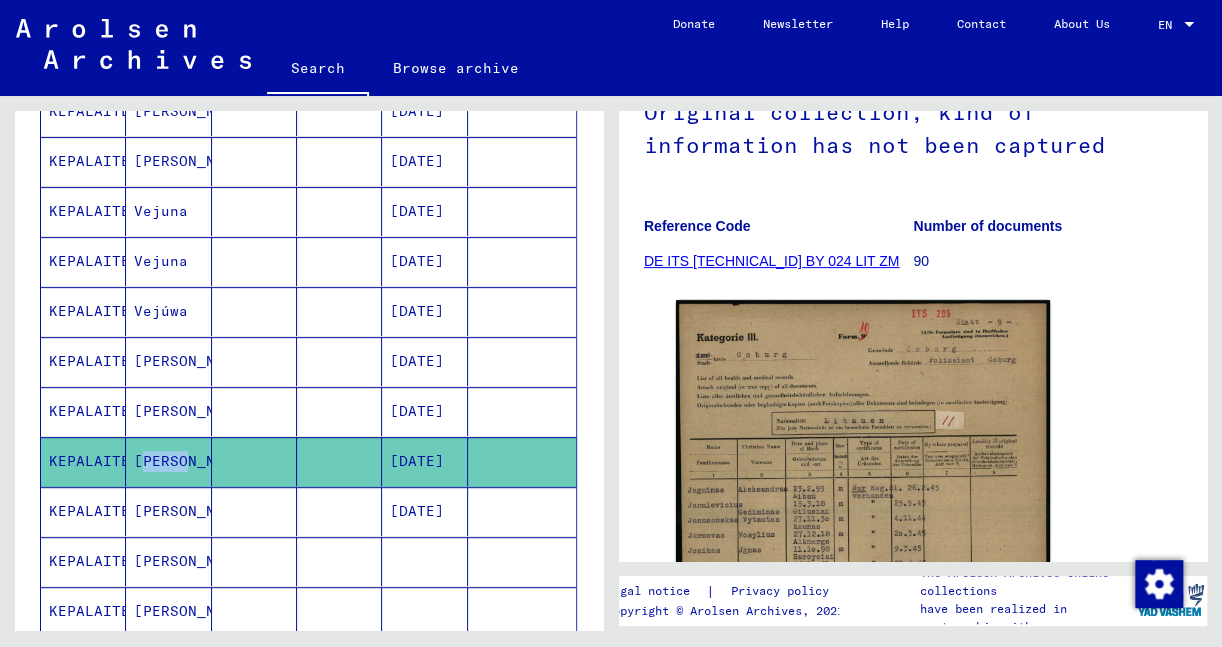 scroll, scrollTop: 318, scrollLeft: 0, axis: vertical 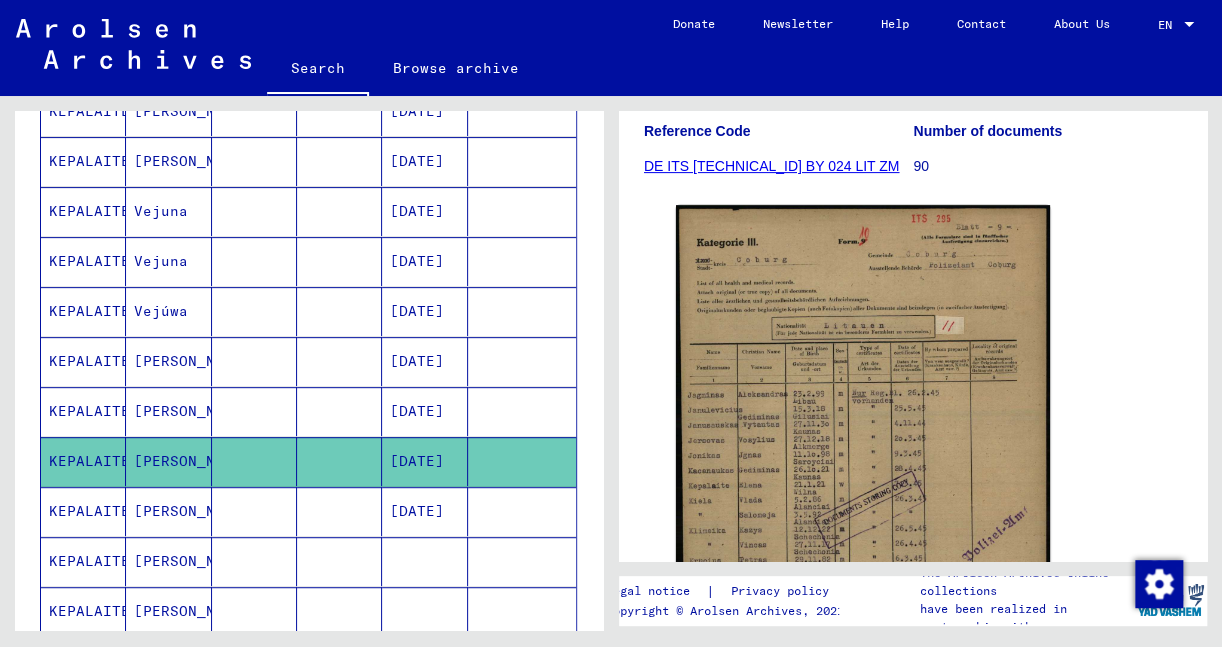 click on "ELENA" at bounding box center (168, 561) 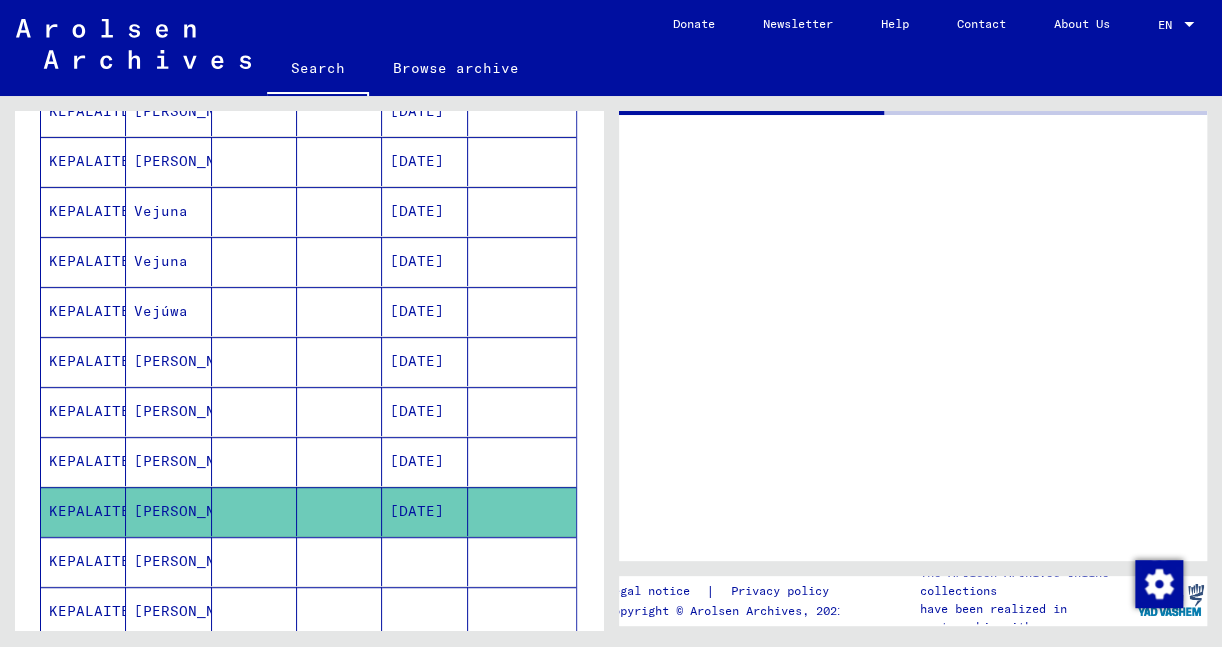 scroll, scrollTop: 0, scrollLeft: 0, axis: both 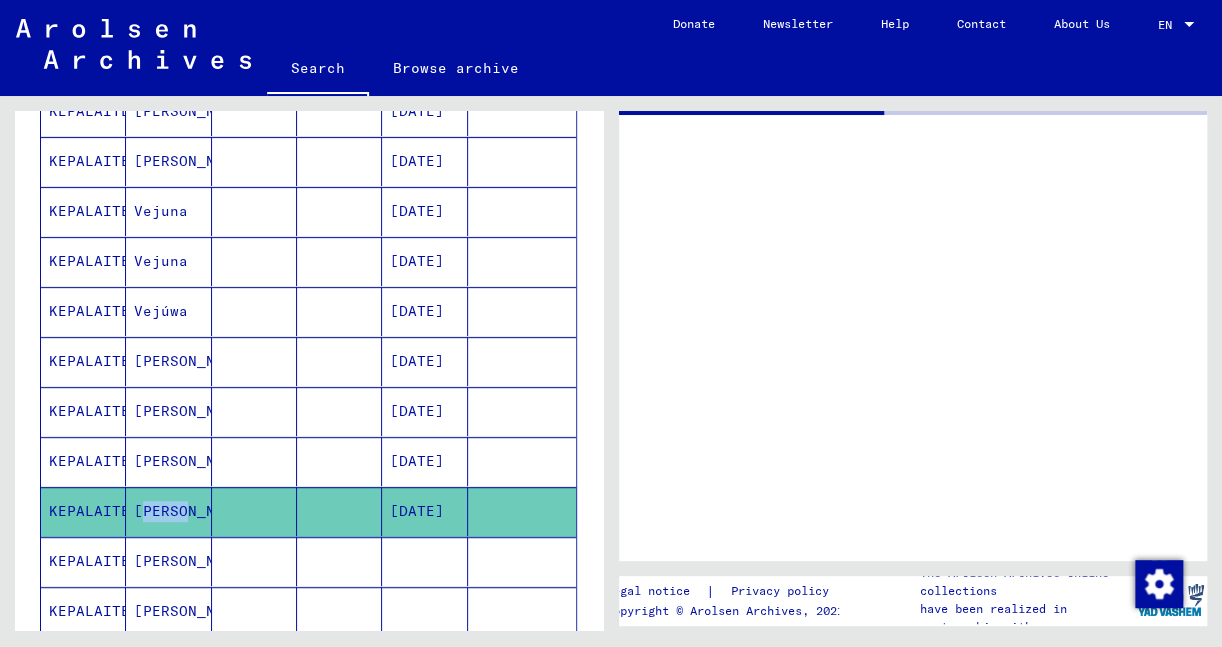 click on "ELENA" 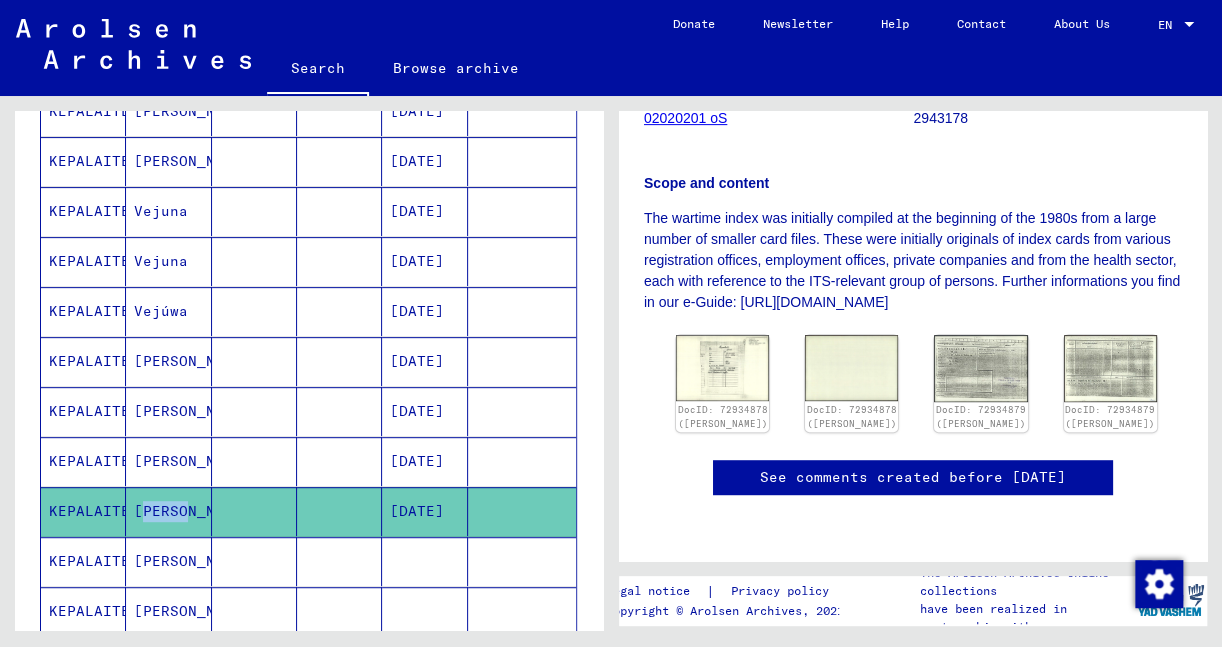 scroll, scrollTop: 424, scrollLeft: 0, axis: vertical 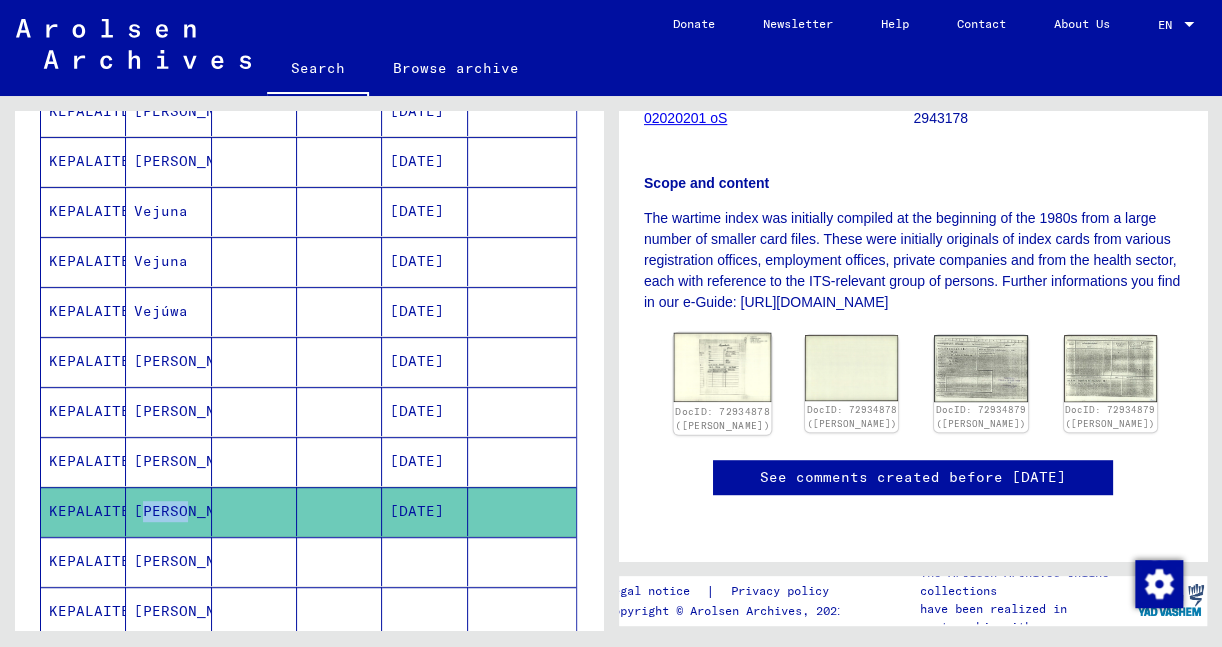 click 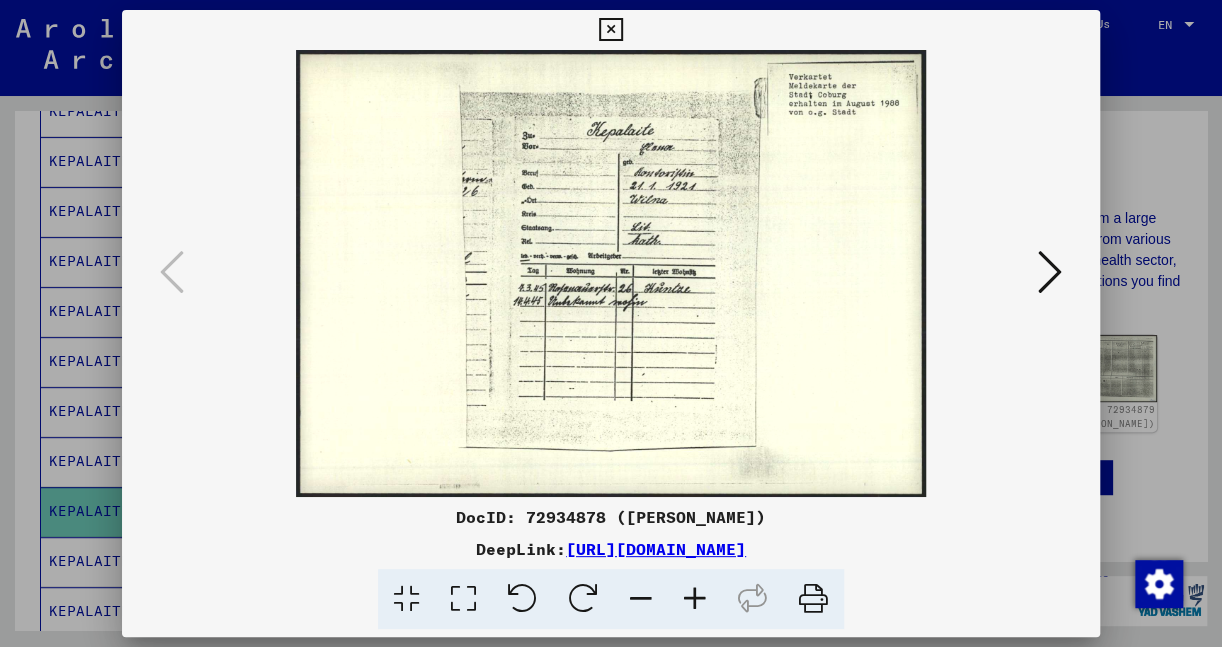 click at bounding box center [1050, 272] 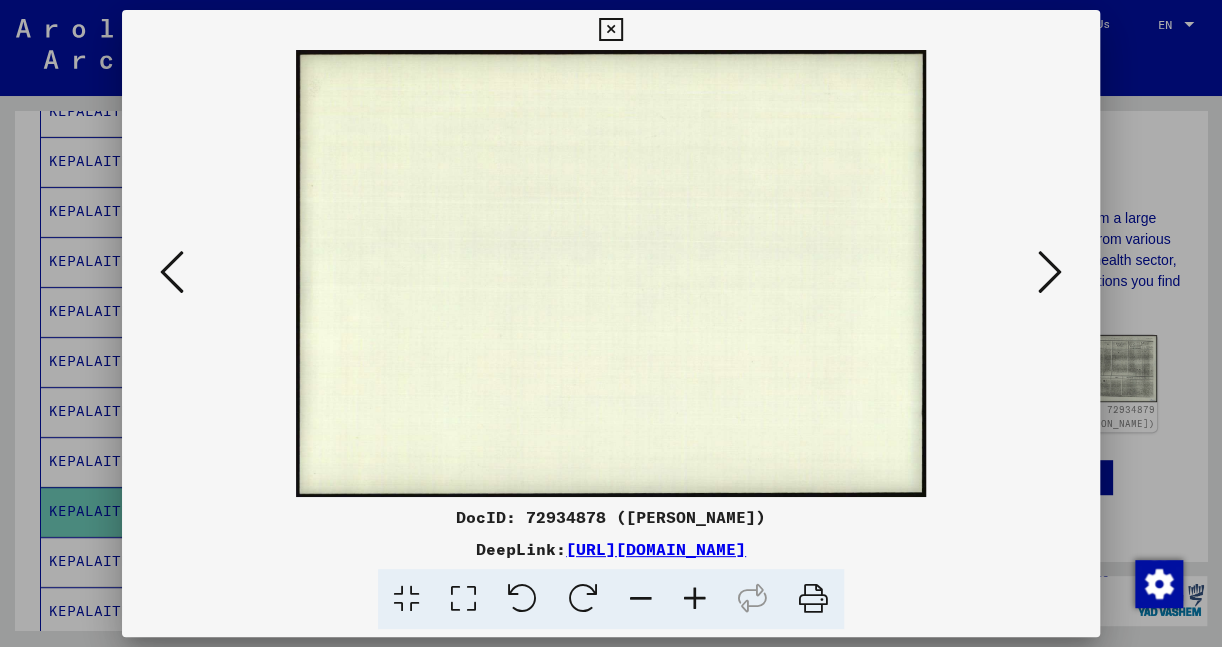 click at bounding box center (1050, 272) 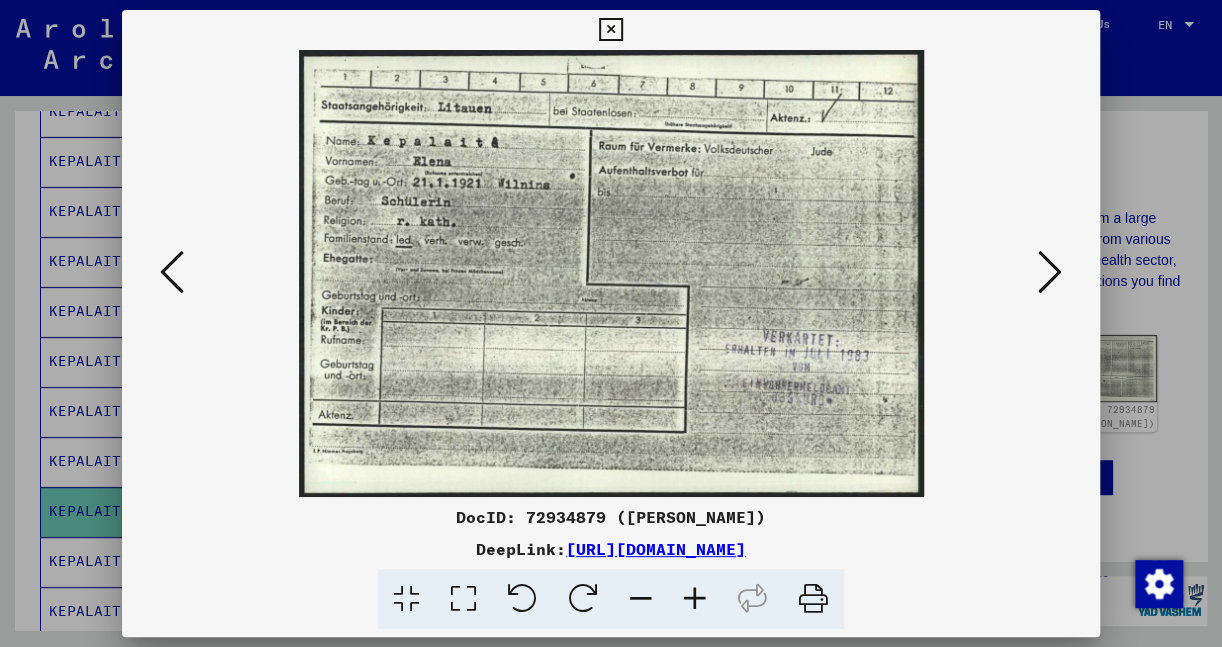 click at bounding box center [610, 30] 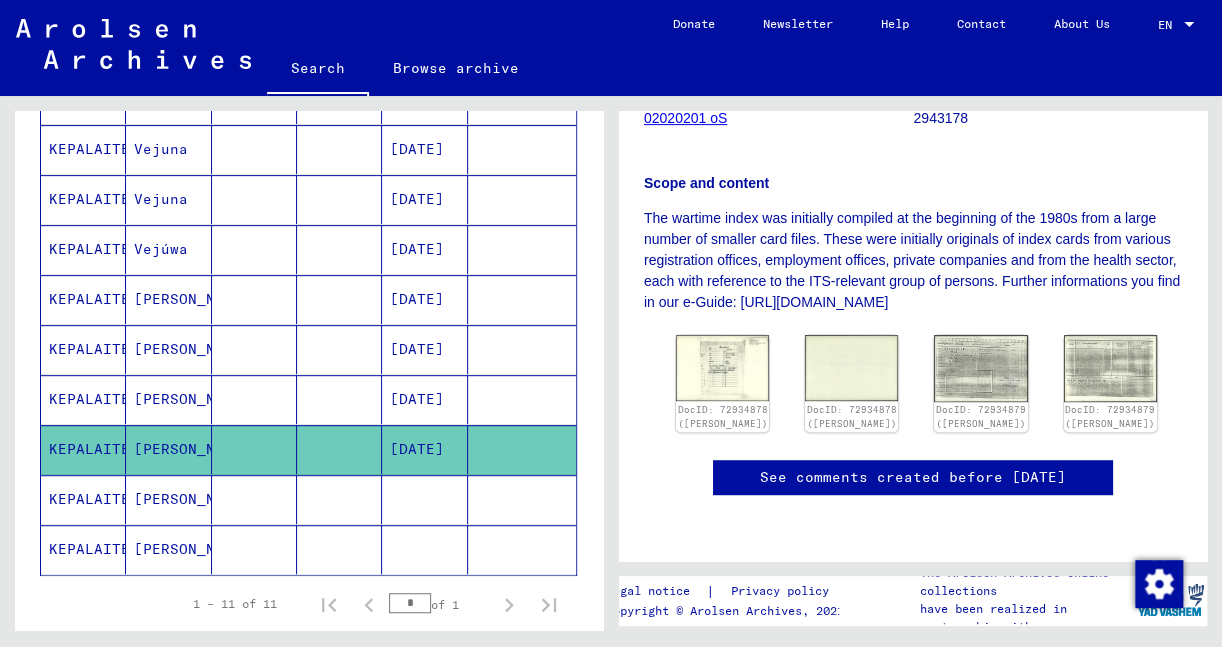 scroll, scrollTop: 424, scrollLeft: 0, axis: vertical 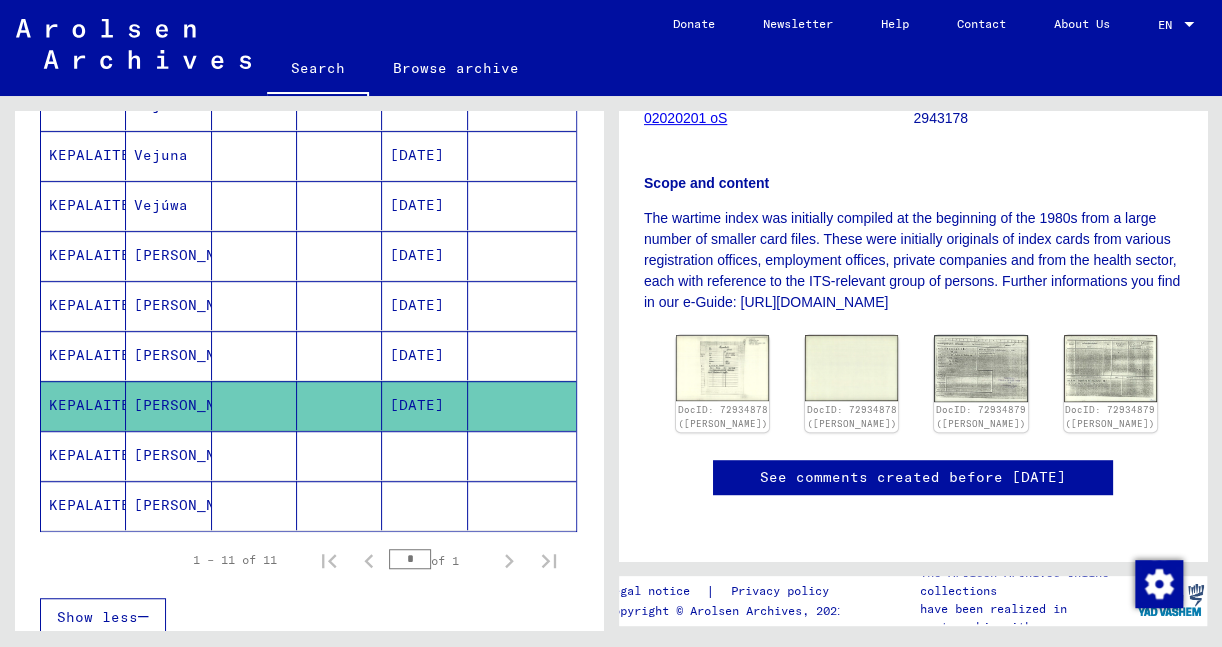 click on "ALDONA" at bounding box center [168, 505] 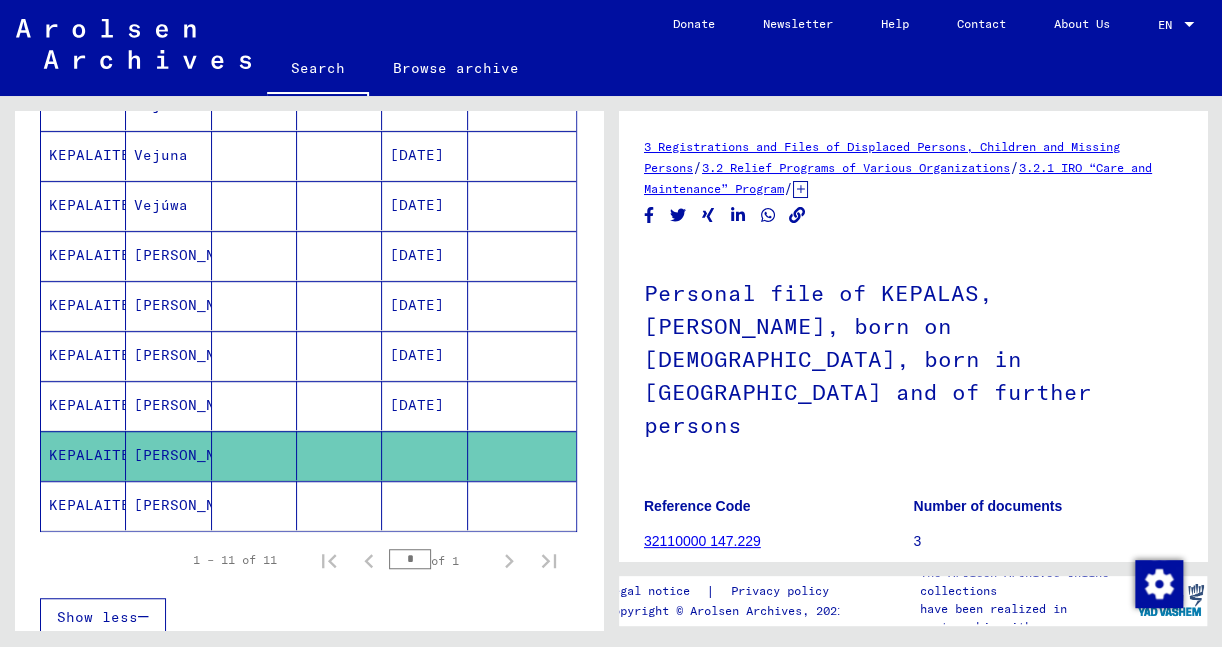 click on "Aldona" 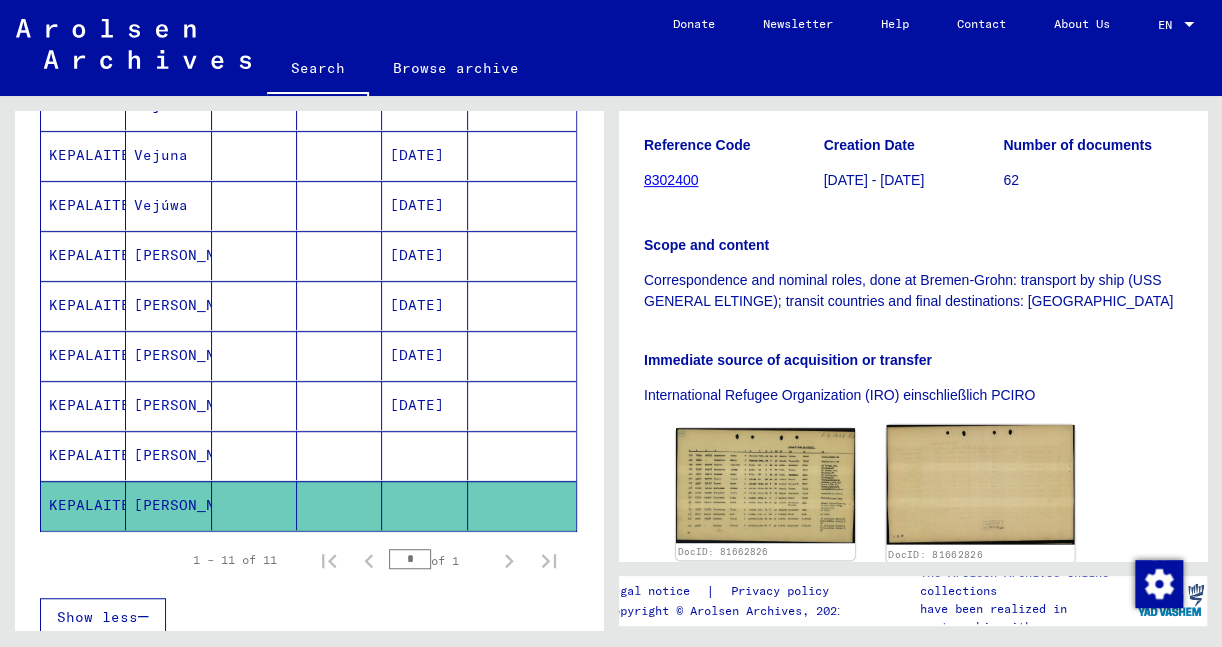 scroll, scrollTop: 424, scrollLeft: 0, axis: vertical 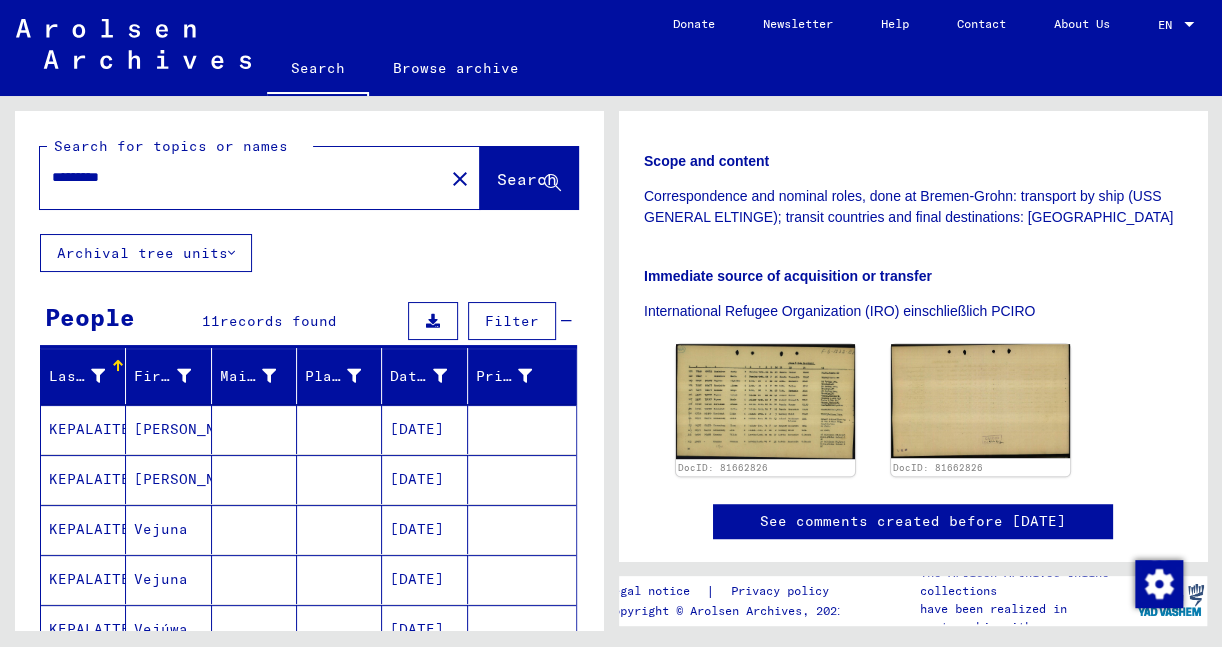 drag, startPoint x: 176, startPoint y: 180, endPoint x: 15, endPoint y: 122, distance: 171.1286 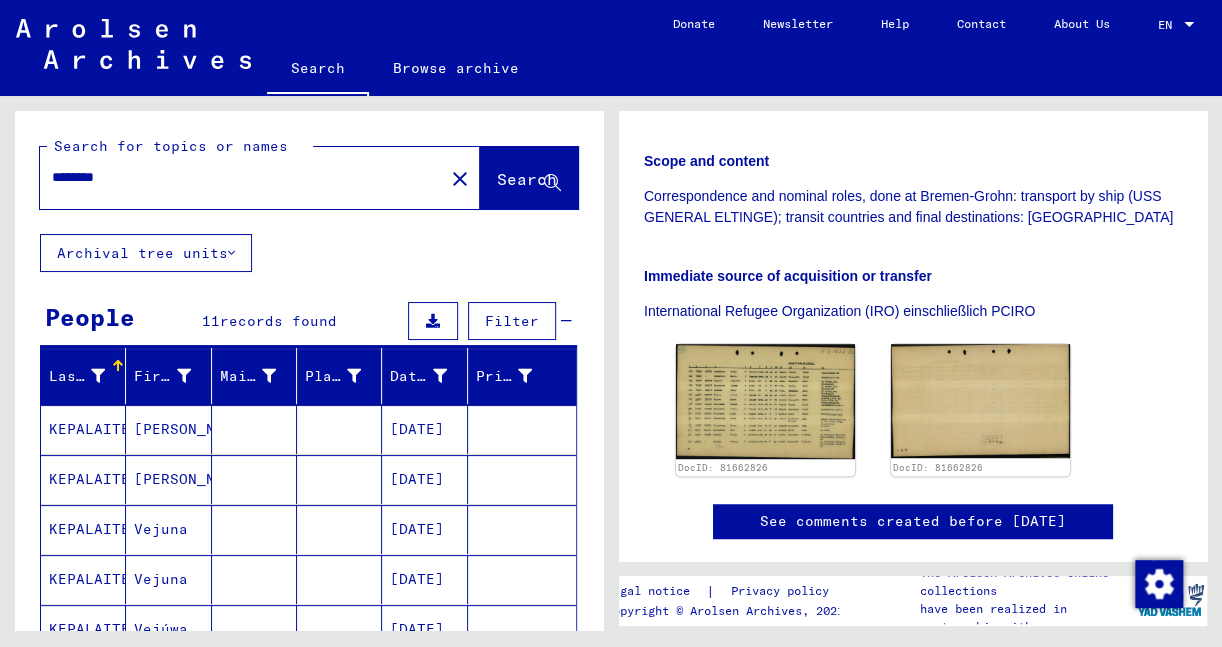 click on "Search" 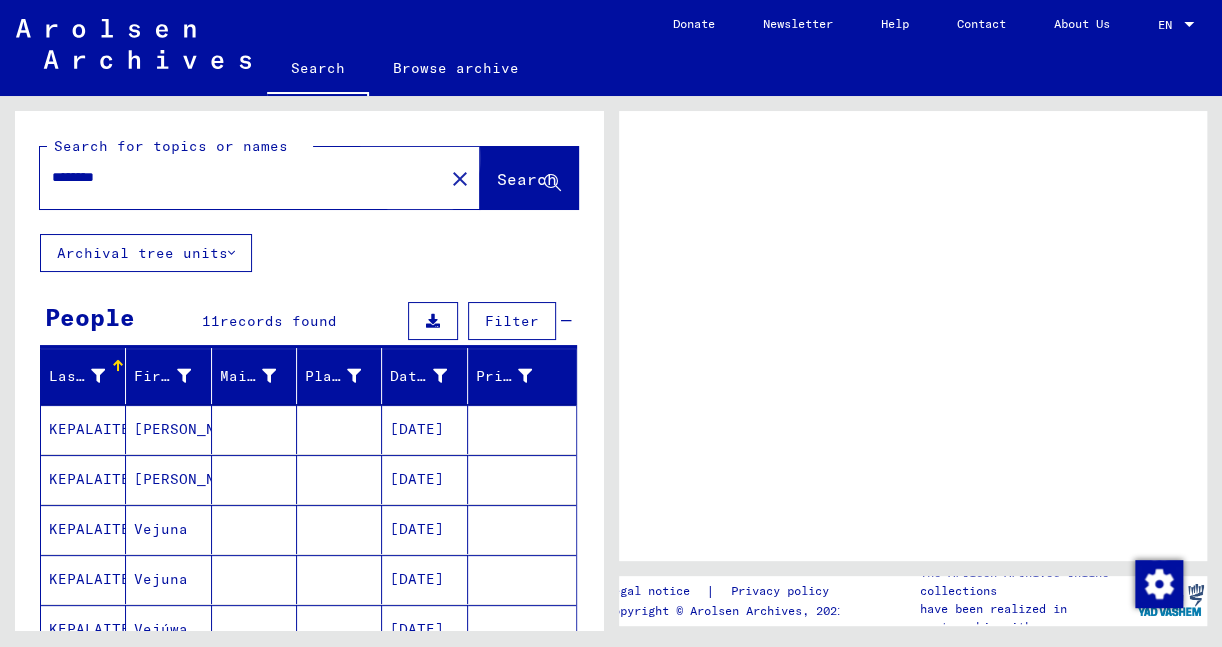 scroll, scrollTop: 0, scrollLeft: 0, axis: both 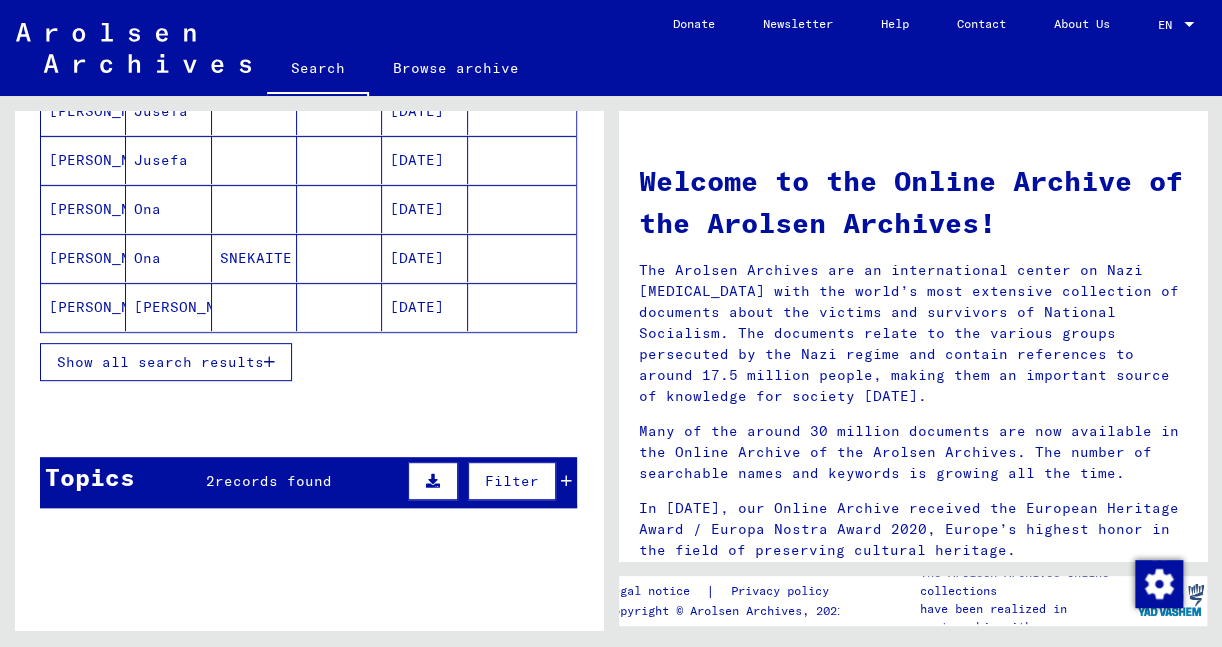 click on "Show all search results" at bounding box center [160, 362] 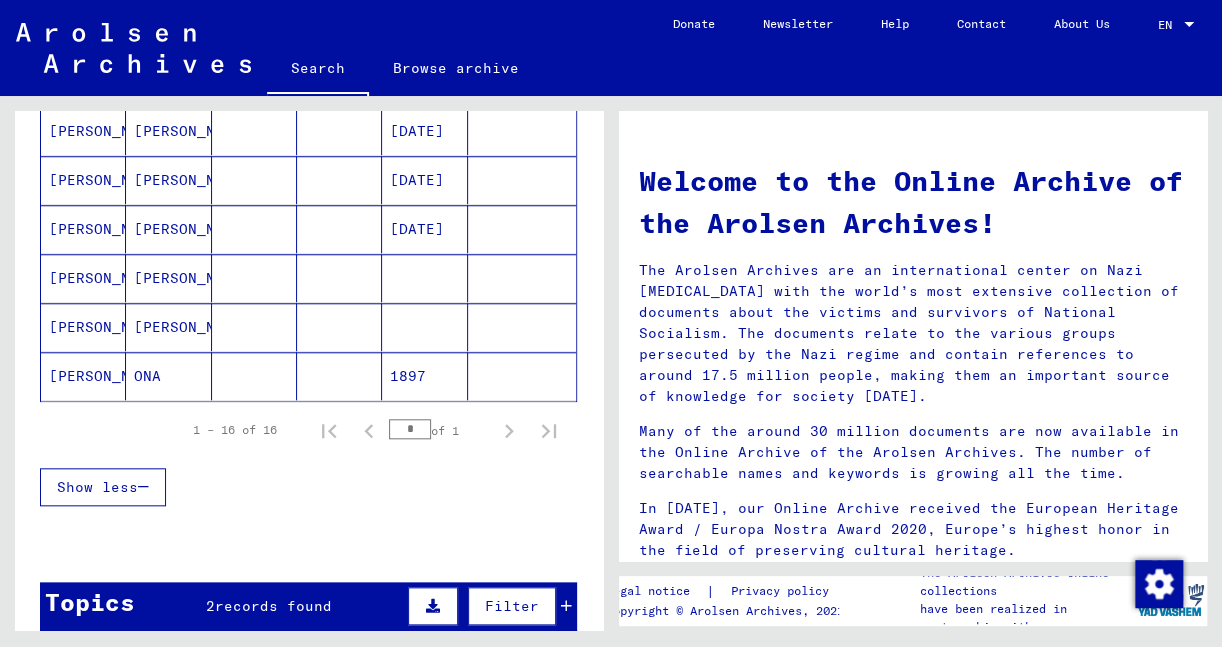 scroll, scrollTop: 742, scrollLeft: 0, axis: vertical 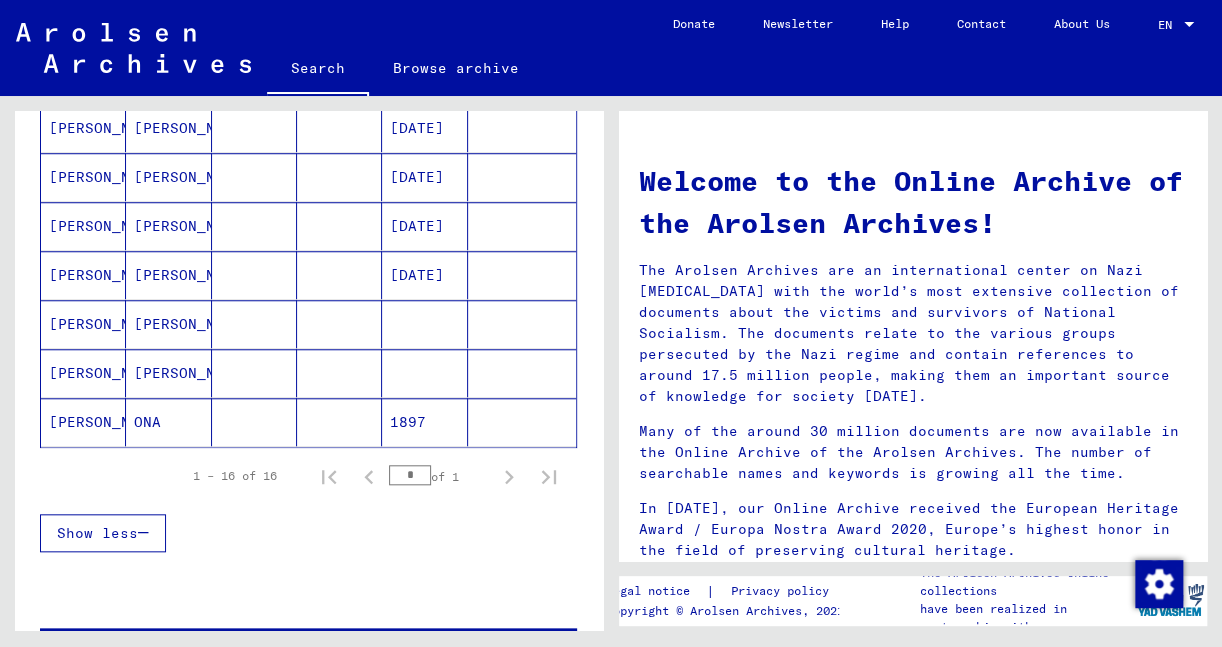 click on "02/18/1908" at bounding box center (424, 324) 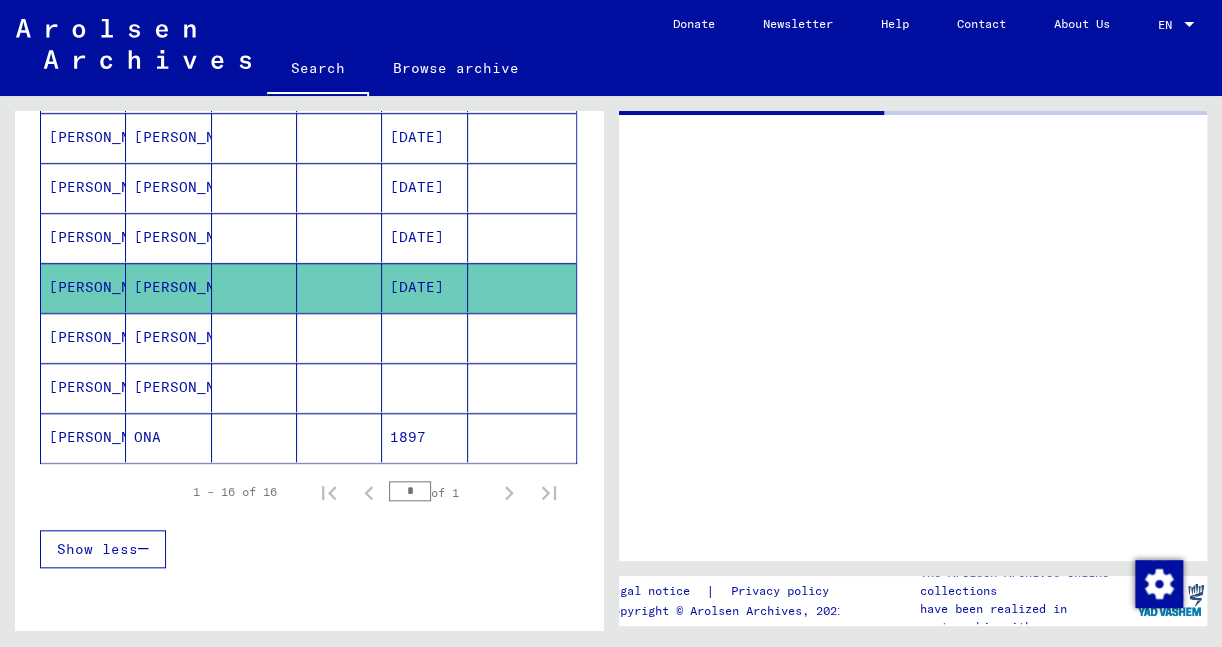 scroll, scrollTop: 750, scrollLeft: 0, axis: vertical 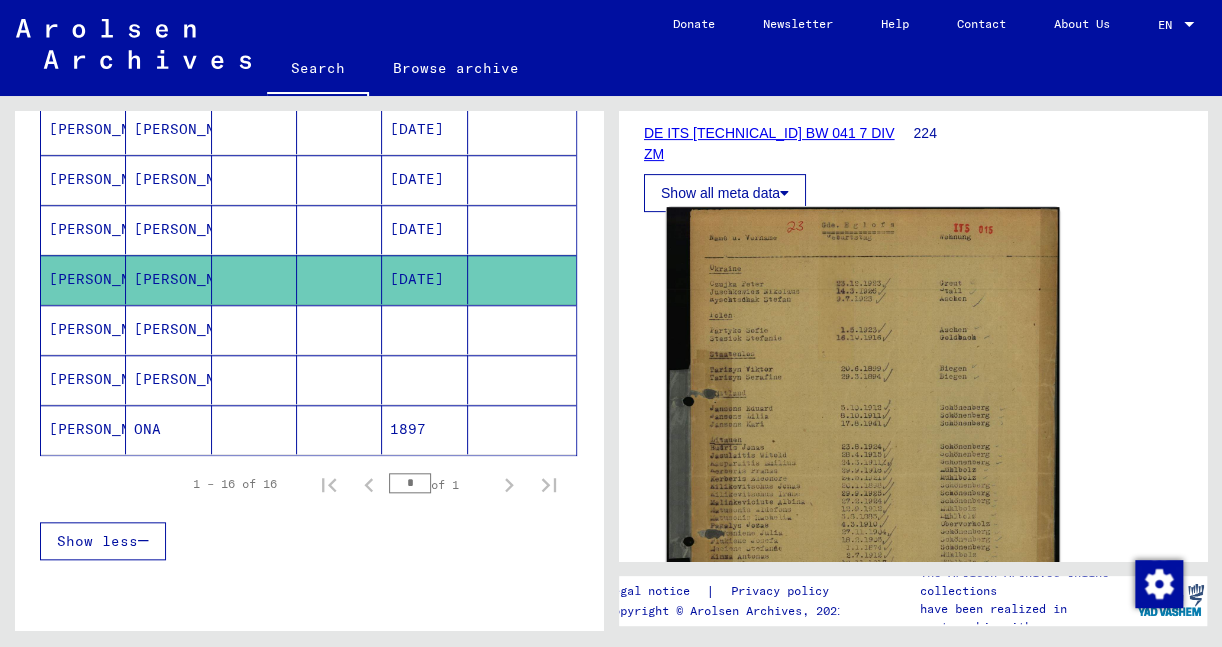 click 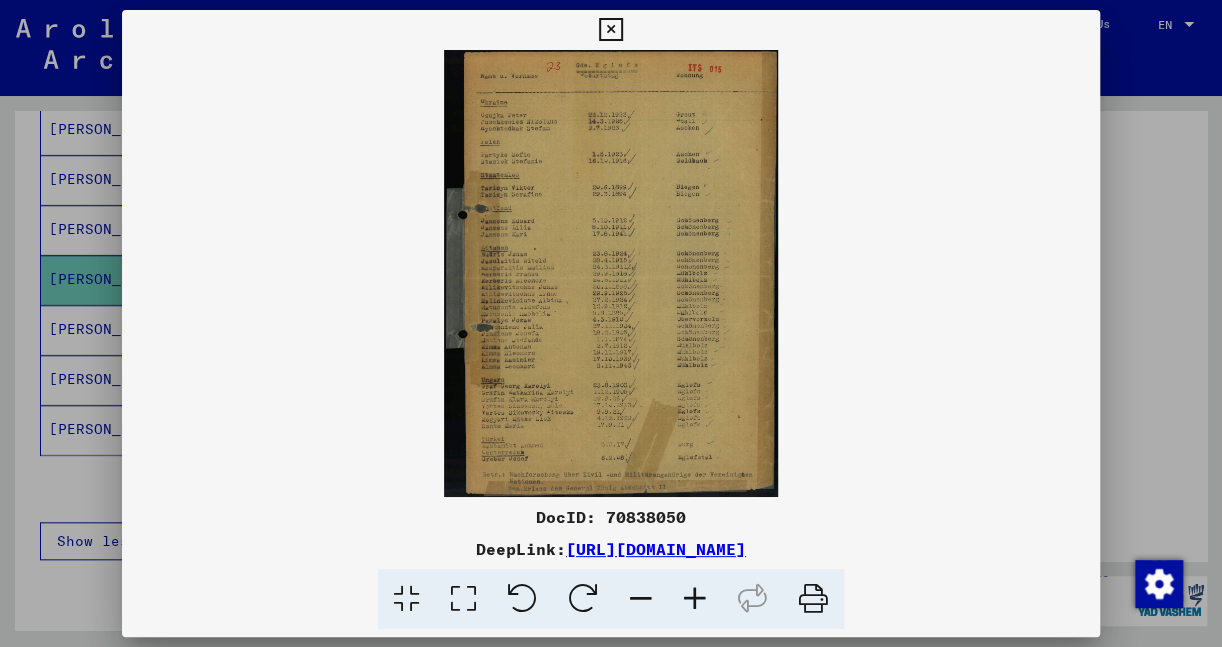 click at bounding box center (695, 599) 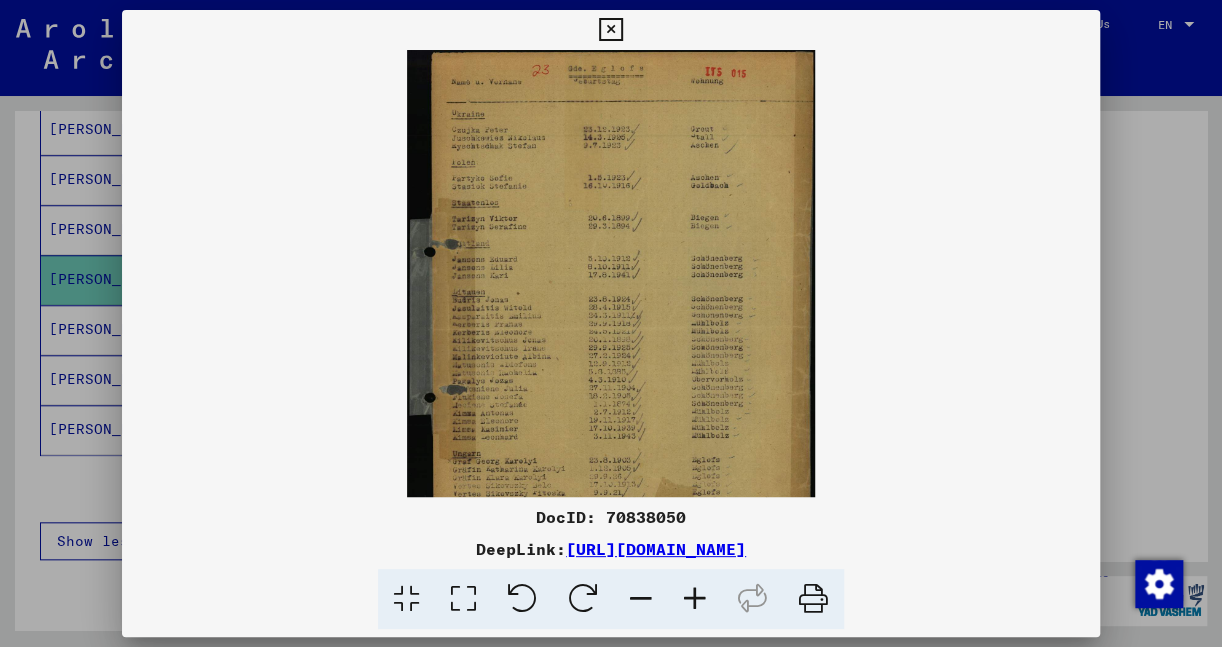 click at bounding box center [695, 599] 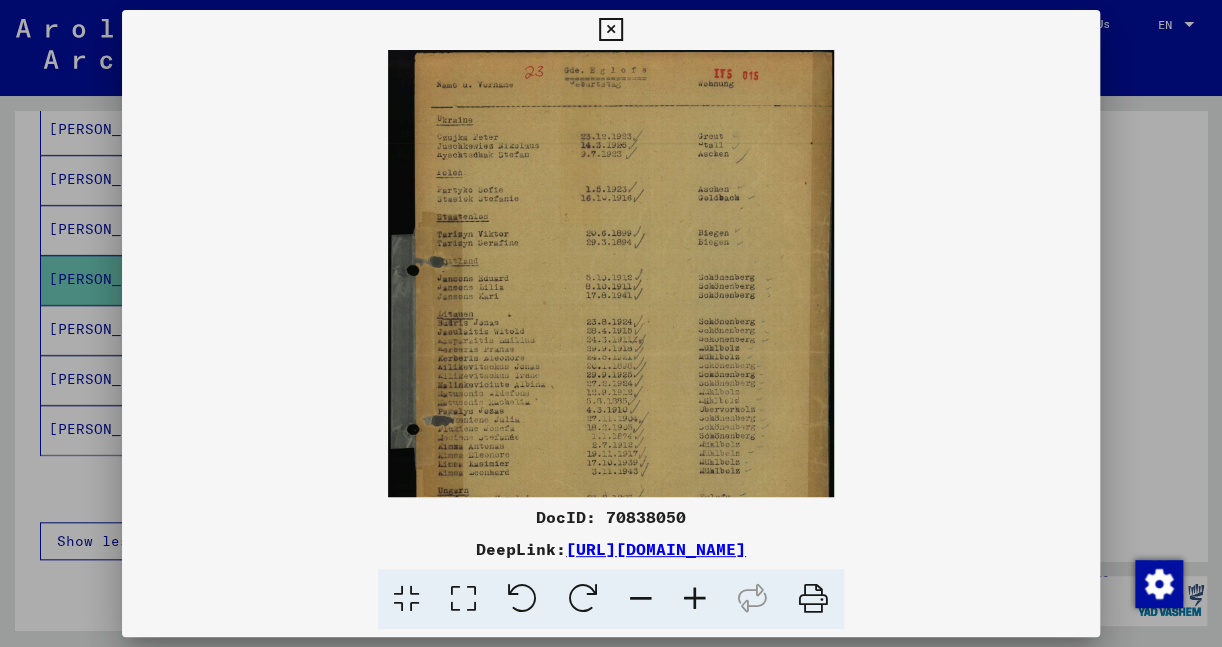 click at bounding box center [695, 599] 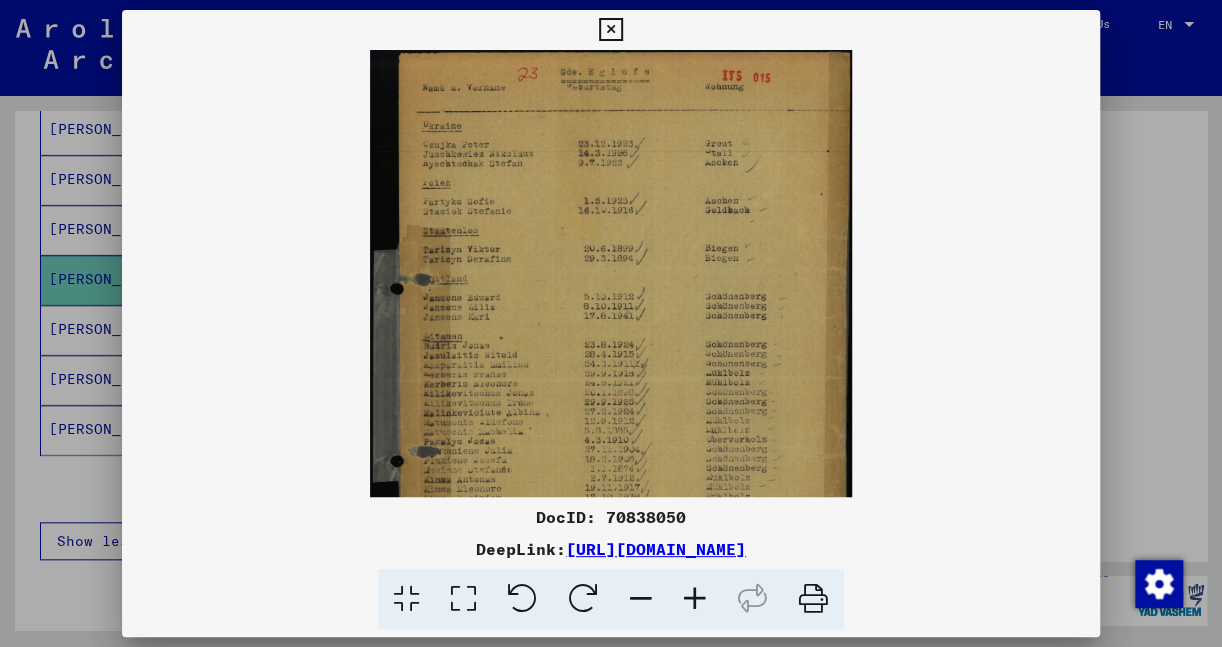 click at bounding box center [695, 599] 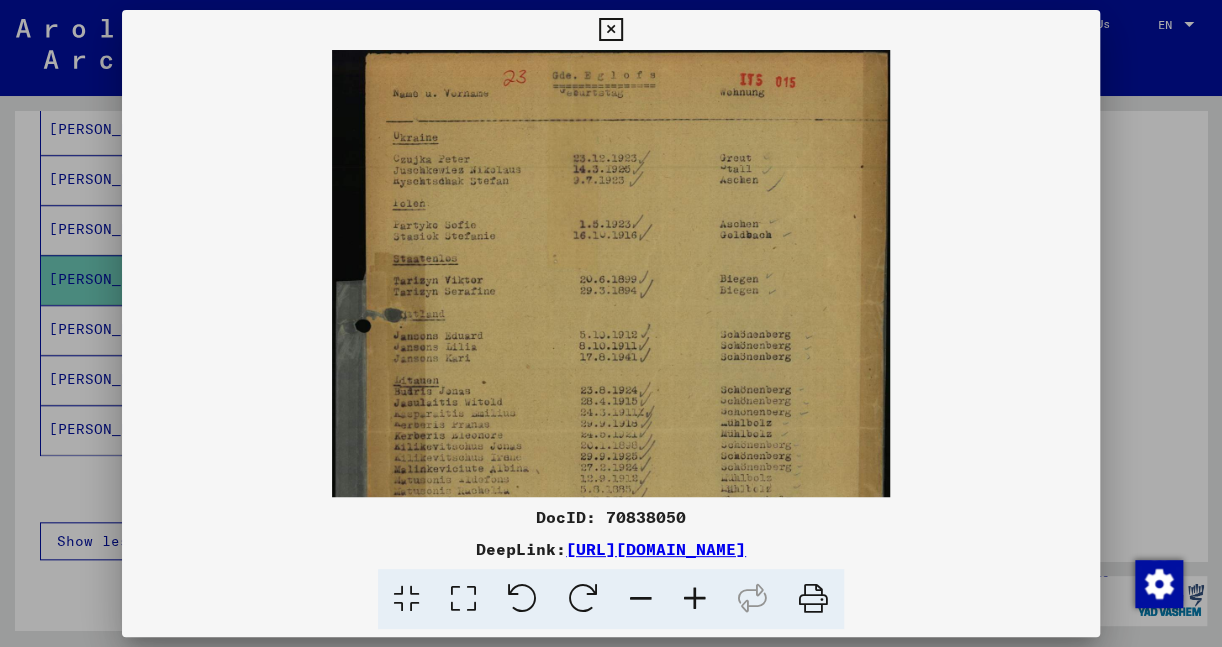 click at bounding box center (695, 599) 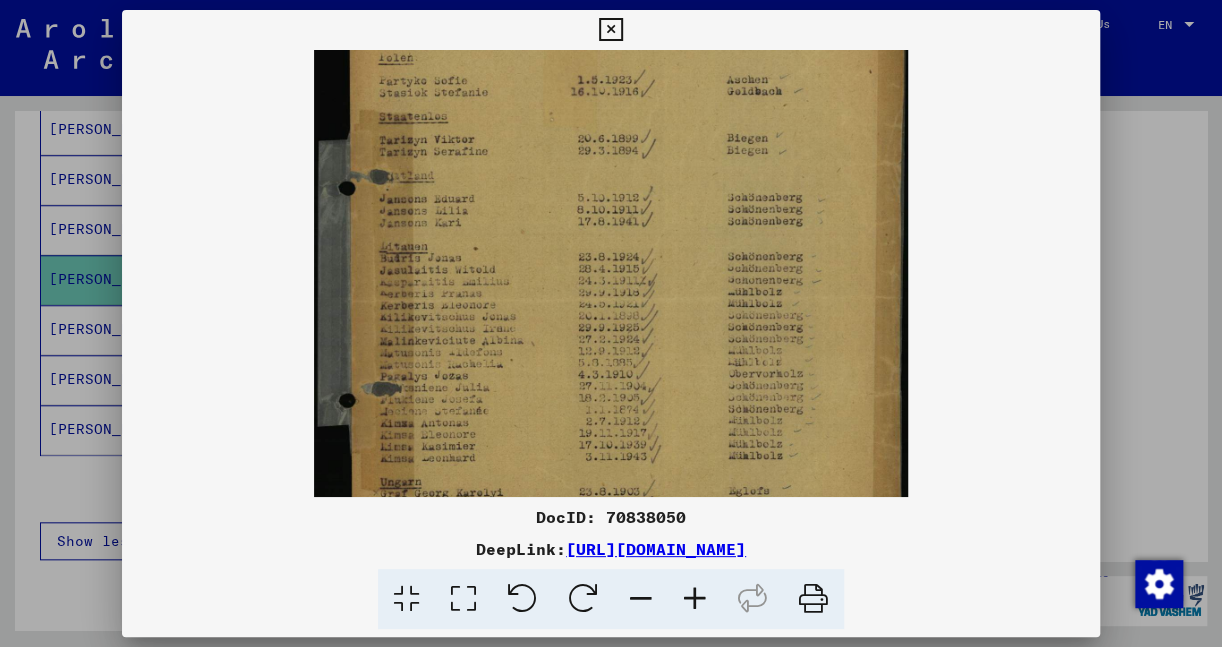 scroll, scrollTop: 167, scrollLeft: 0, axis: vertical 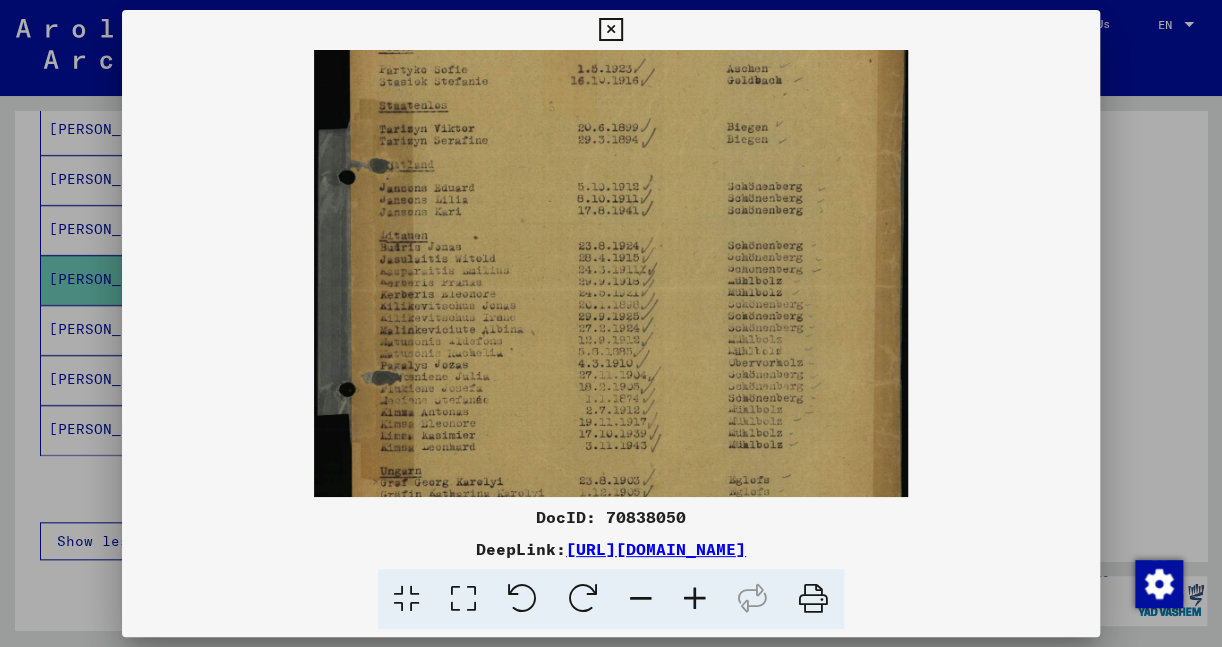 drag, startPoint x: 560, startPoint y: 438, endPoint x: 593, endPoint y: 271, distance: 170.22926 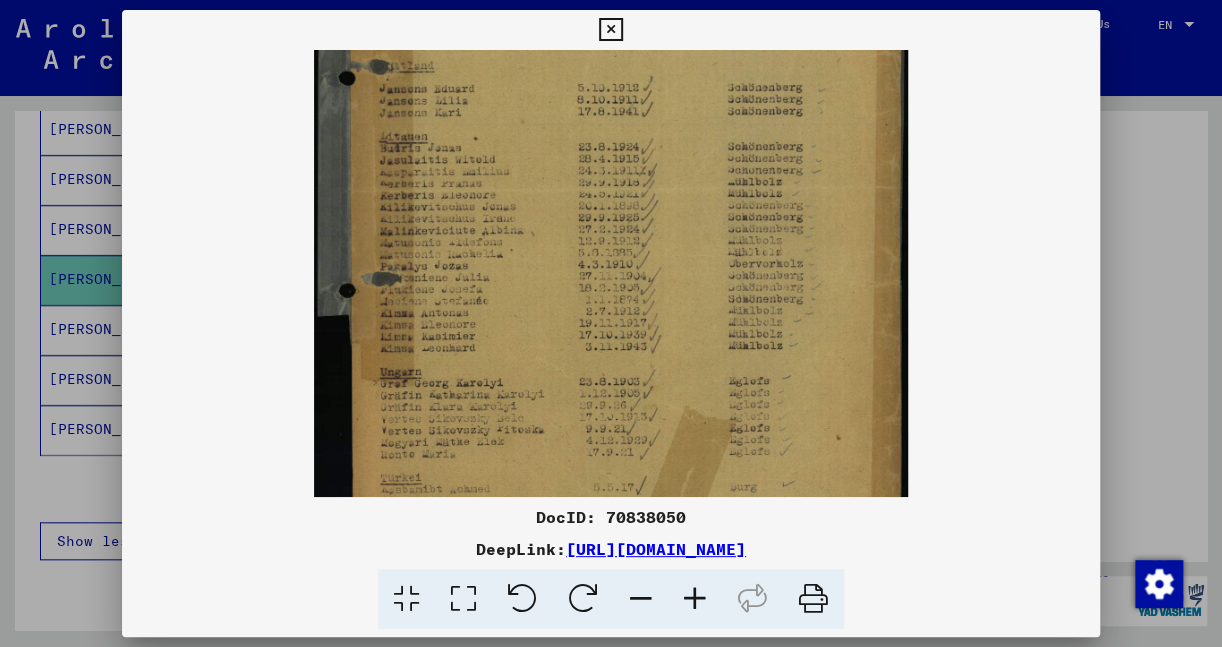 scroll, scrollTop: 280, scrollLeft: 0, axis: vertical 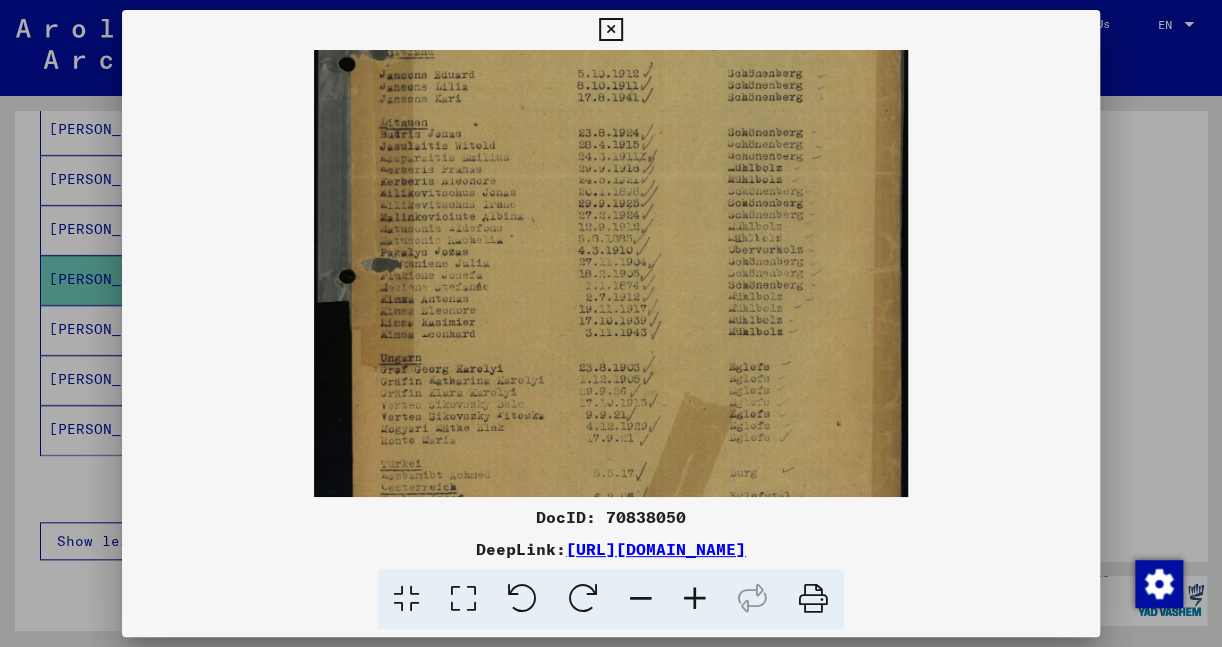 drag, startPoint x: 510, startPoint y: 439, endPoint x: 528, endPoint y: 326, distance: 114.424644 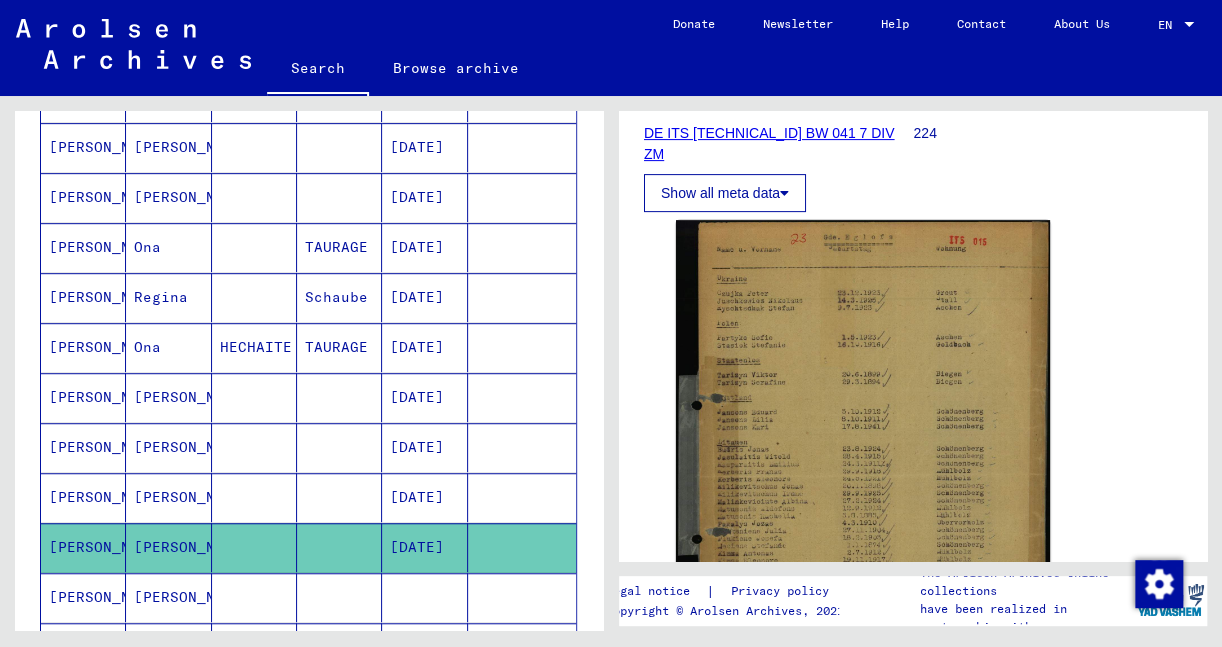 scroll, scrollTop: 432, scrollLeft: 0, axis: vertical 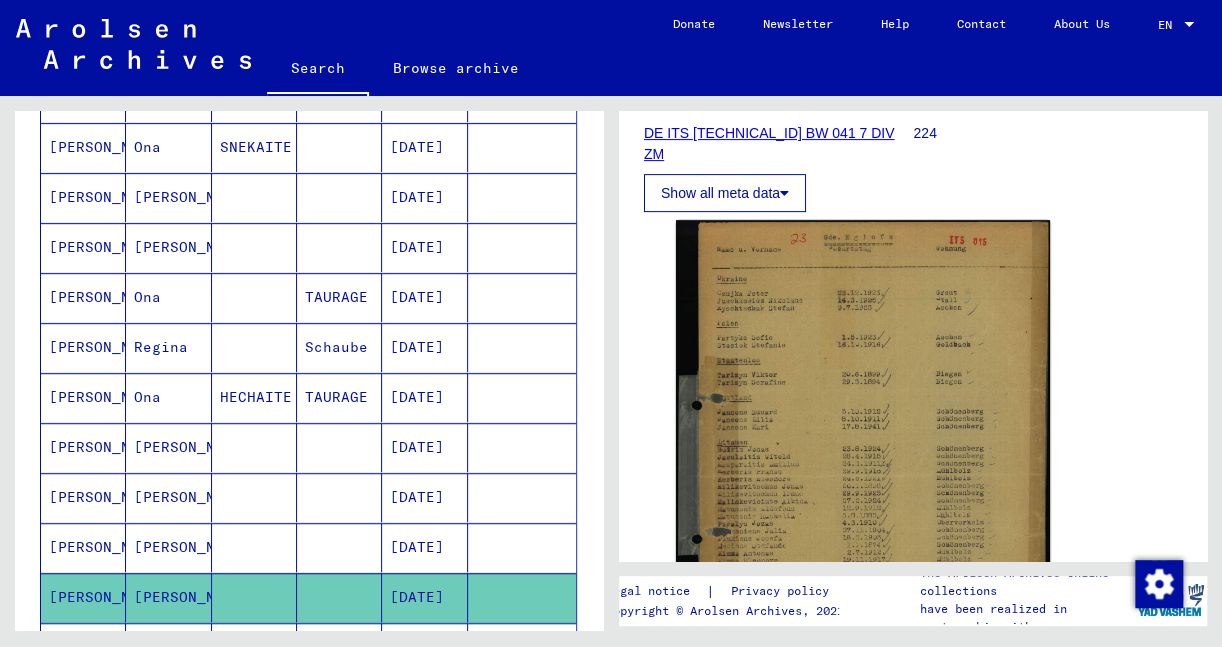 click on "TAURAGE" at bounding box center [339, 347] 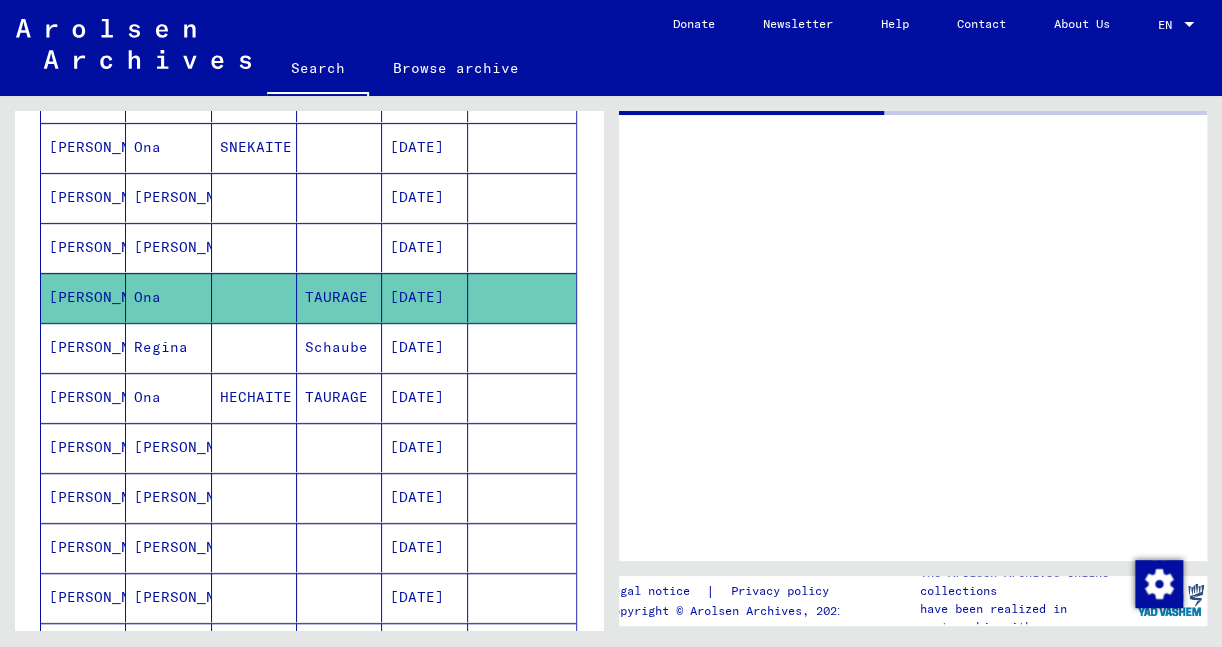 scroll, scrollTop: 0, scrollLeft: 0, axis: both 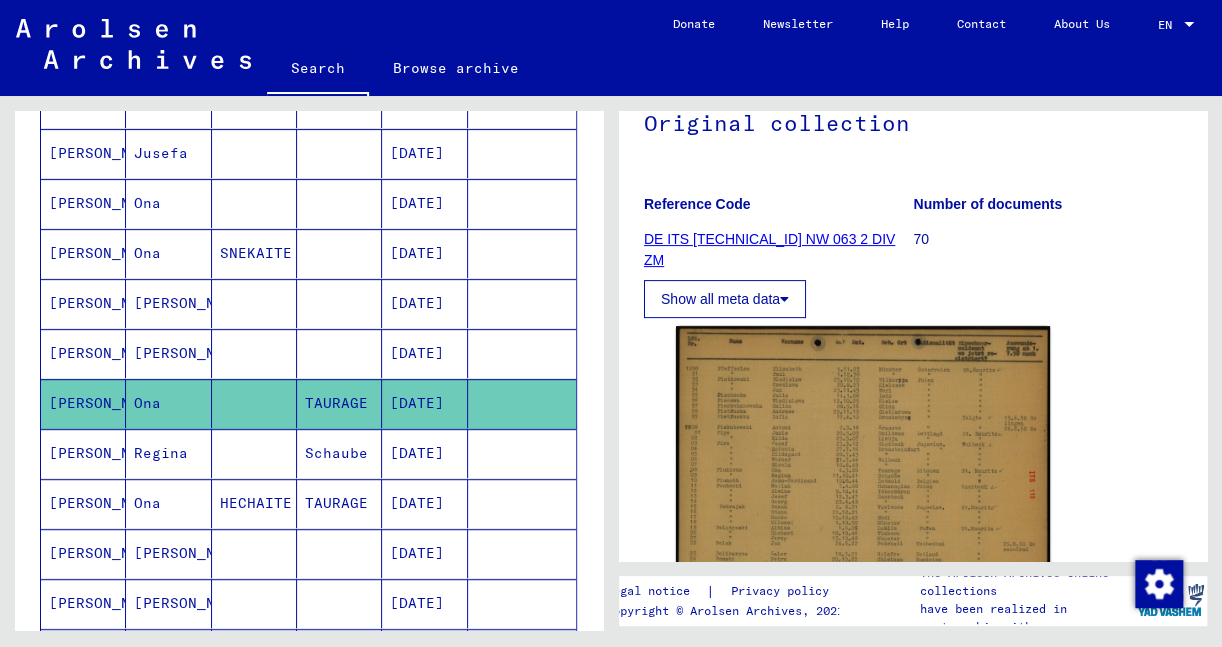 click on "Ona" at bounding box center [168, 303] 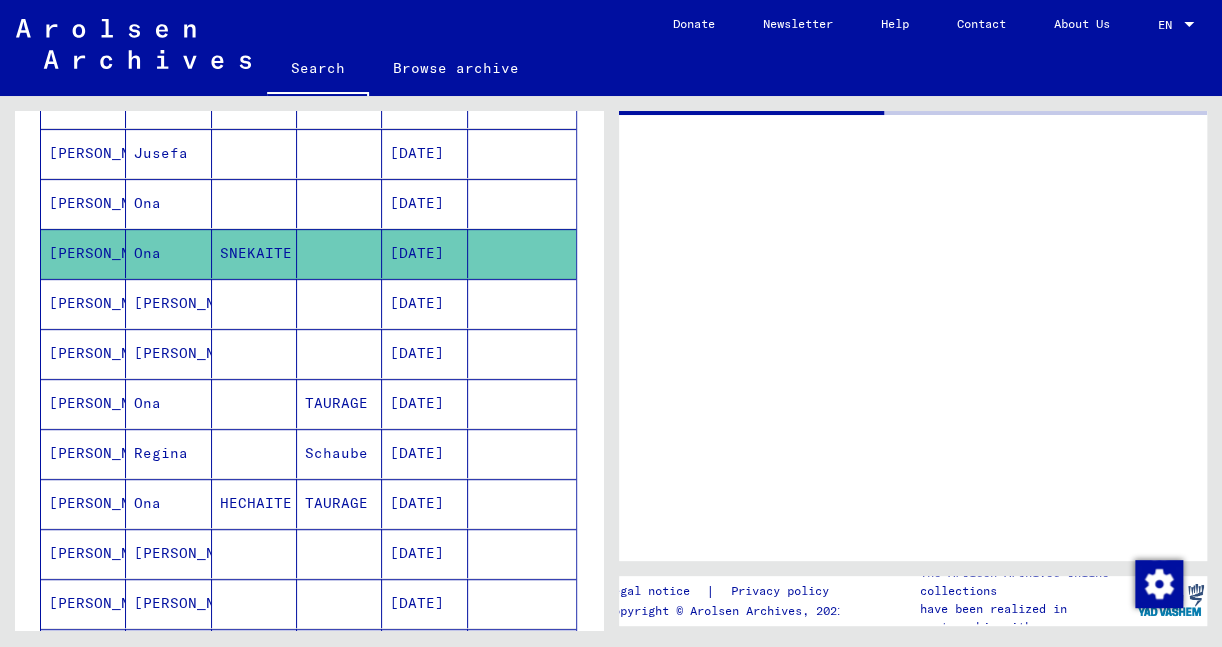 scroll, scrollTop: 0, scrollLeft: 0, axis: both 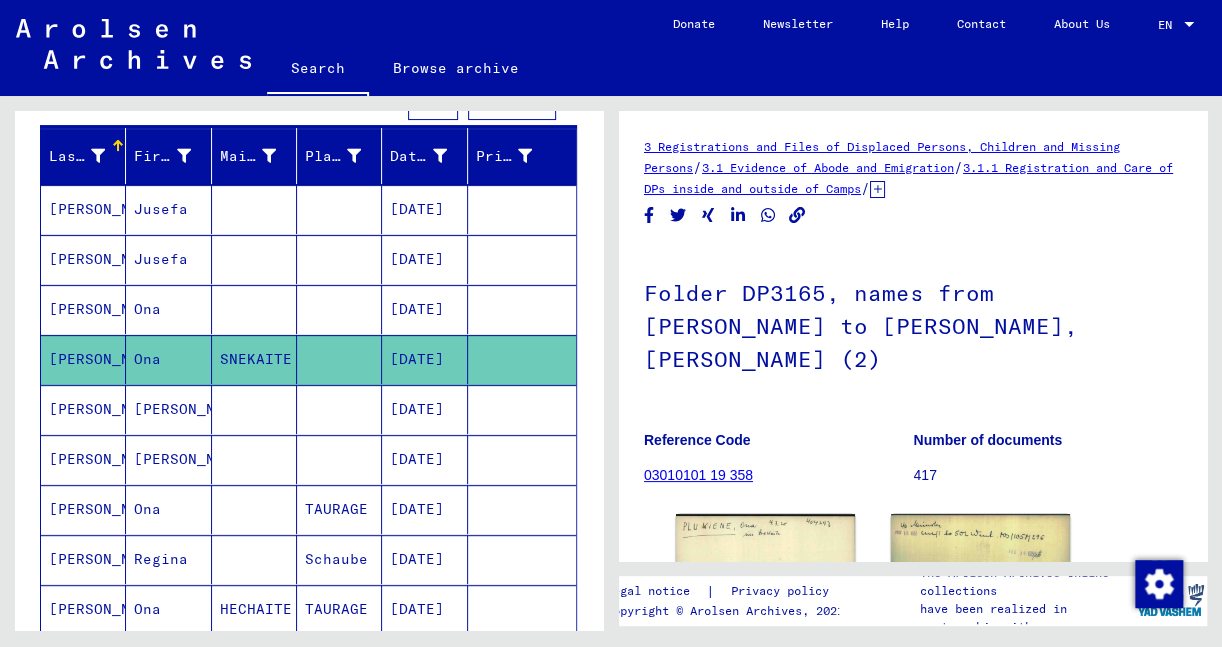 click on "Ona" at bounding box center (168, 359) 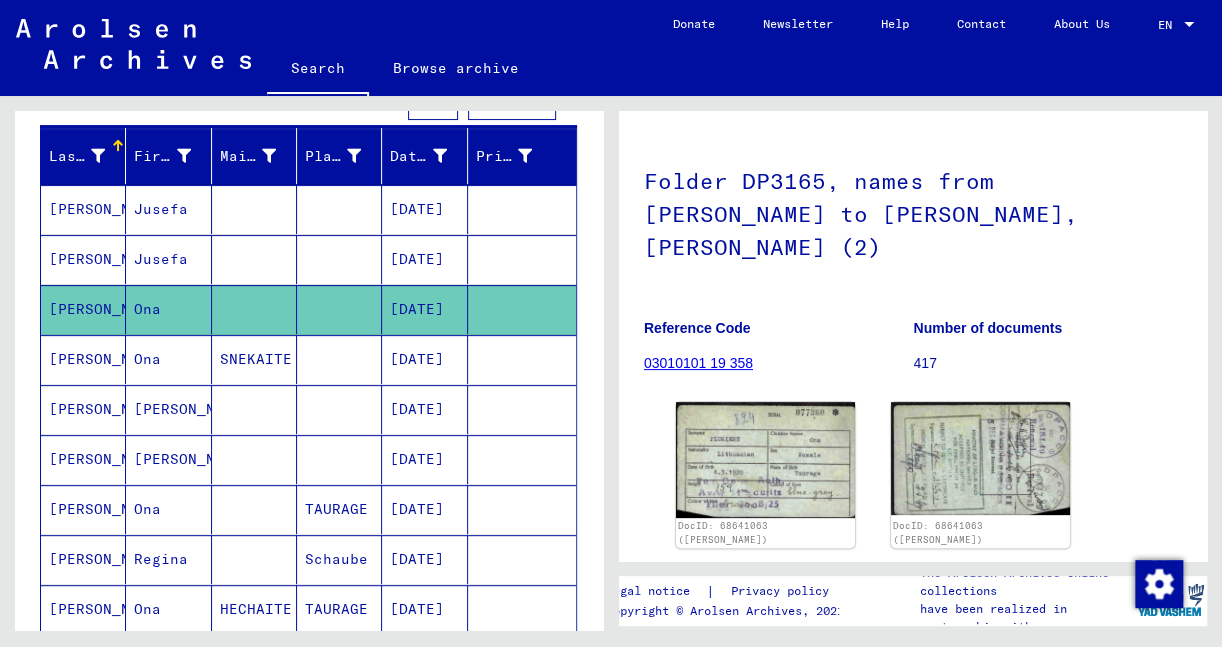 scroll, scrollTop: 212, scrollLeft: 0, axis: vertical 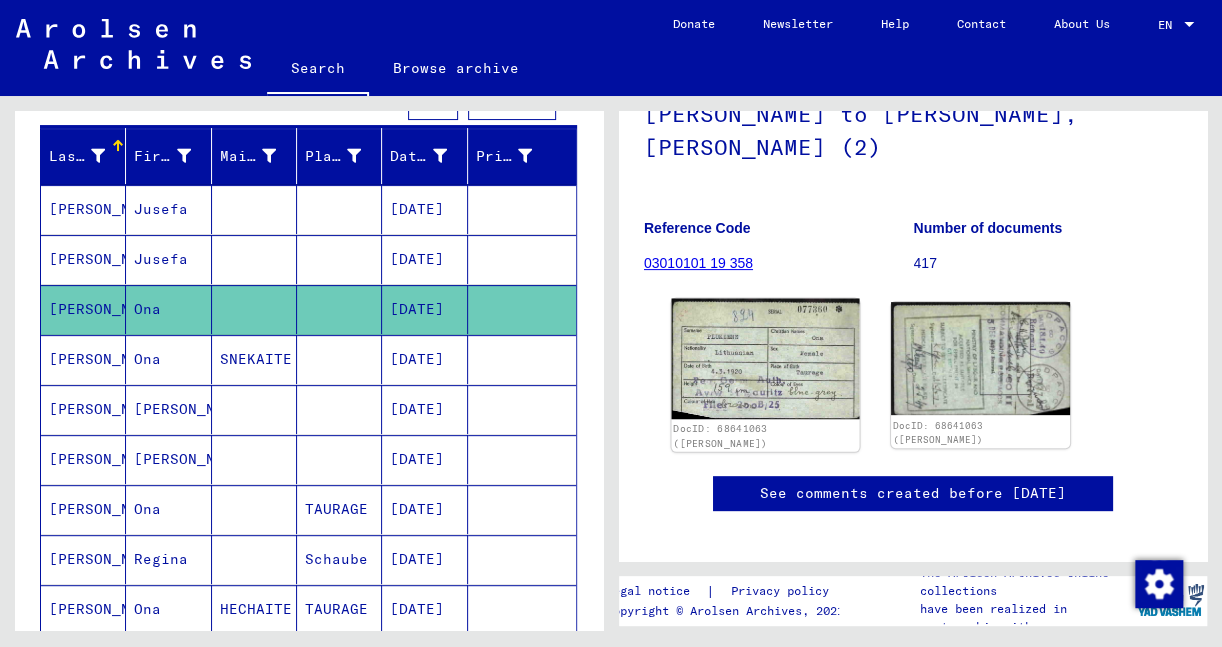 click 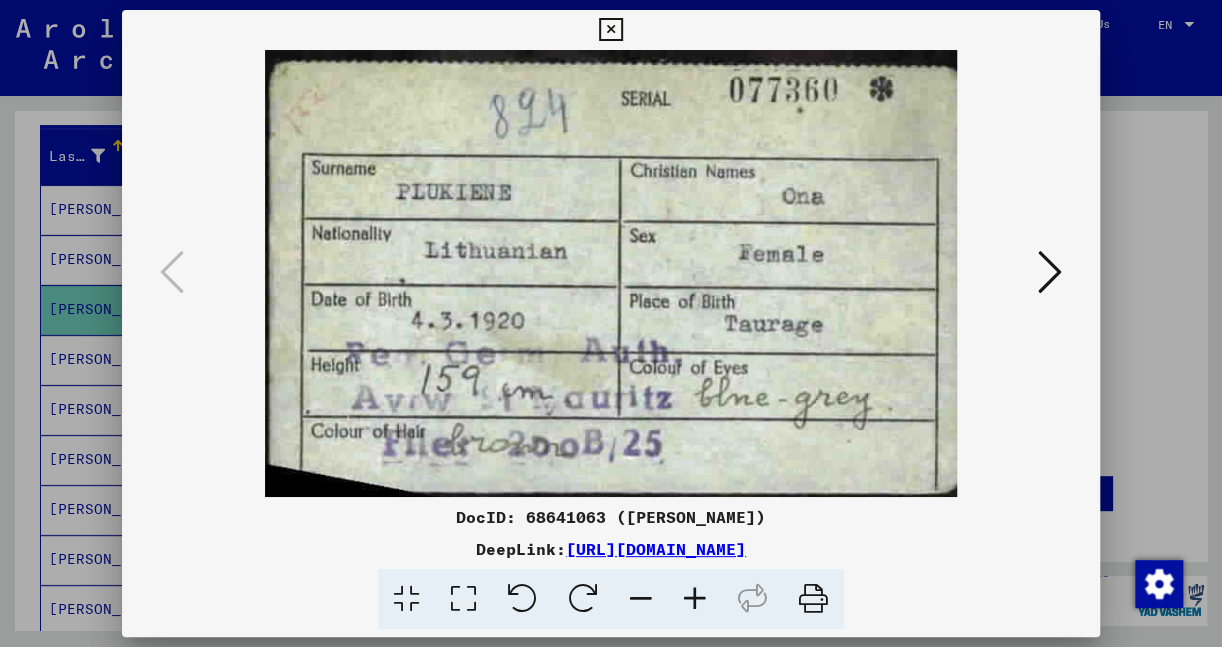 click at bounding box center (610, 30) 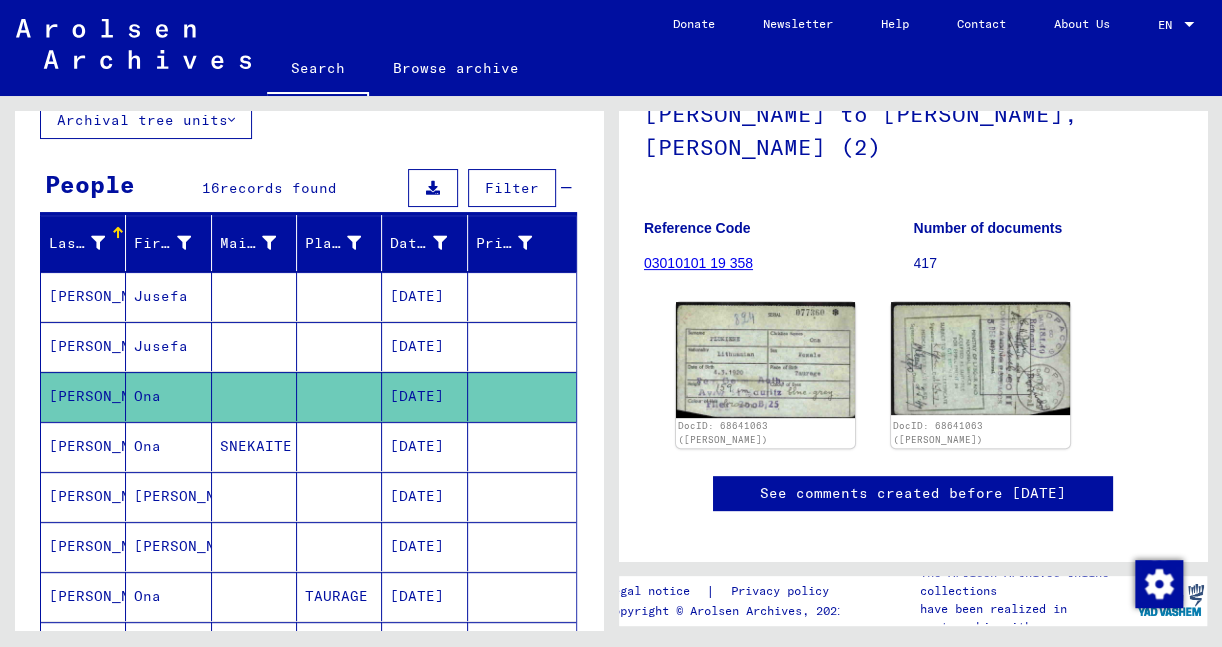 scroll, scrollTop: 0, scrollLeft: 0, axis: both 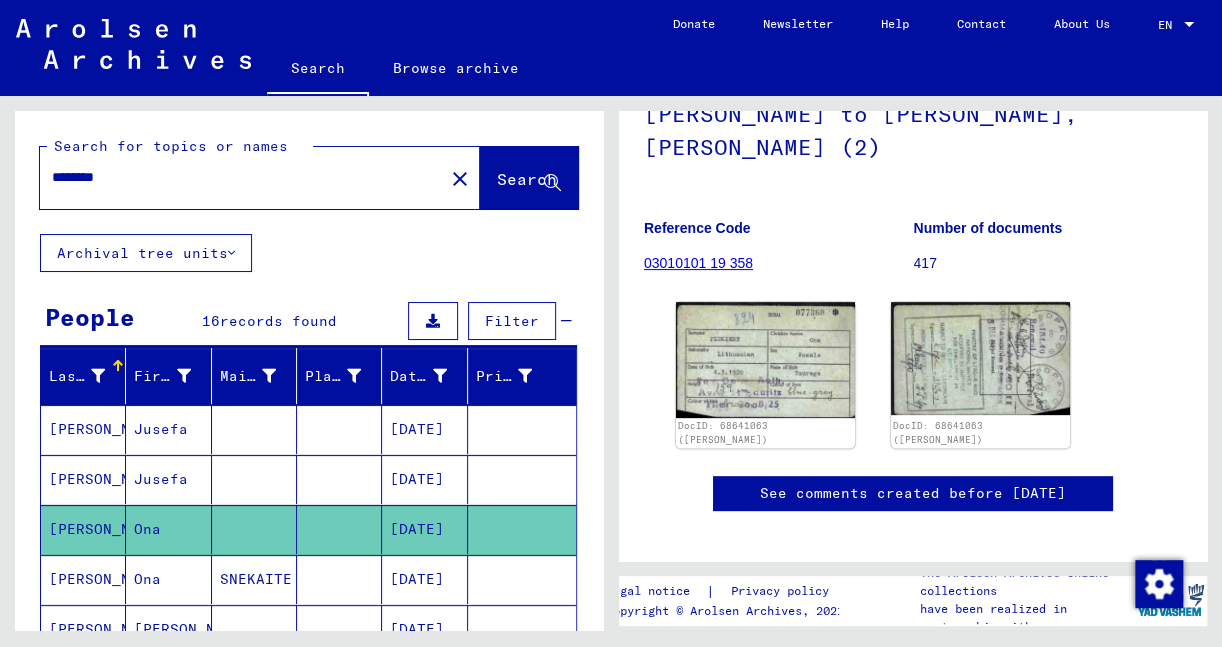 drag, startPoint x: 87, startPoint y: 177, endPoint x: 179, endPoint y: 168, distance: 92.43917 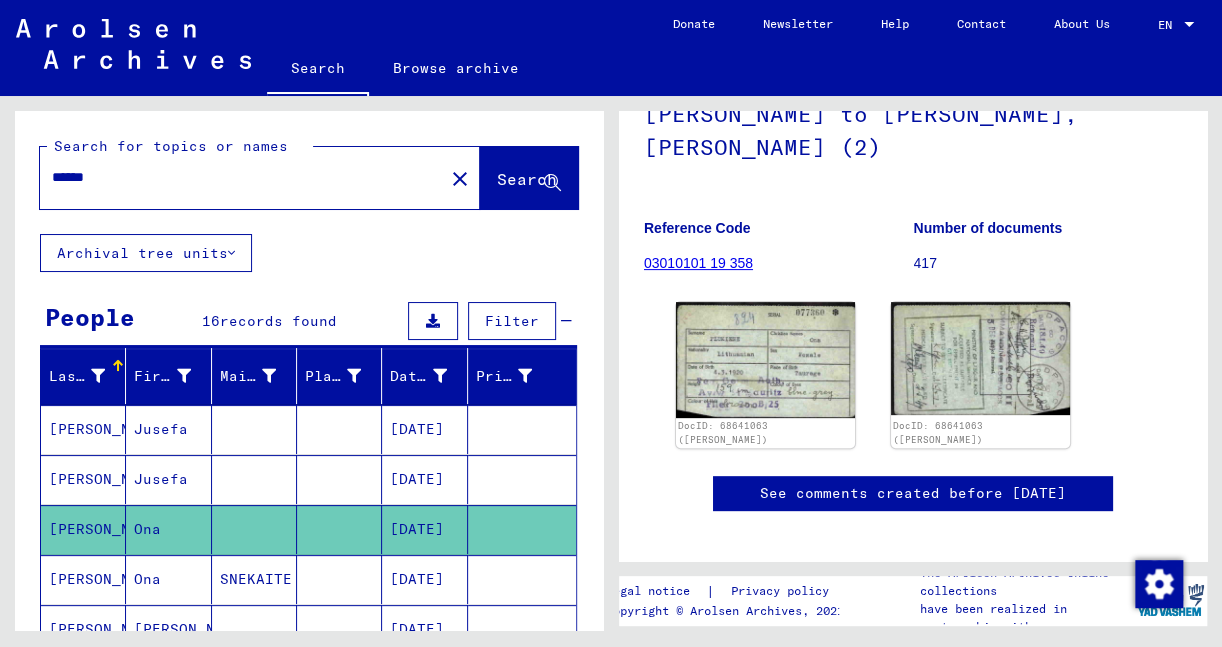 type on "******" 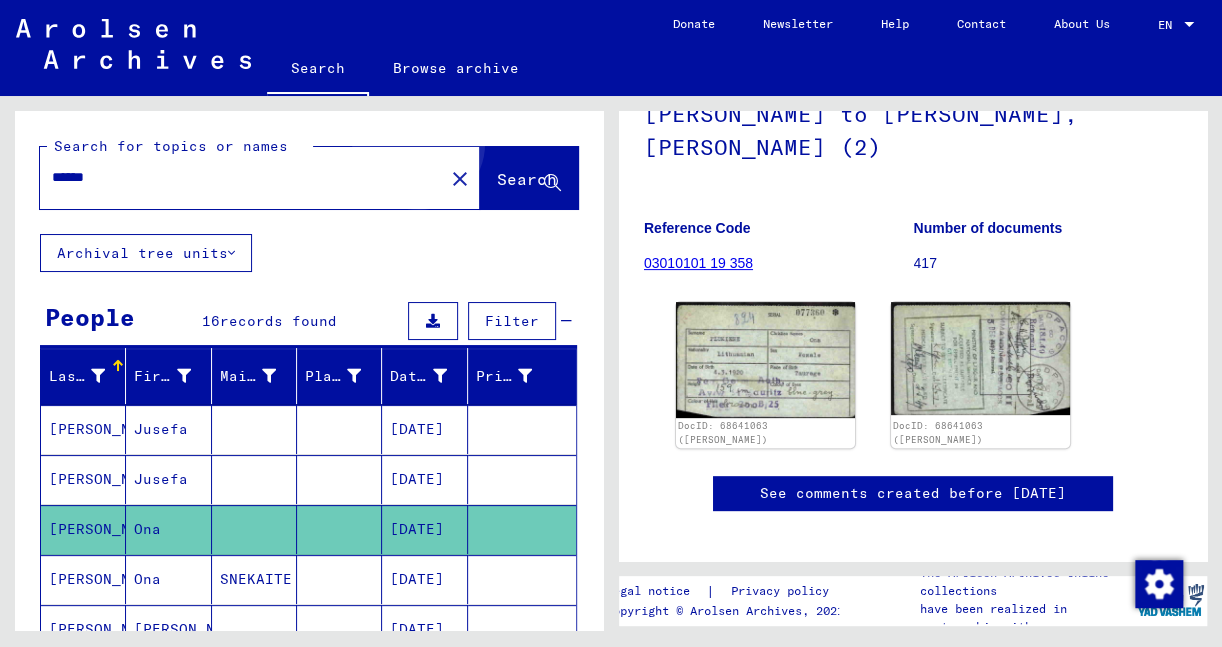 click on "Search" 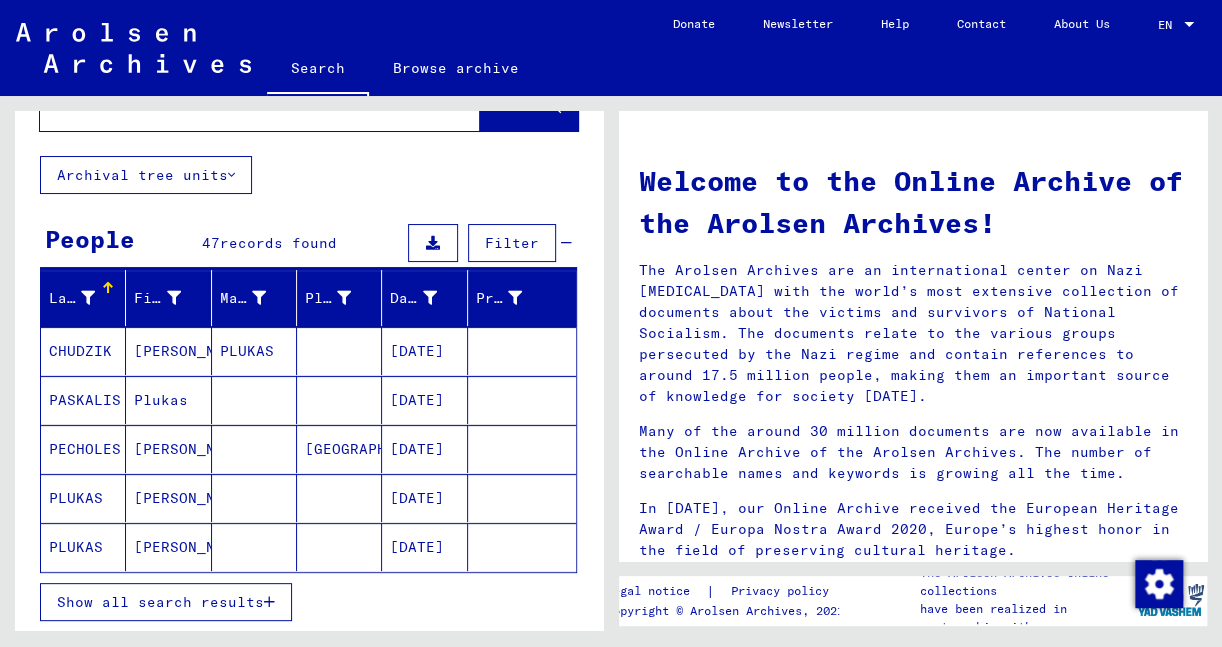 scroll, scrollTop: 106, scrollLeft: 0, axis: vertical 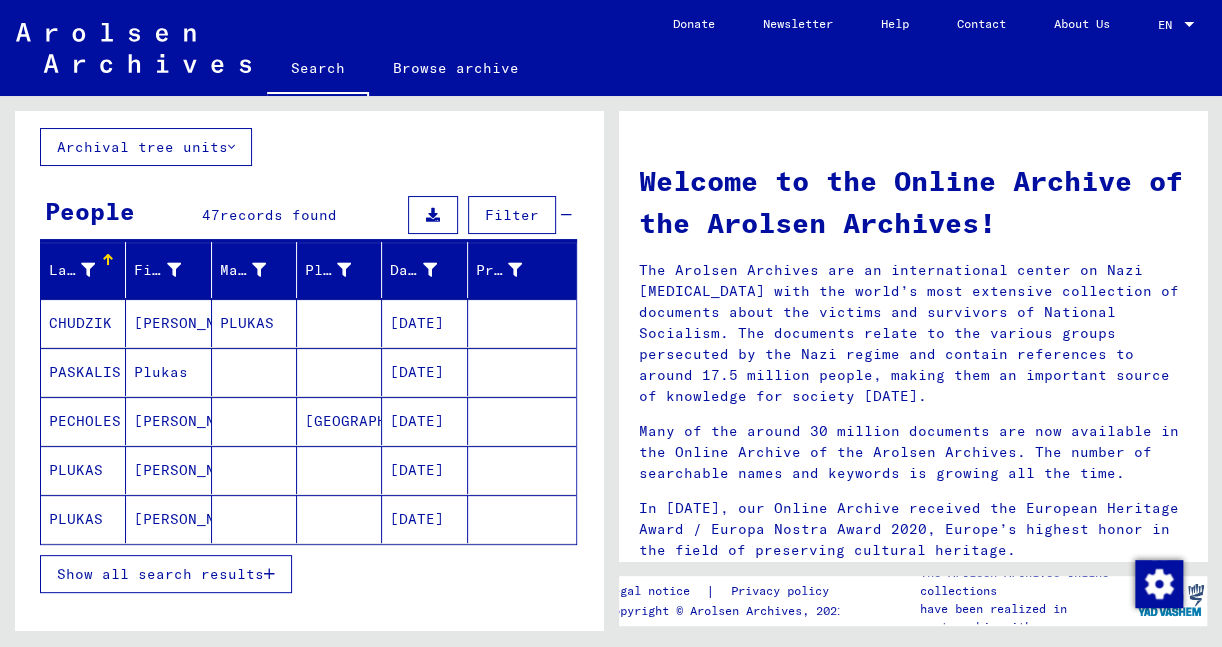click on "Show all search results" at bounding box center [160, 574] 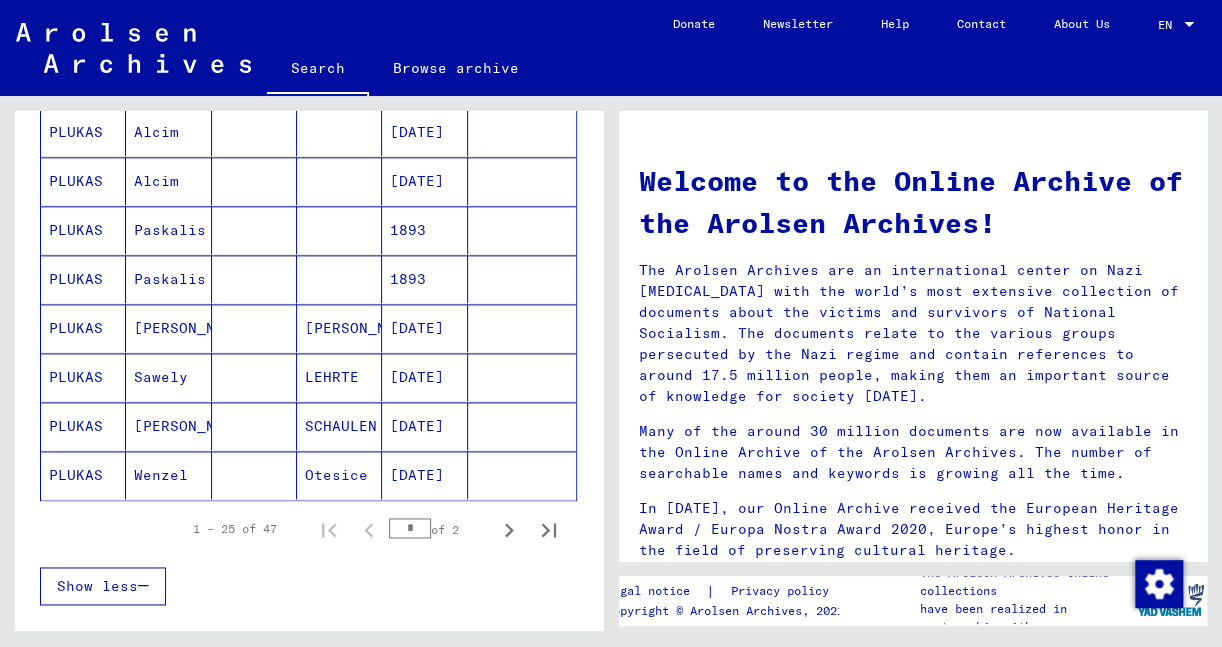 scroll, scrollTop: 1166, scrollLeft: 0, axis: vertical 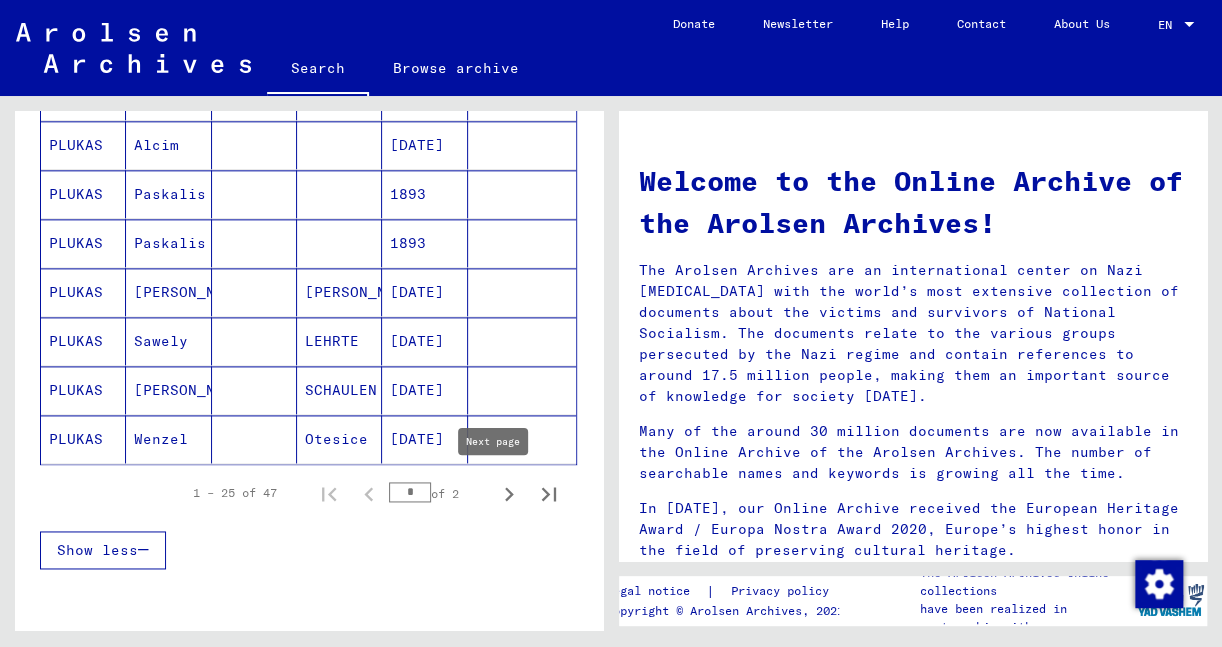 click 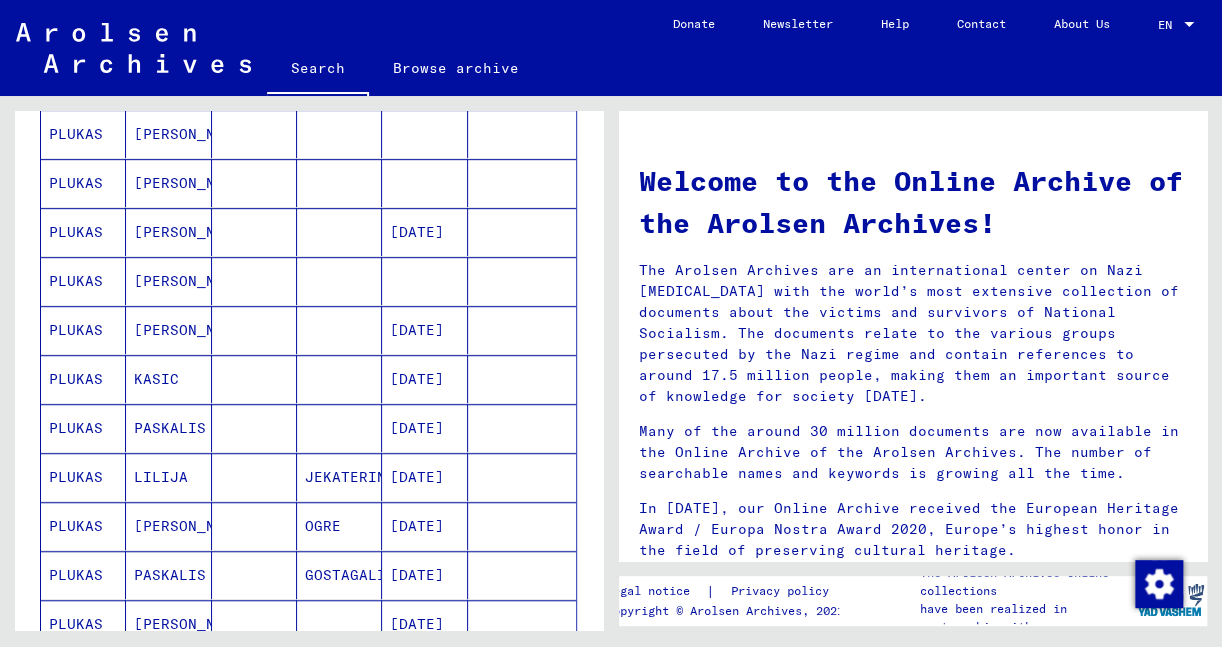scroll, scrollTop: 530, scrollLeft: 0, axis: vertical 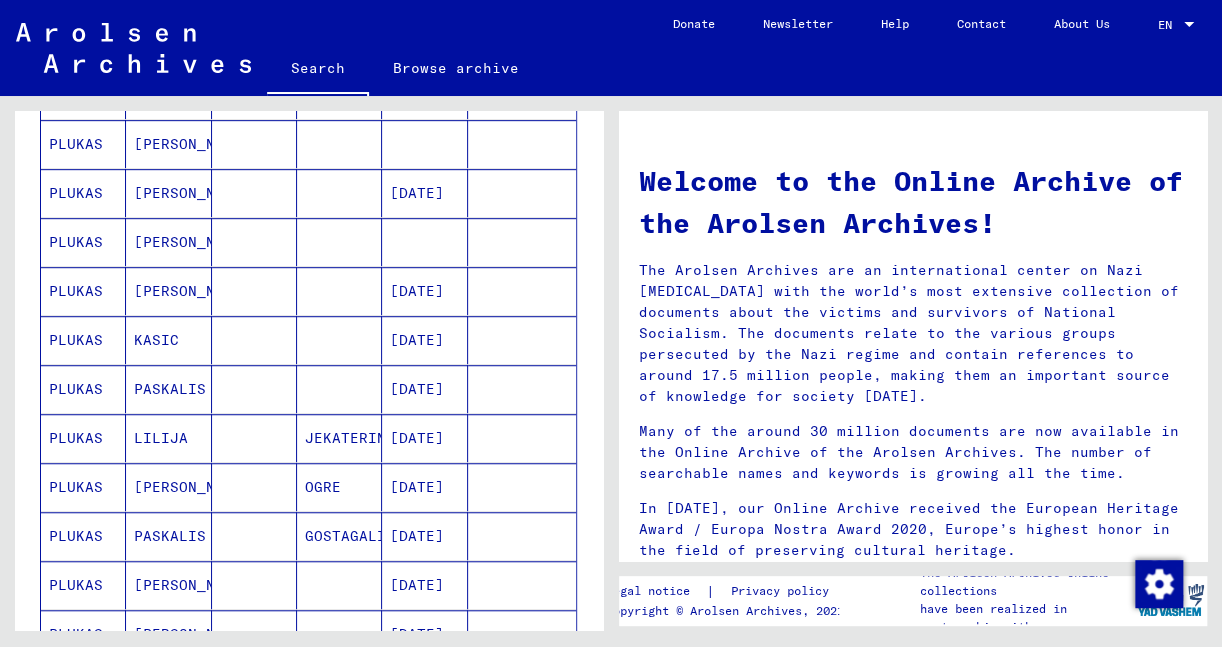 click on "LILIJA" at bounding box center (168, 487) 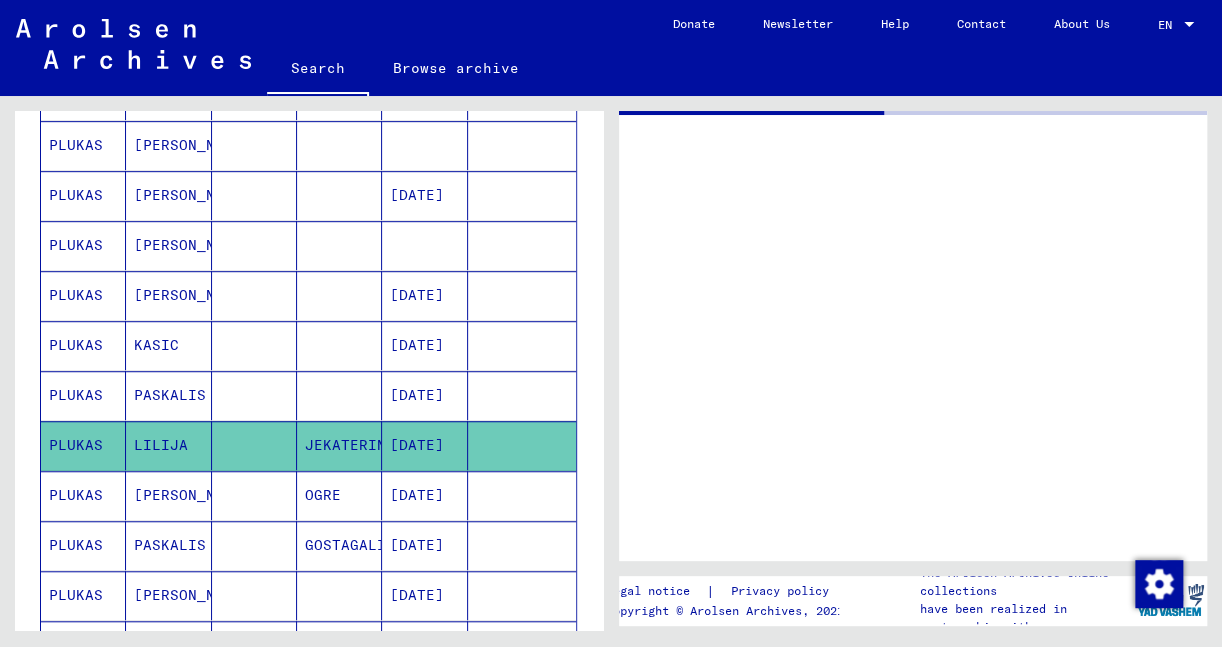 click on "LILIJA" 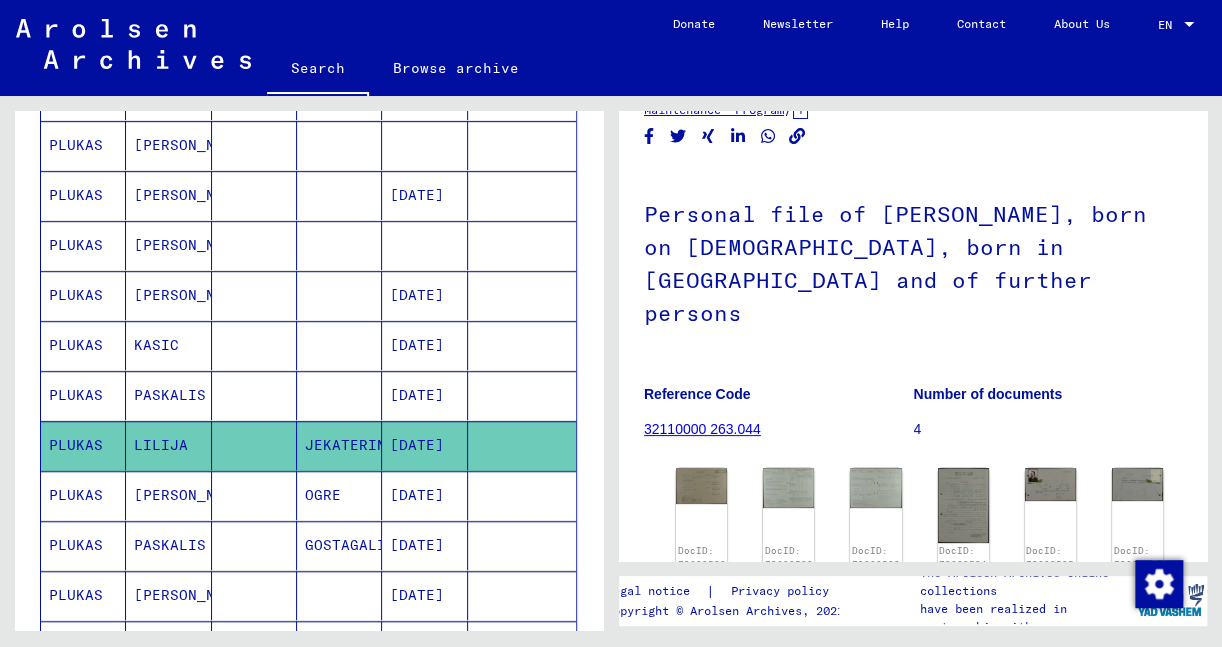 scroll, scrollTop: 212, scrollLeft: 0, axis: vertical 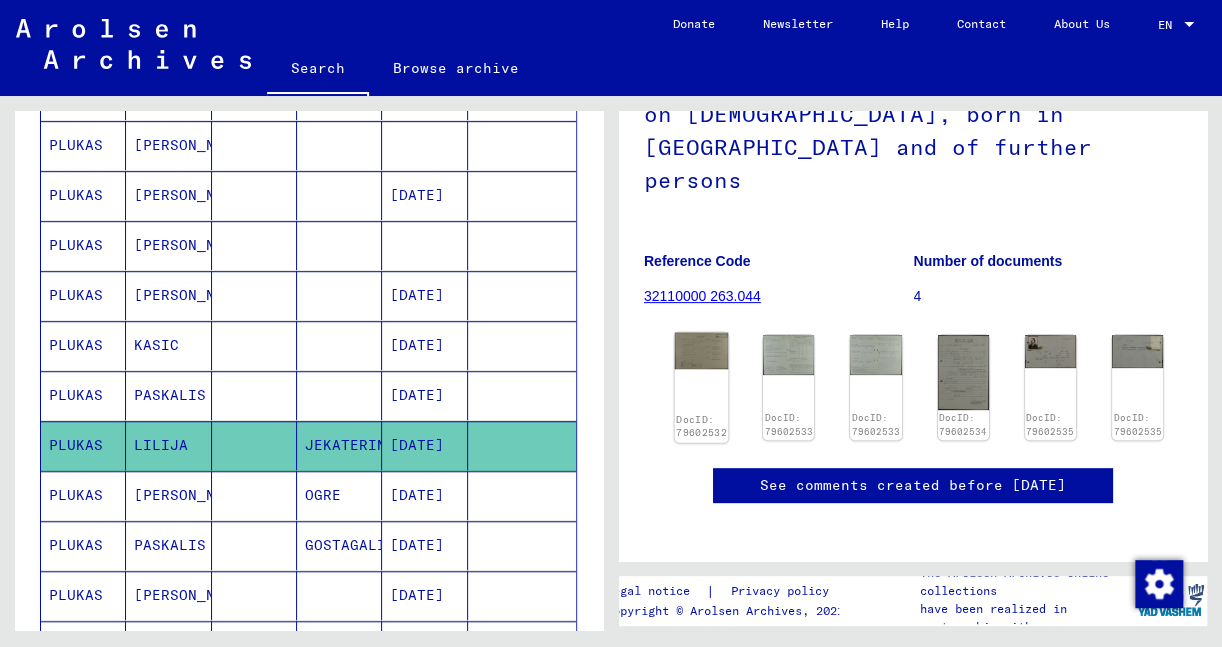click 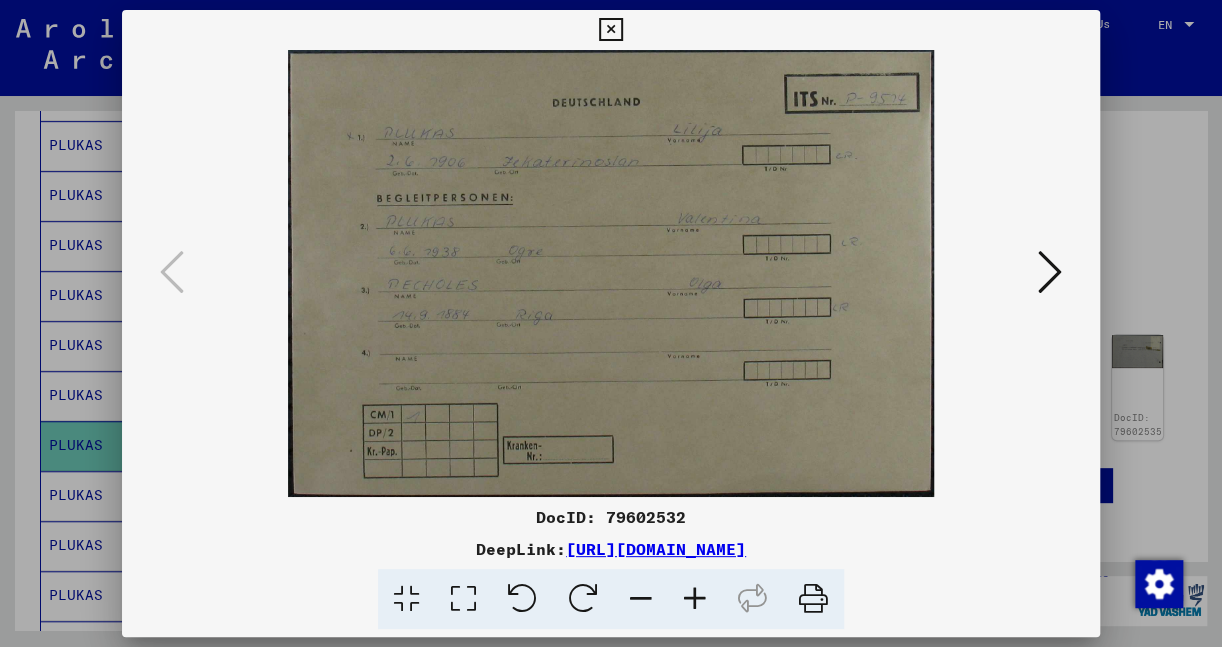 click at bounding box center [1050, 272] 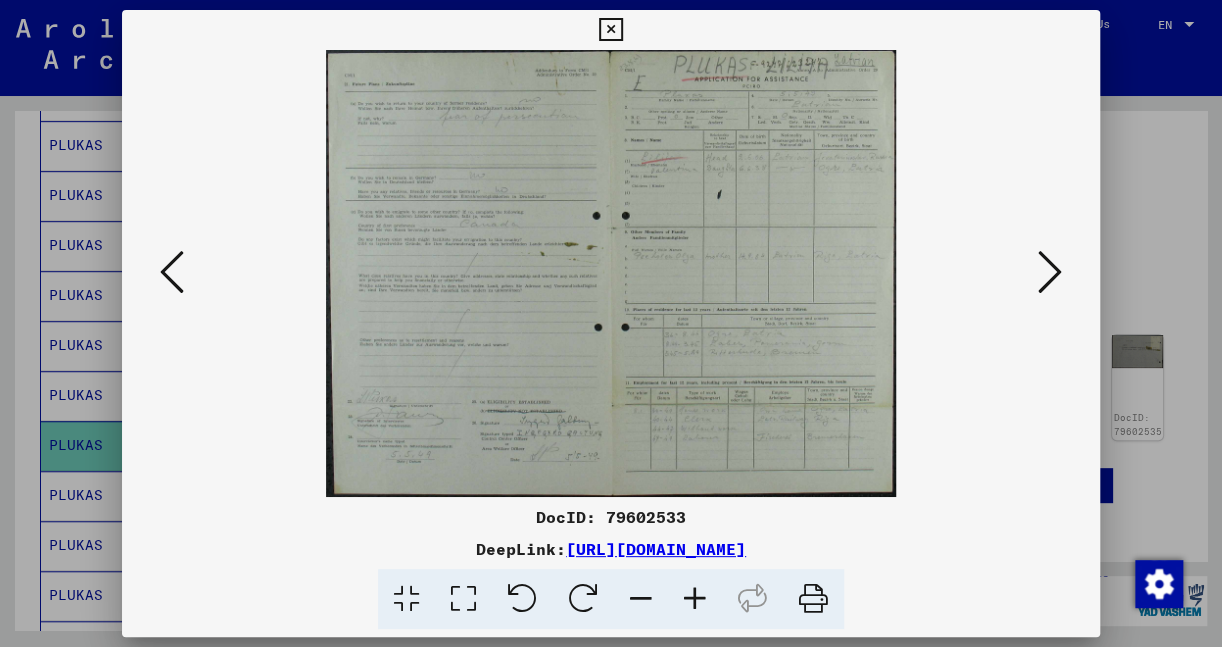 click at bounding box center (695, 599) 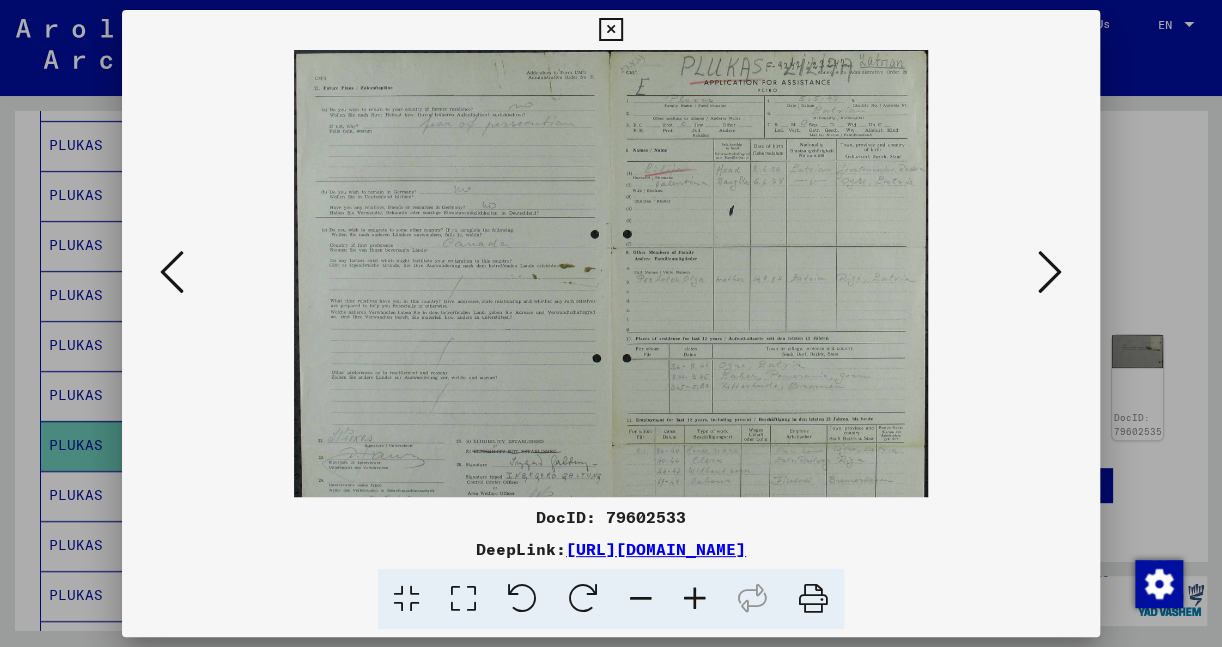 click at bounding box center [695, 599] 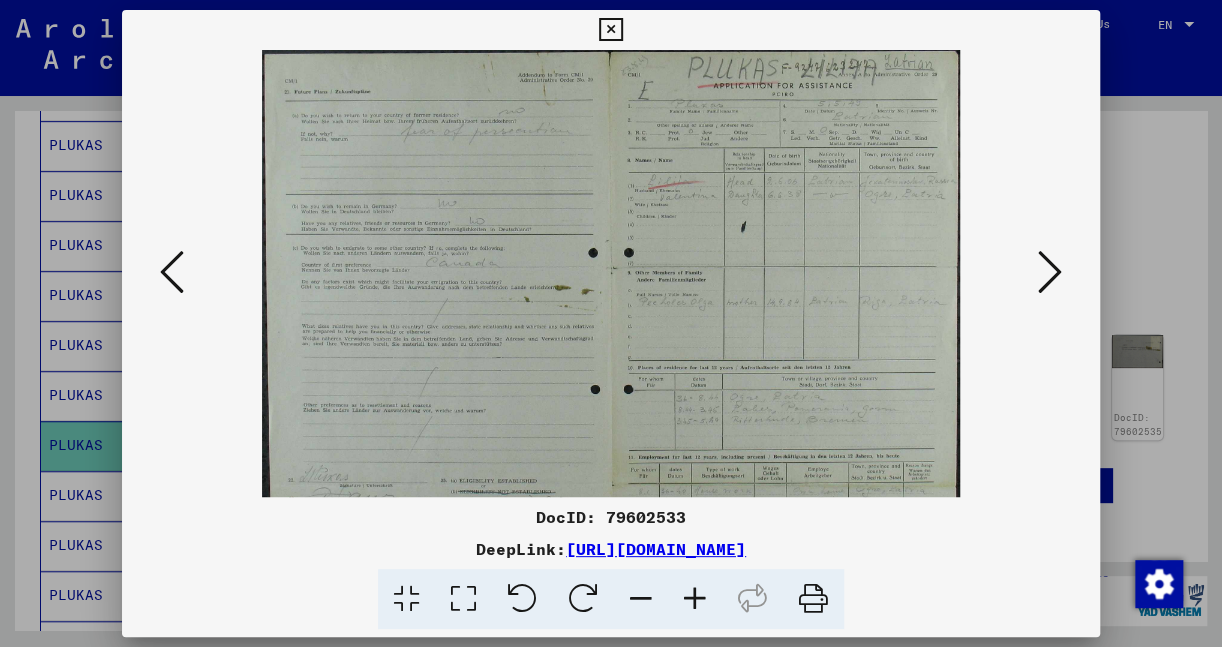 click at bounding box center (695, 599) 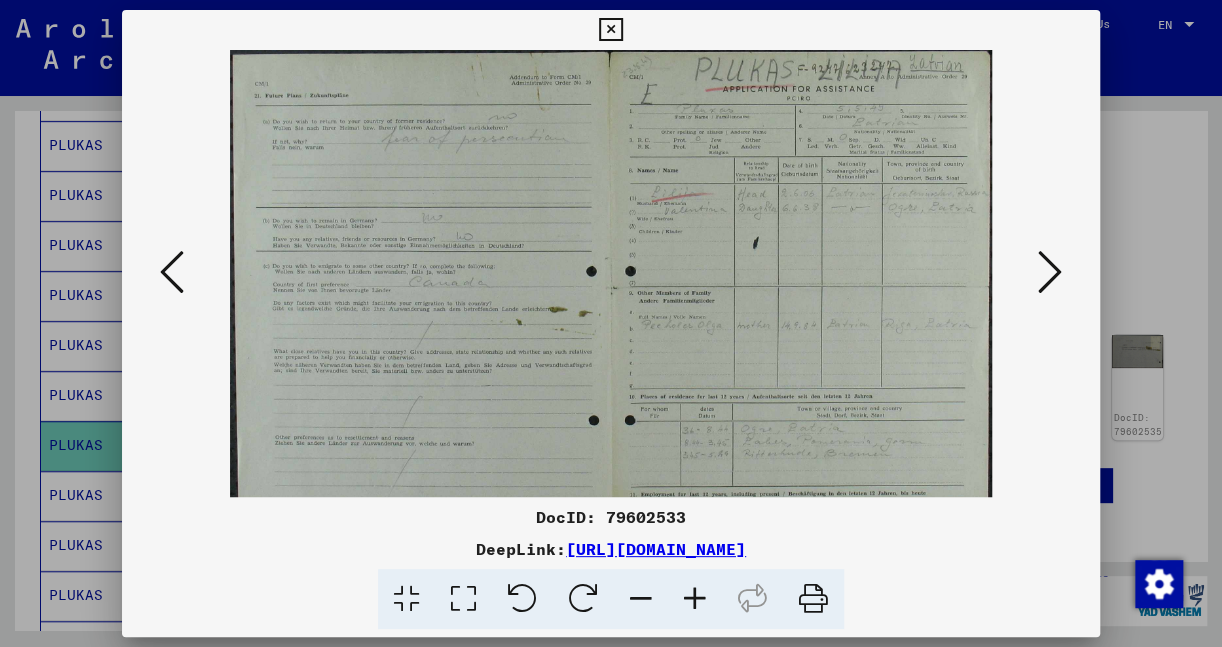 click at bounding box center [695, 599] 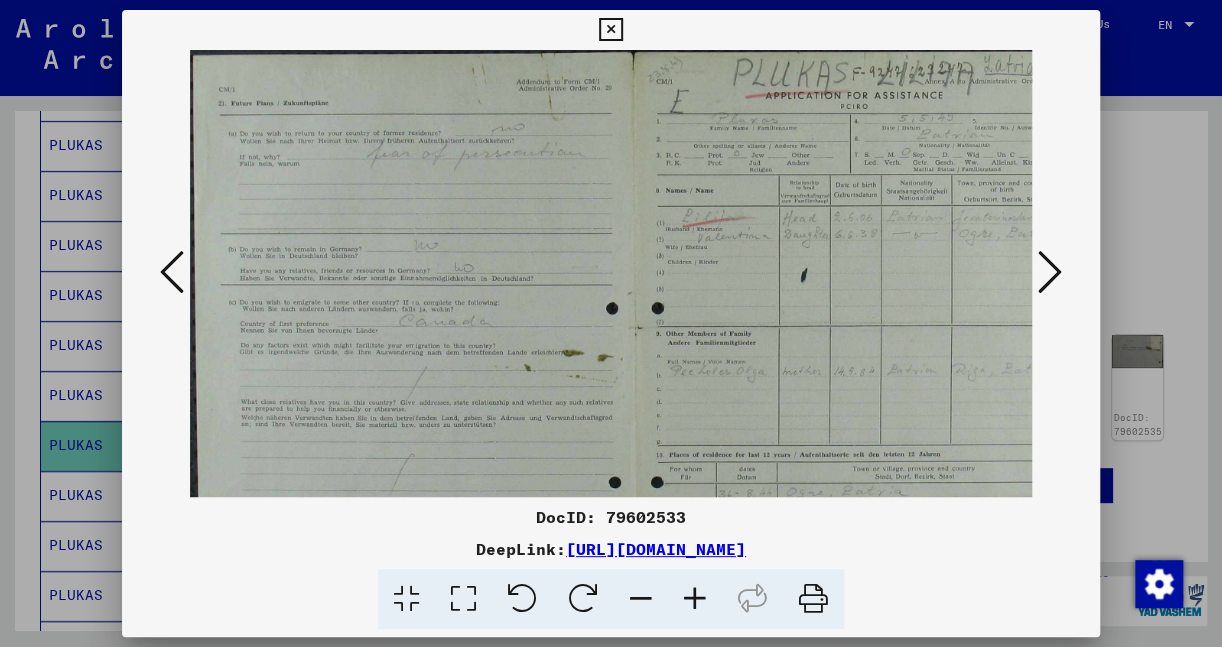 click at bounding box center (695, 599) 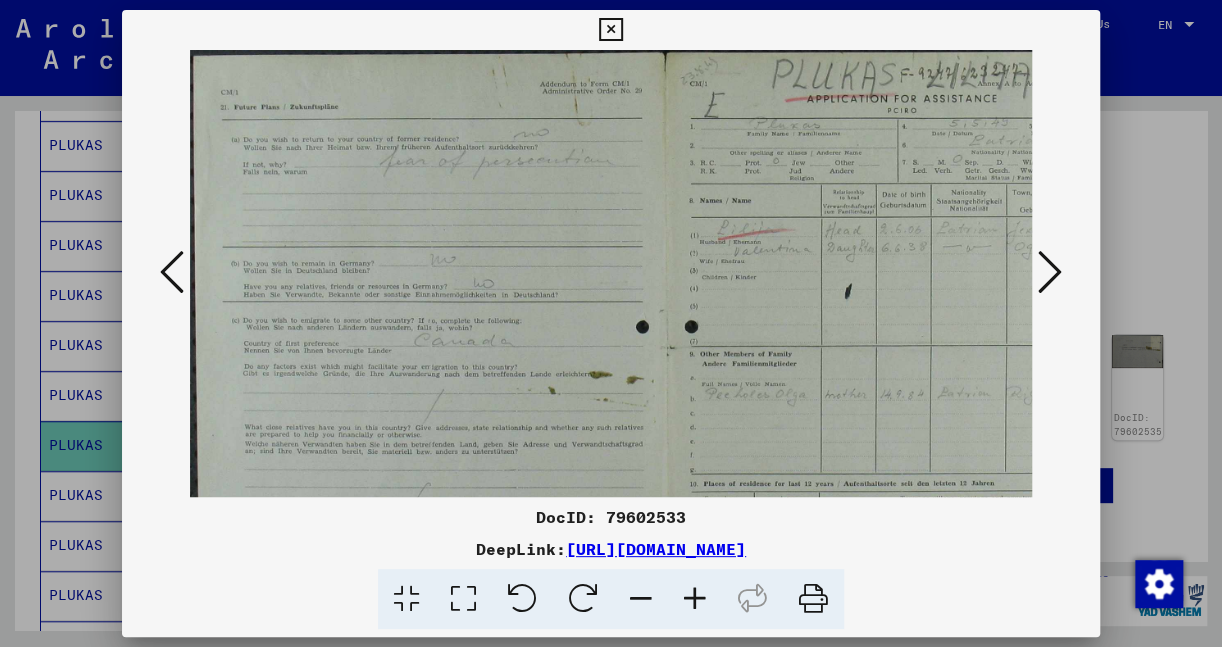 click at bounding box center (695, 599) 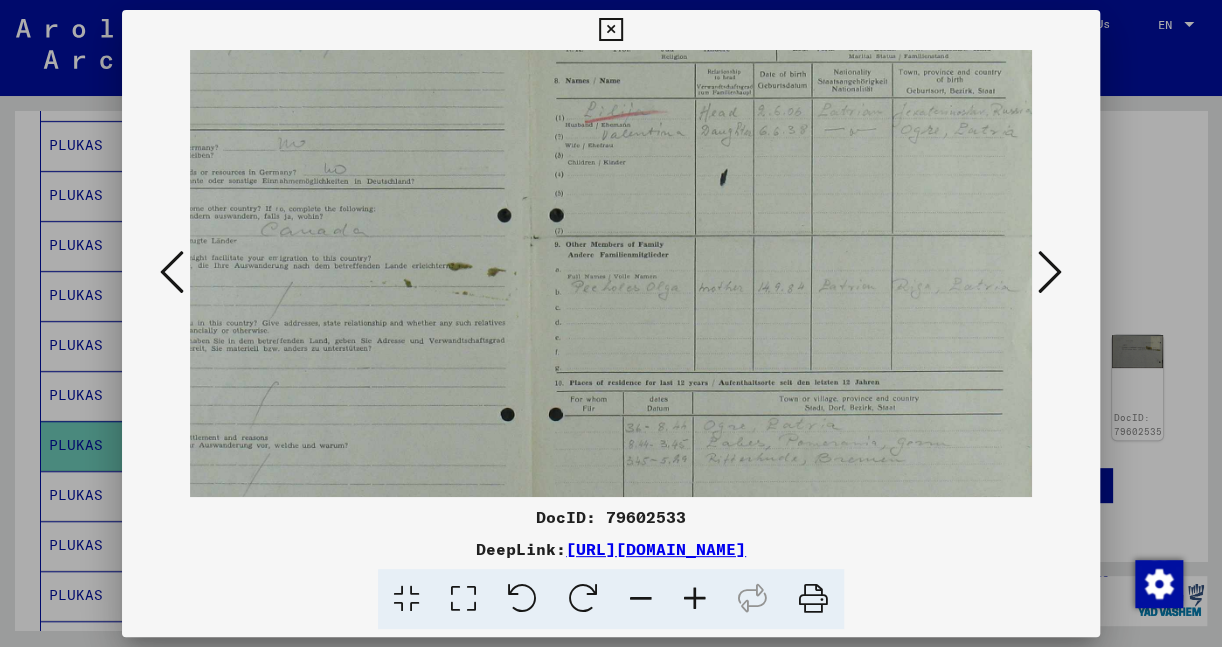 scroll, scrollTop: 137, scrollLeft: 168, axis: both 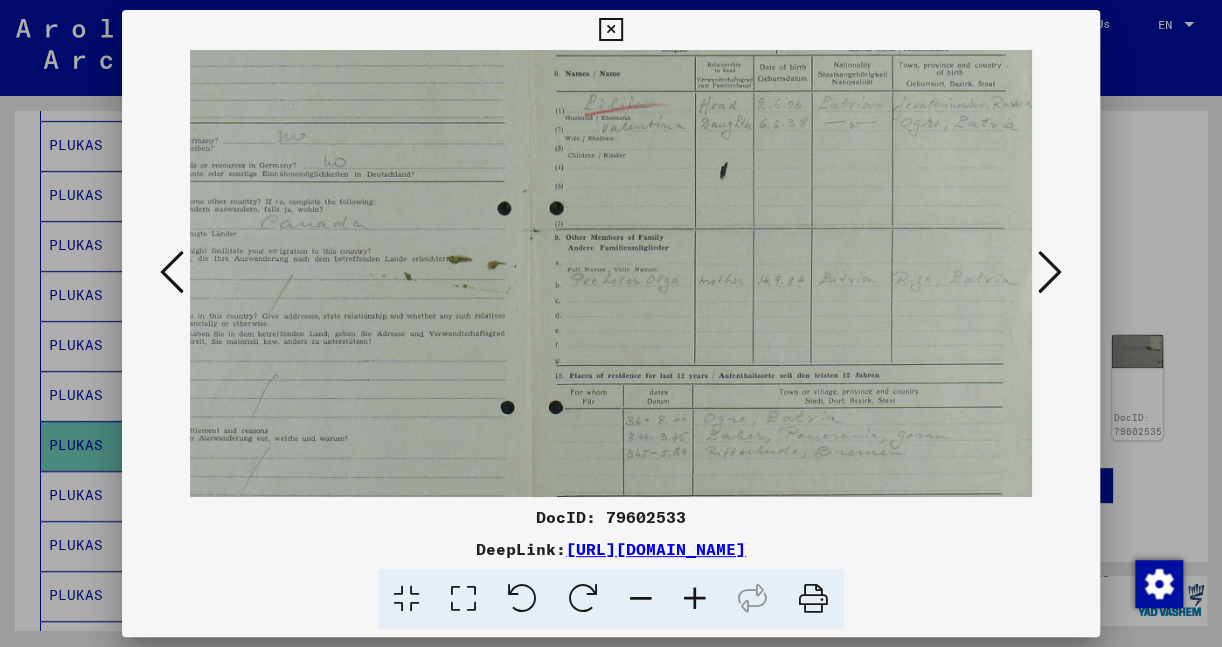 drag, startPoint x: 916, startPoint y: 429, endPoint x: 680, endPoint y: 292, distance: 272.88275 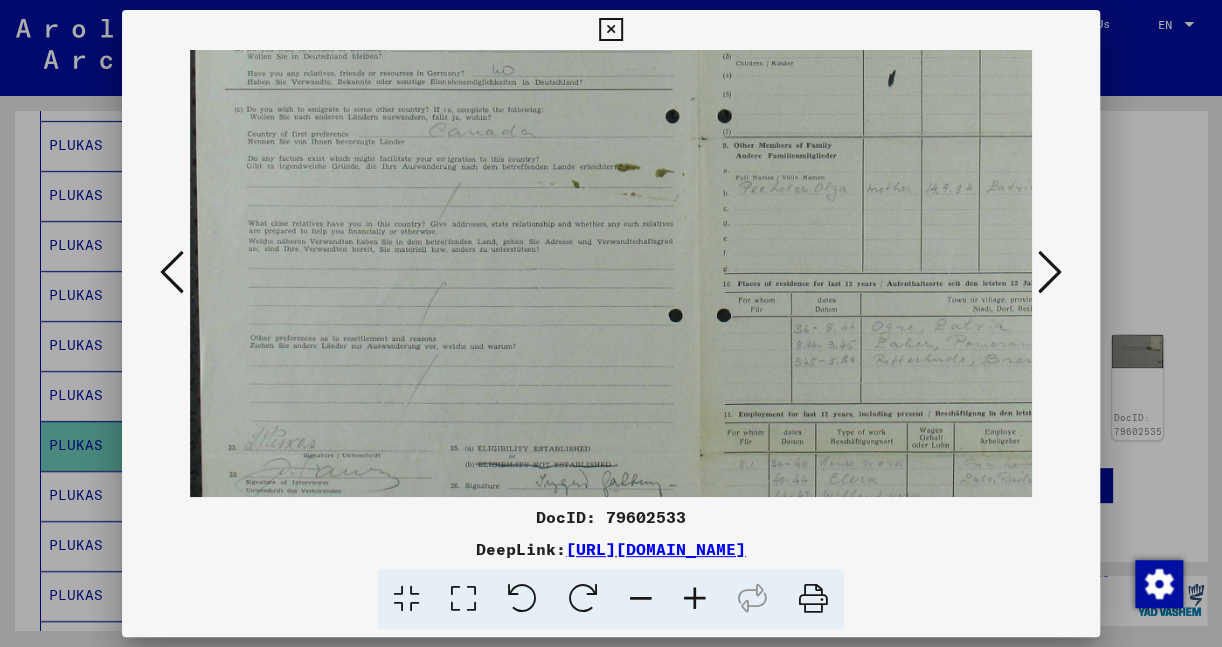 scroll, scrollTop: 208, scrollLeft: 0, axis: vertical 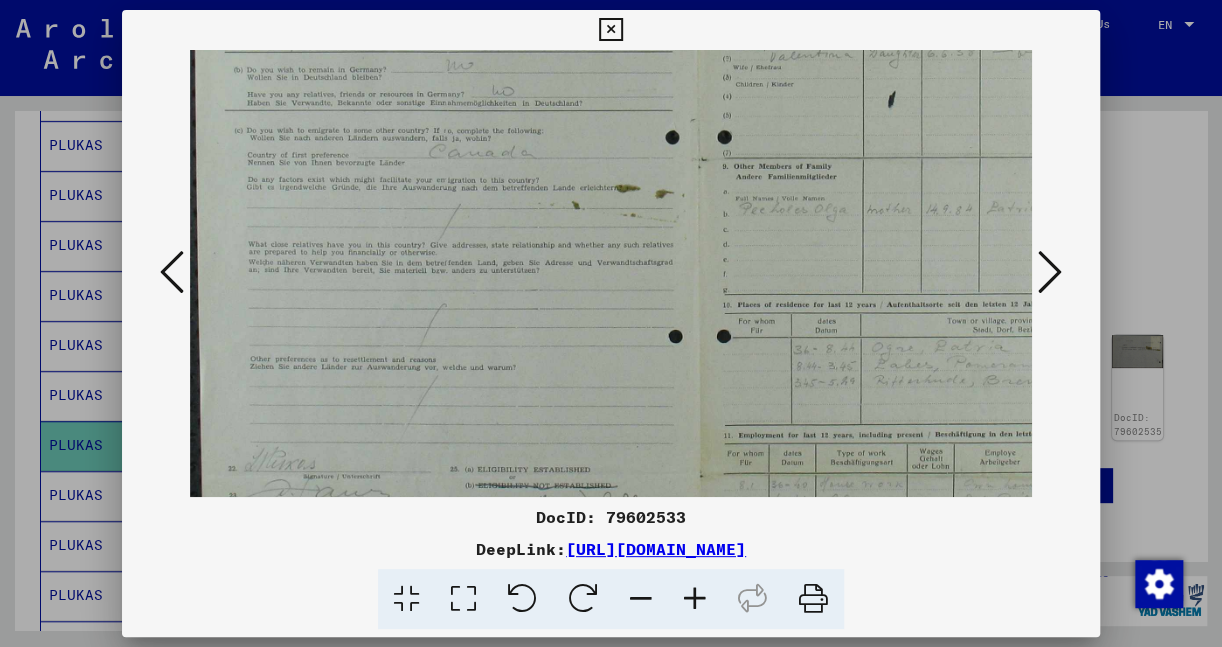 drag, startPoint x: 895, startPoint y: 342, endPoint x: 1026, endPoint y: 171, distance: 215.41124 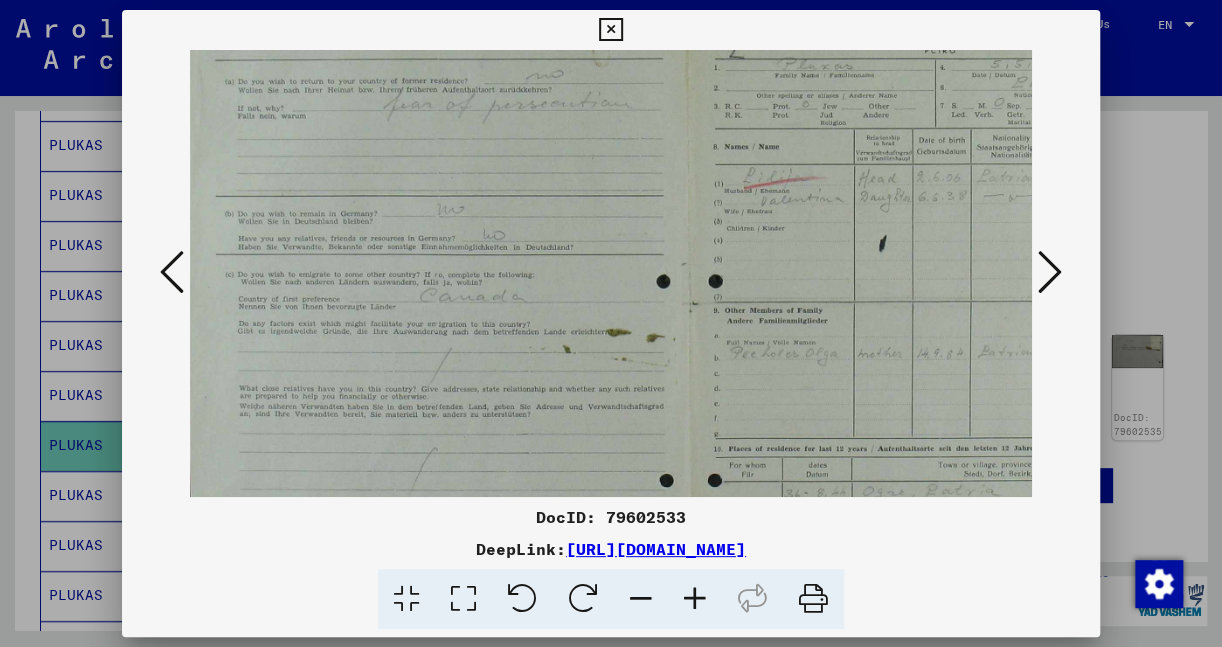 drag, startPoint x: 723, startPoint y: 102, endPoint x: 716, endPoint y: 236, distance: 134.18271 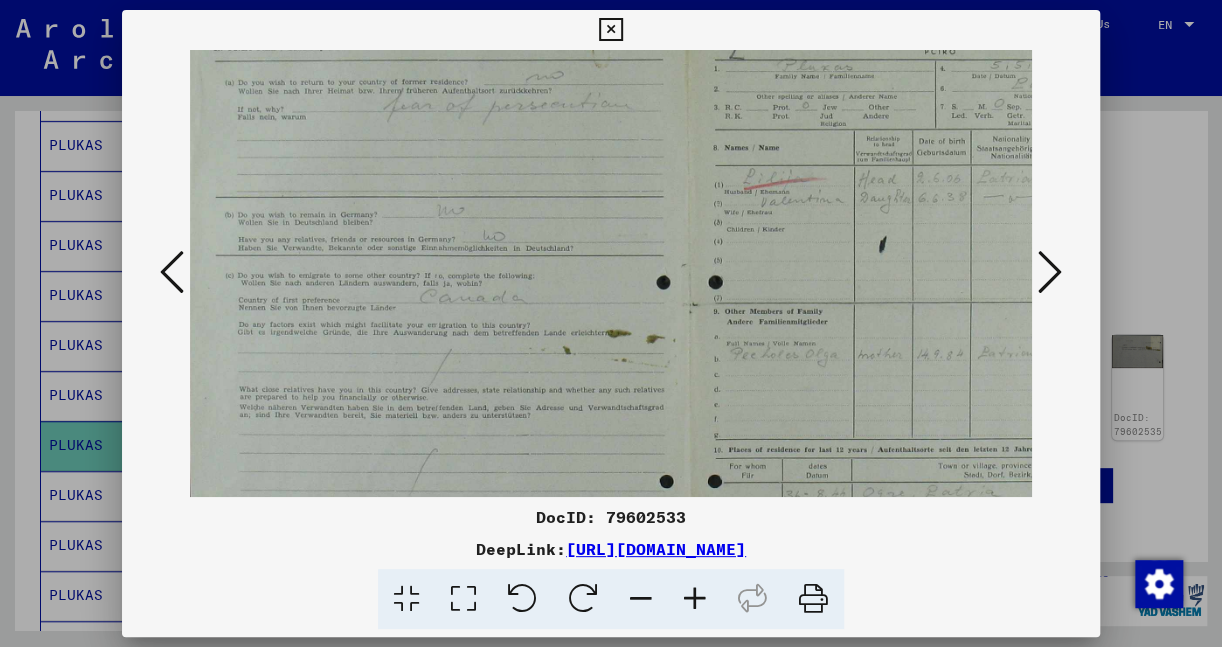 click at bounding box center (610, 30) 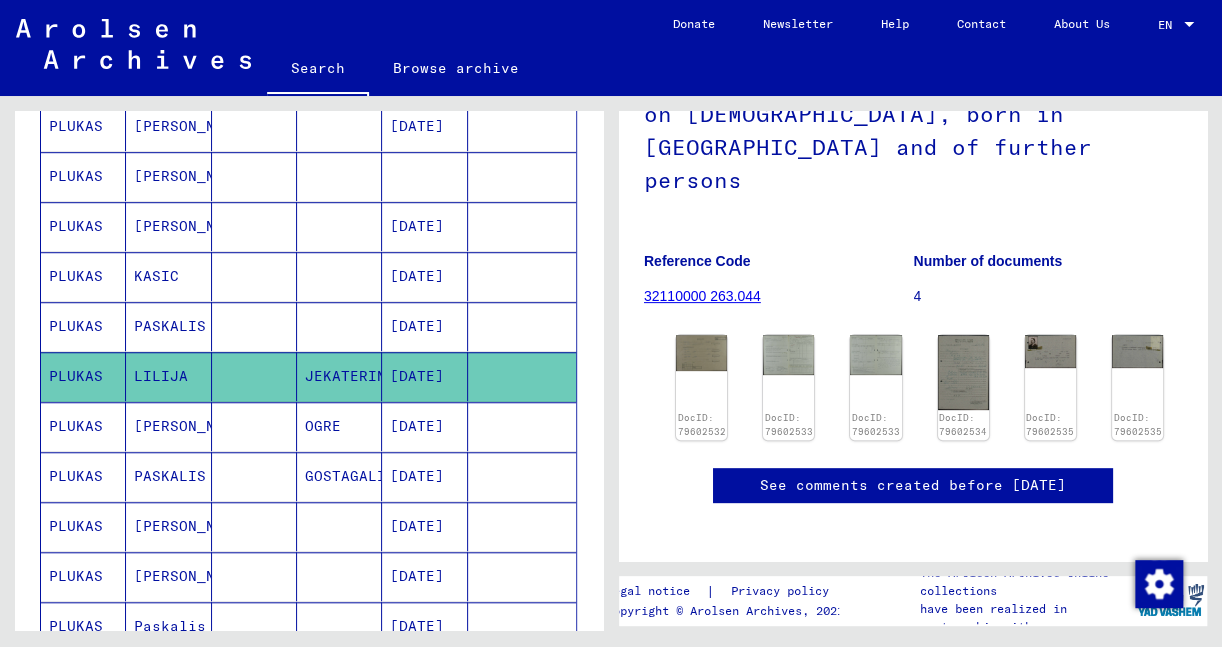 scroll, scrollTop: 640, scrollLeft: 0, axis: vertical 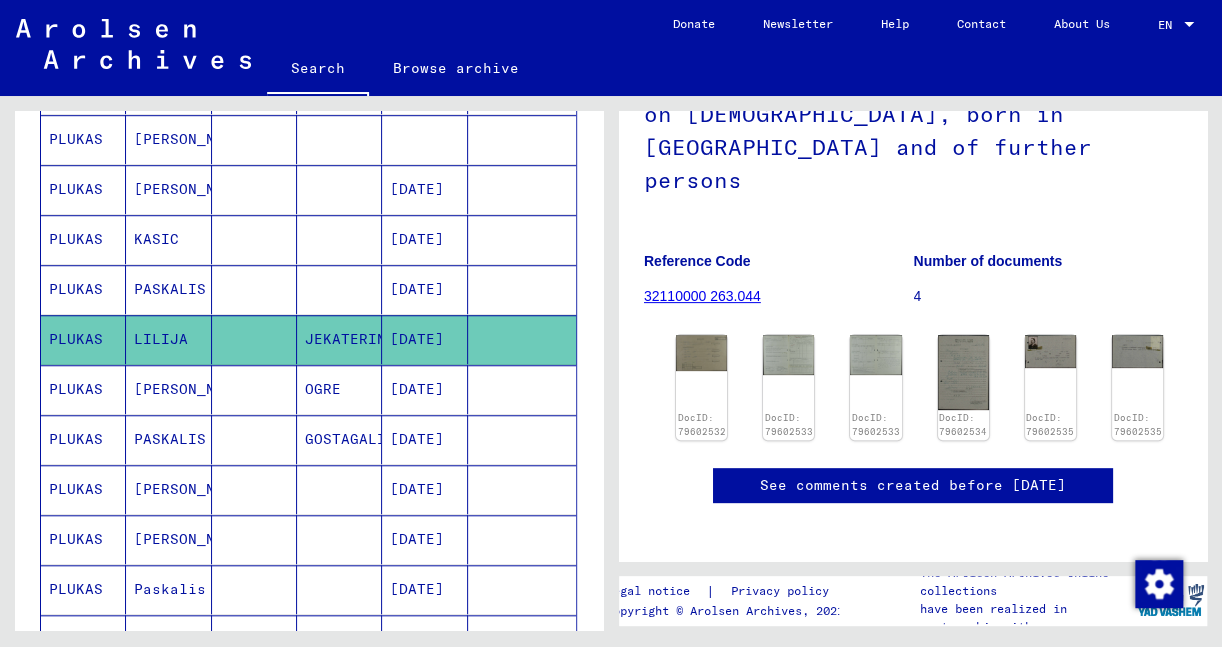 click on "VALENTINA" at bounding box center (168, 439) 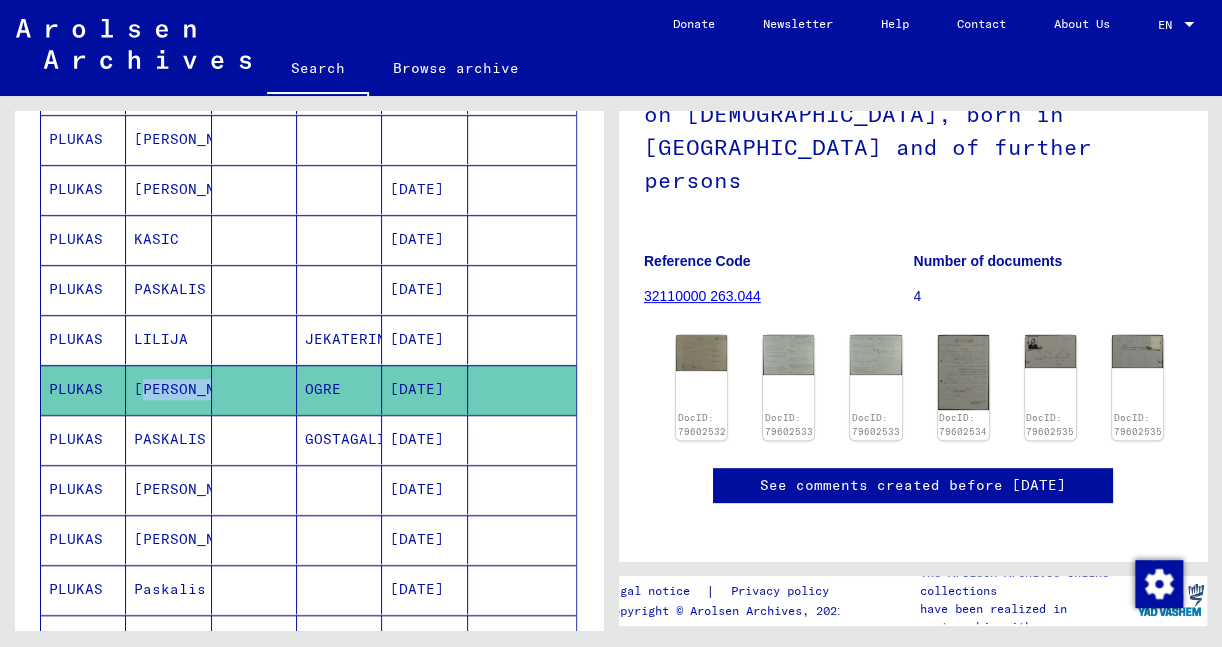 click on "VALENTINA" 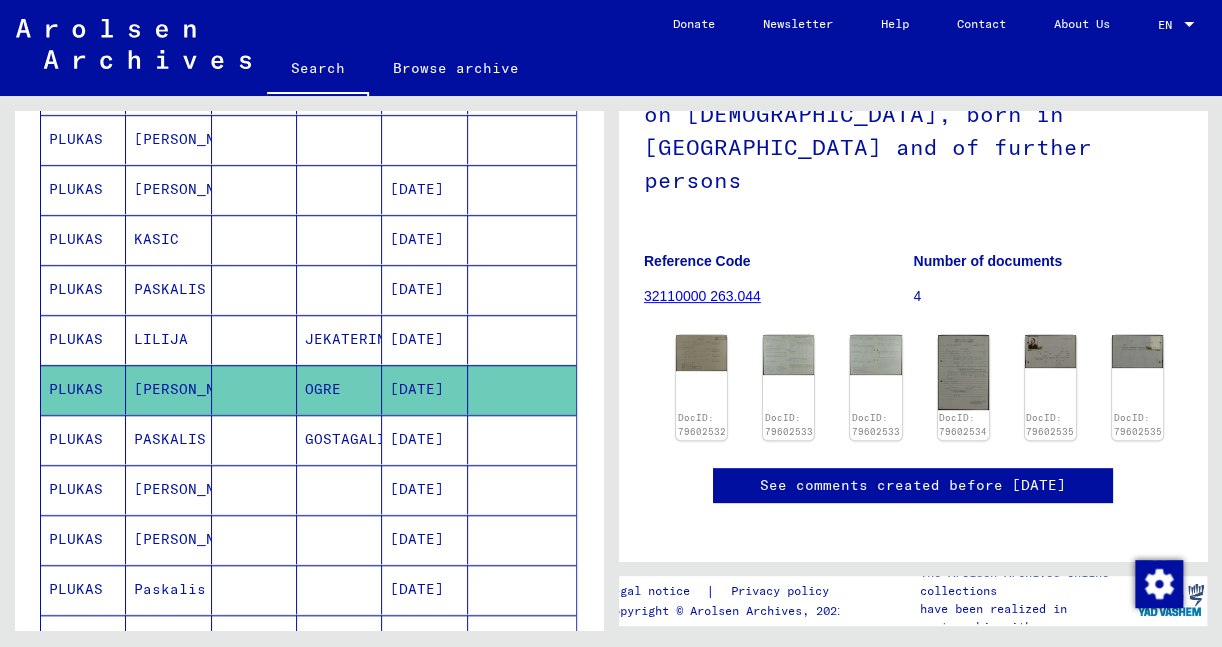click on "PLUKAS" 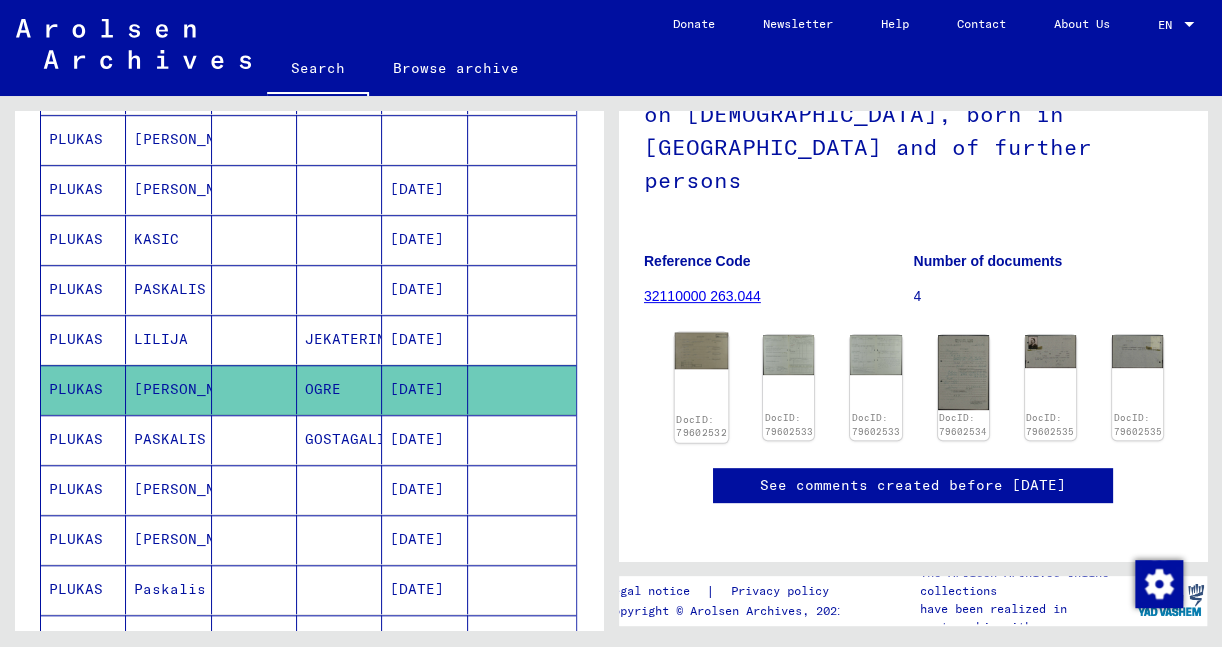 click 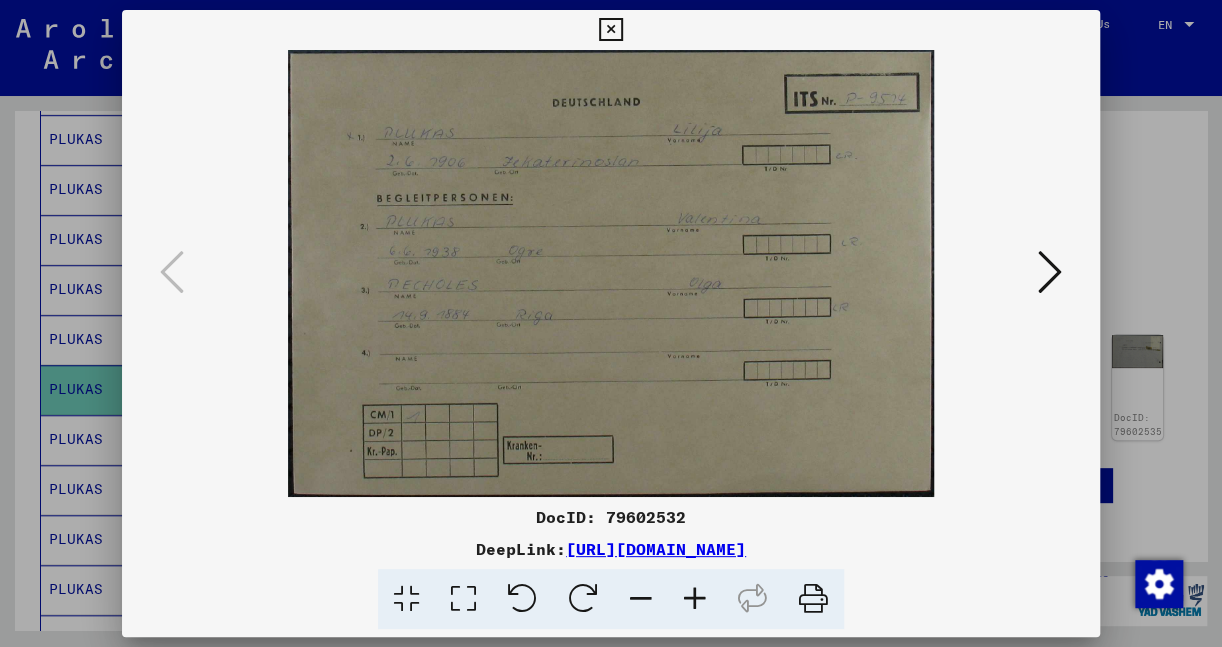 click at bounding box center (610, 30) 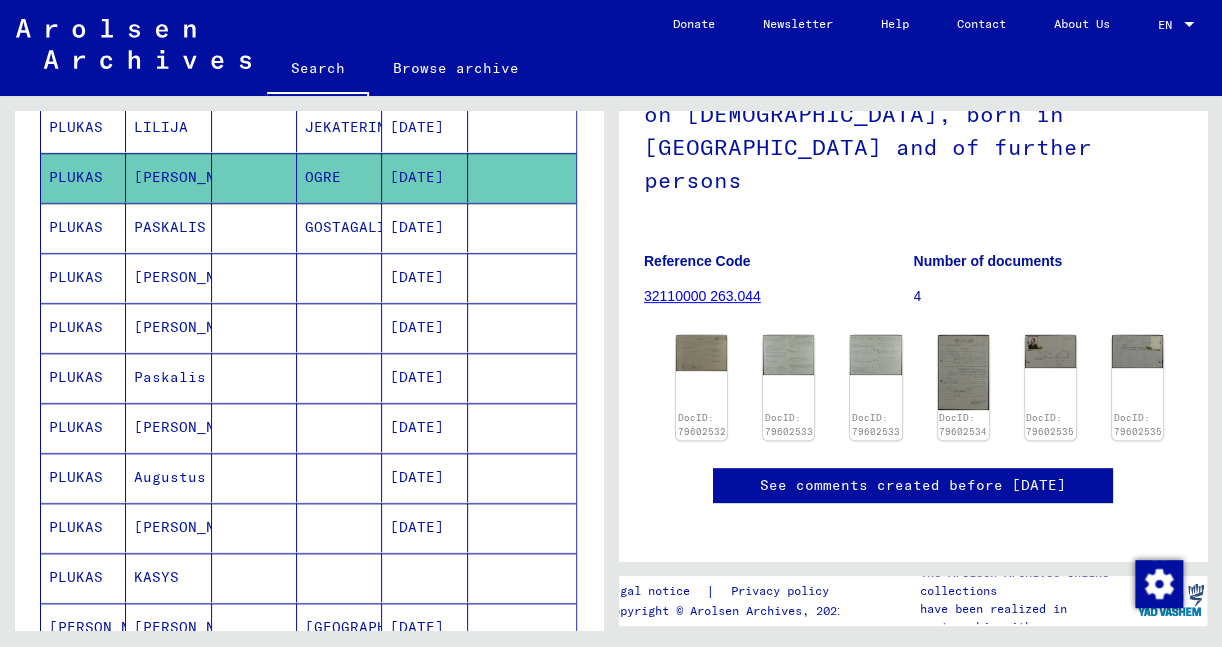 scroll, scrollTop: 958, scrollLeft: 0, axis: vertical 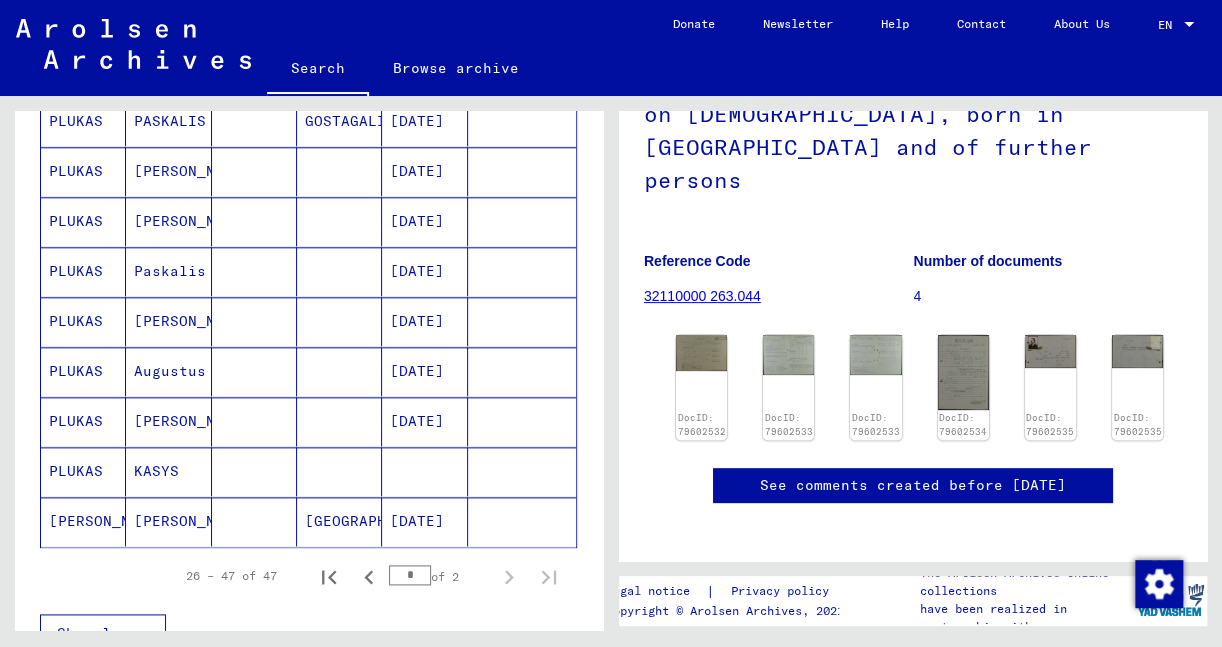 click on "VYTAUTAS" 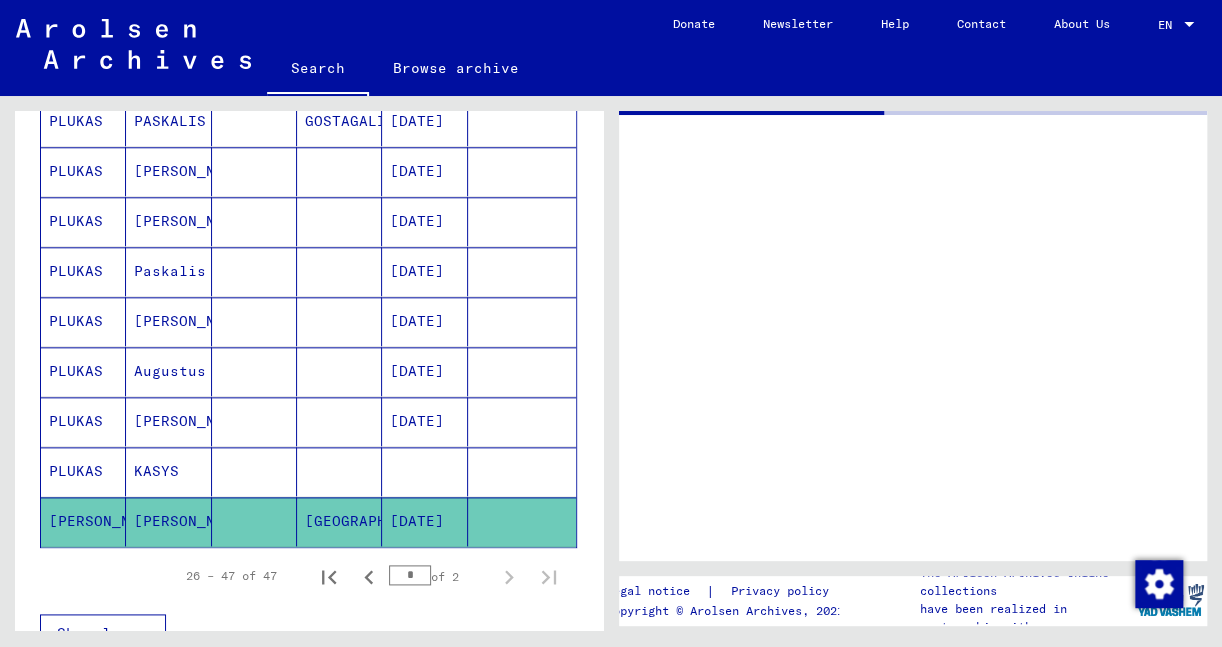 scroll, scrollTop: 0, scrollLeft: 0, axis: both 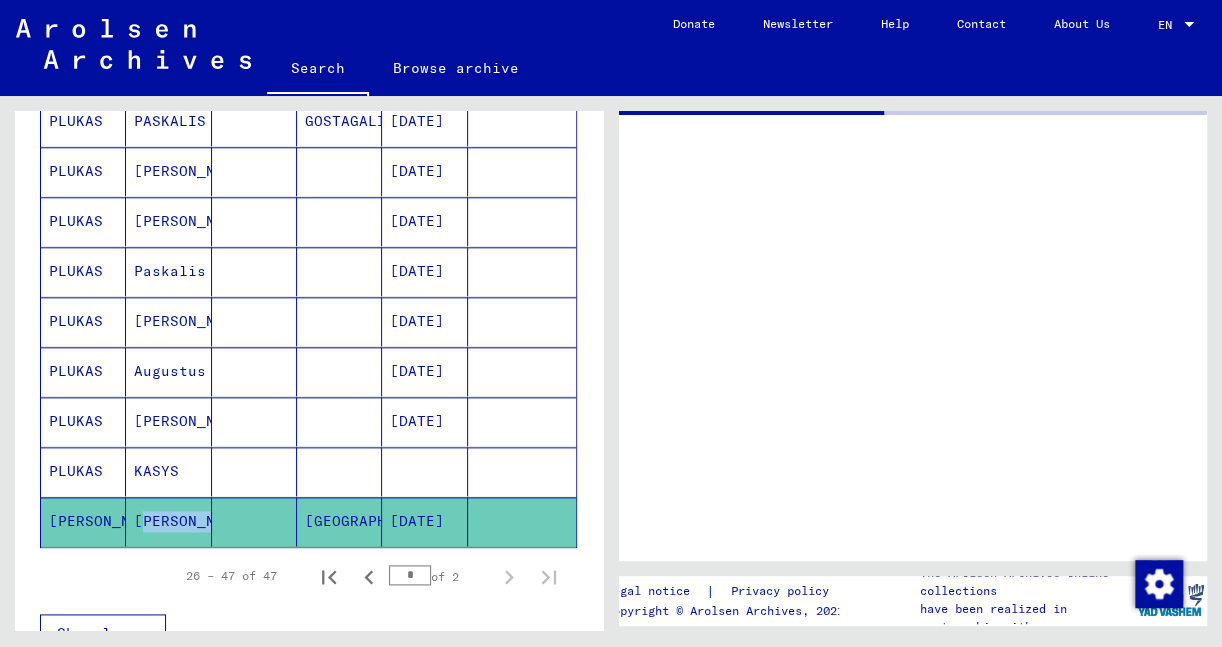 click on "VYTAUTAS" 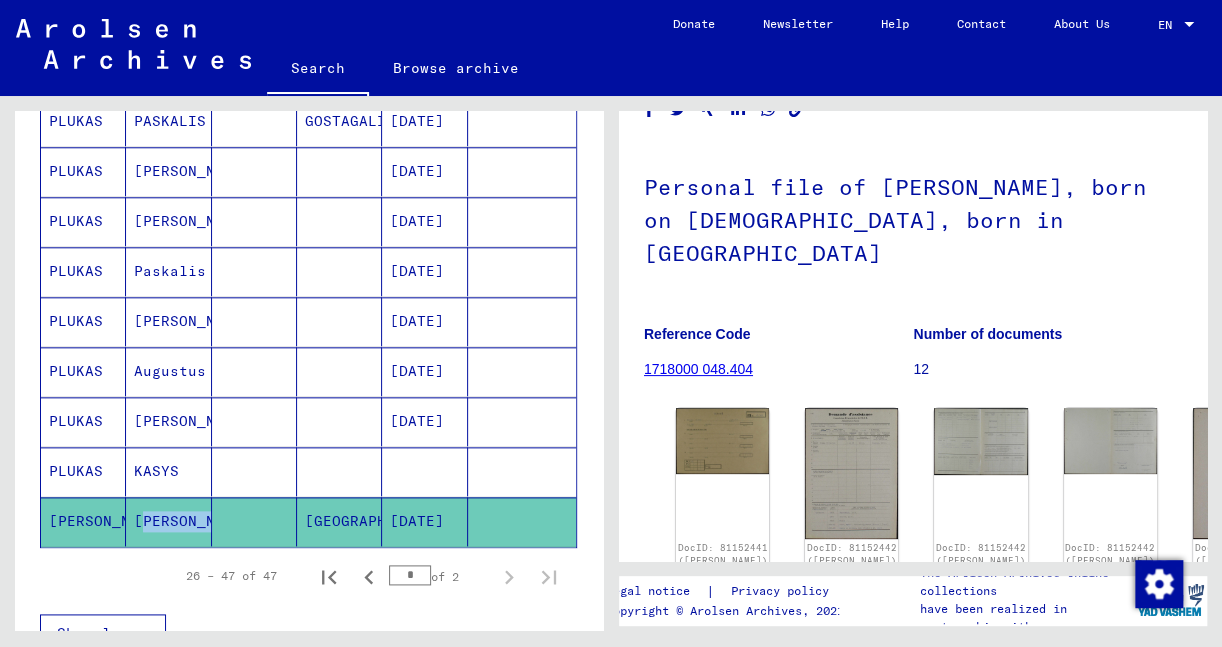 scroll, scrollTop: 212, scrollLeft: 0, axis: vertical 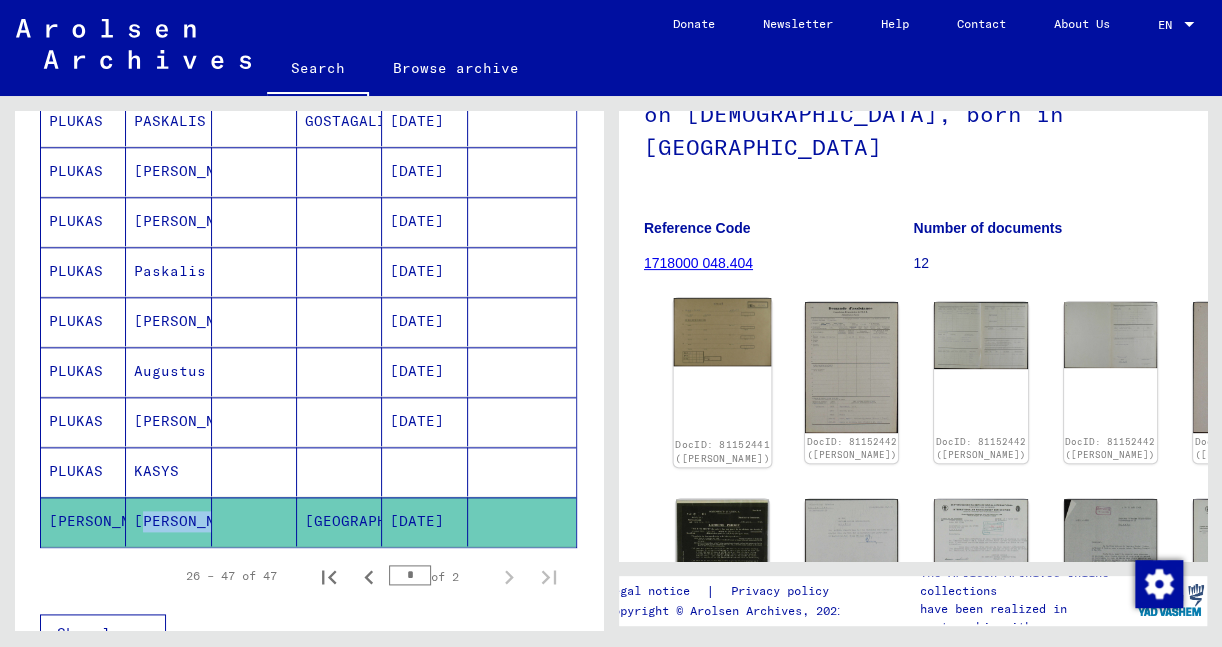click 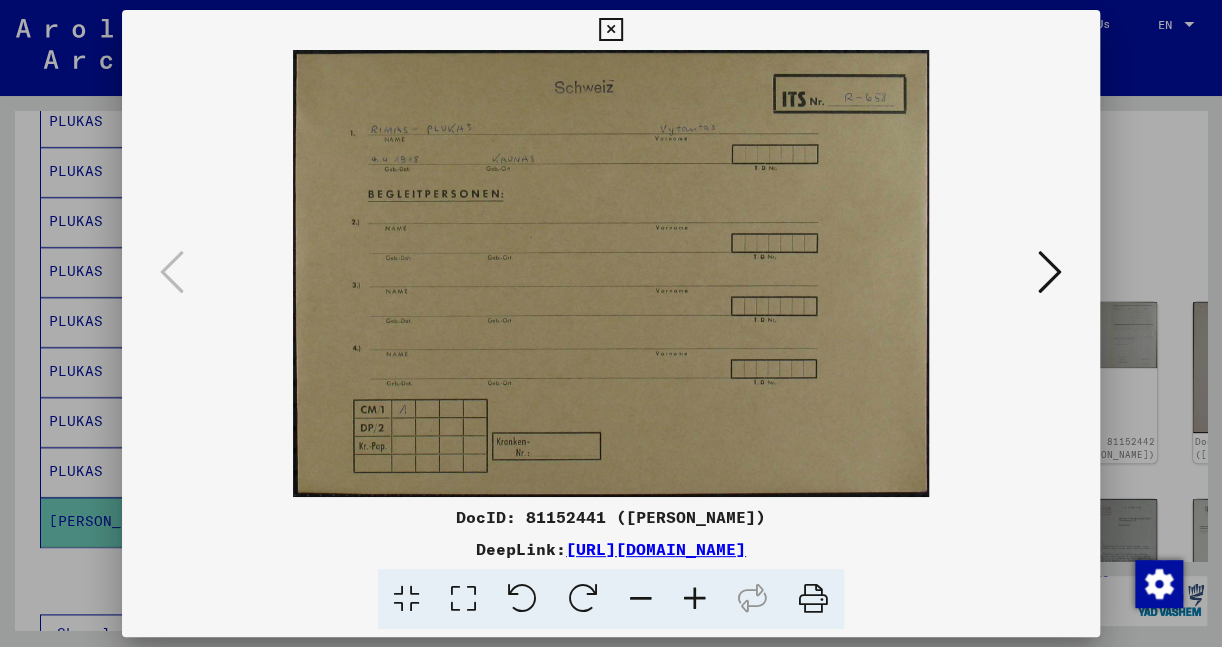 click at bounding box center [1050, 272] 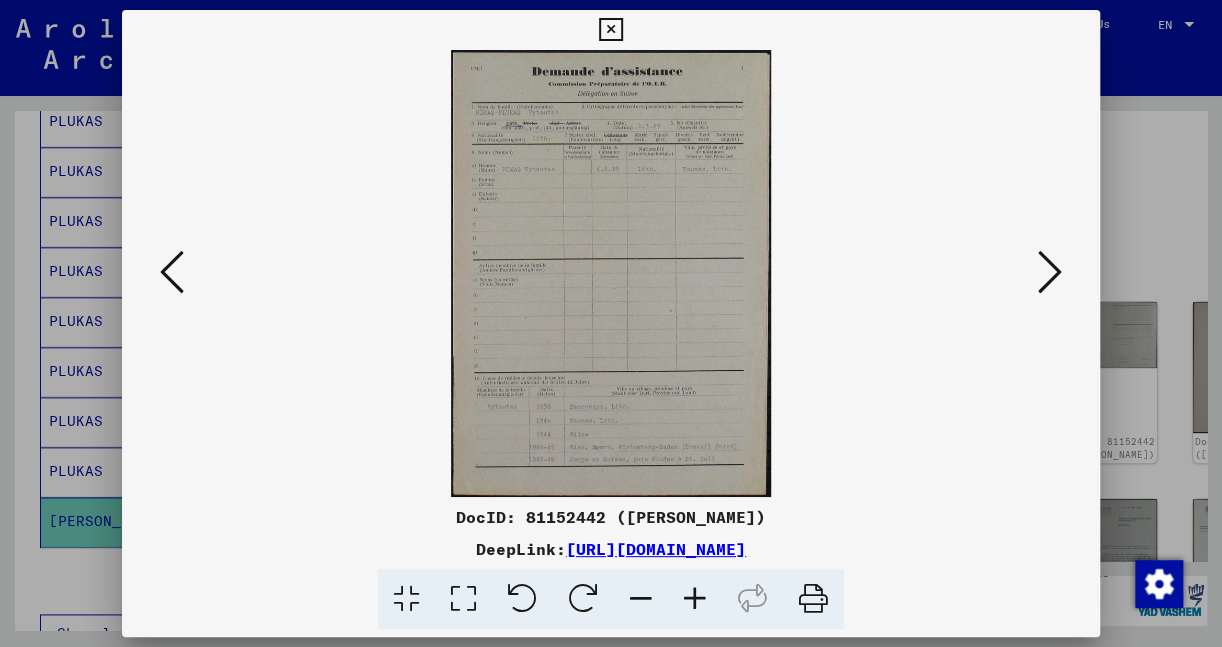 click at bounding box center (611, 273) 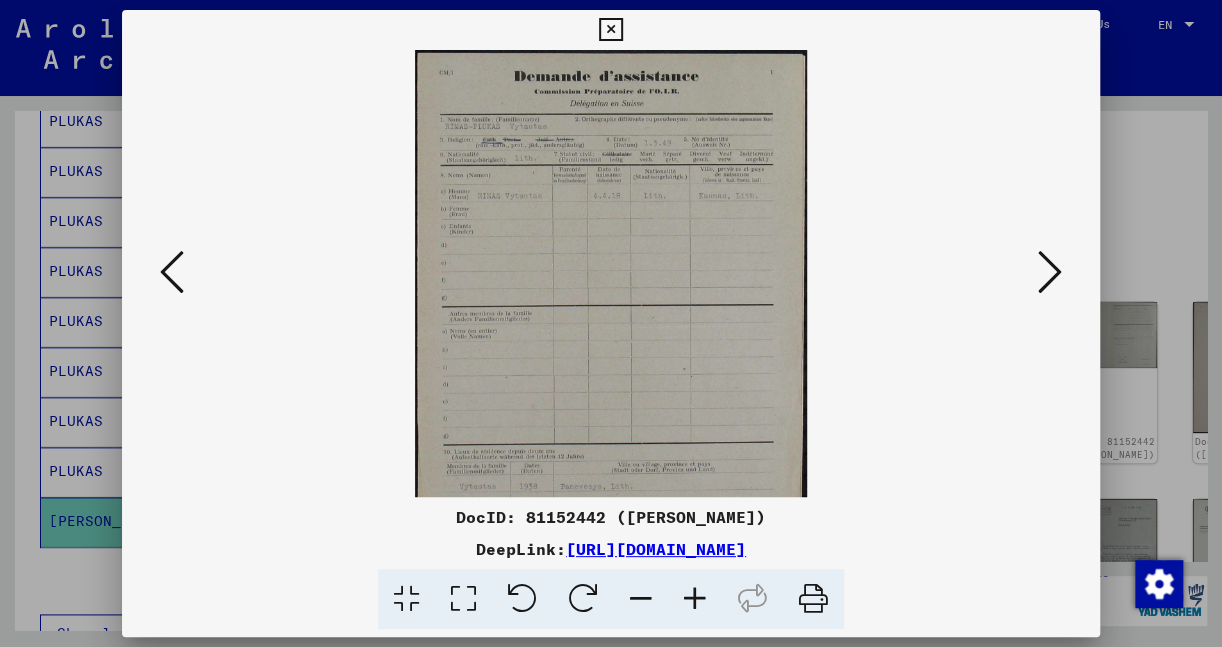 click at bounding box center (695, 599) 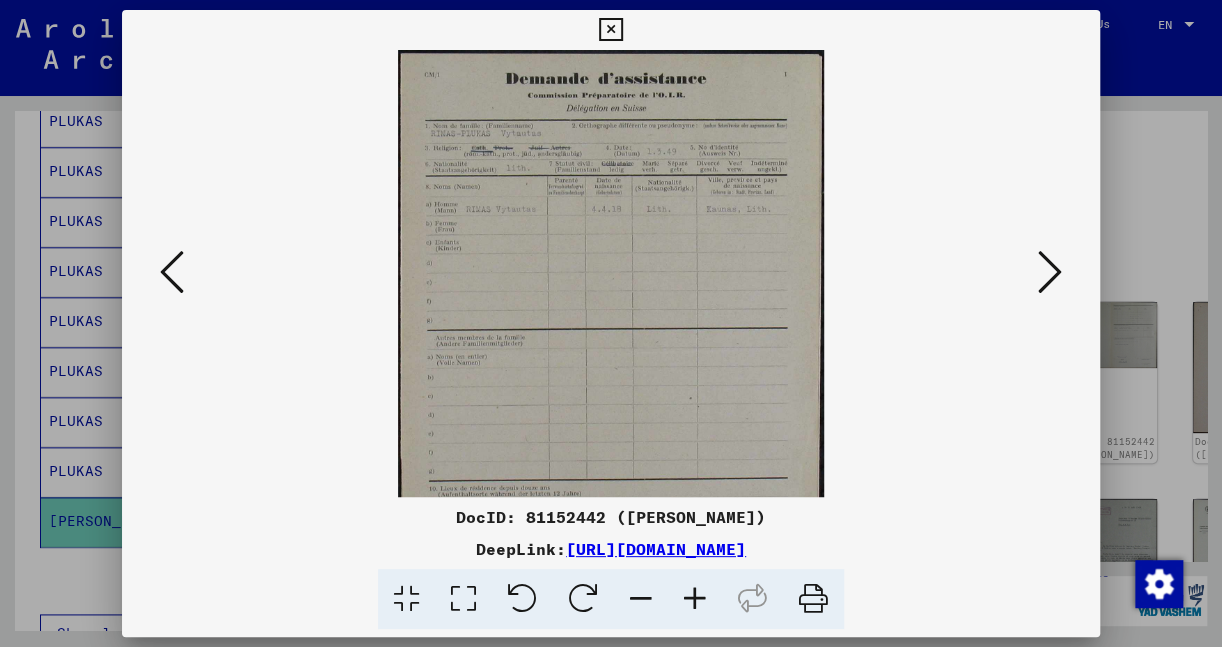 click at bounding box center [695, 599] 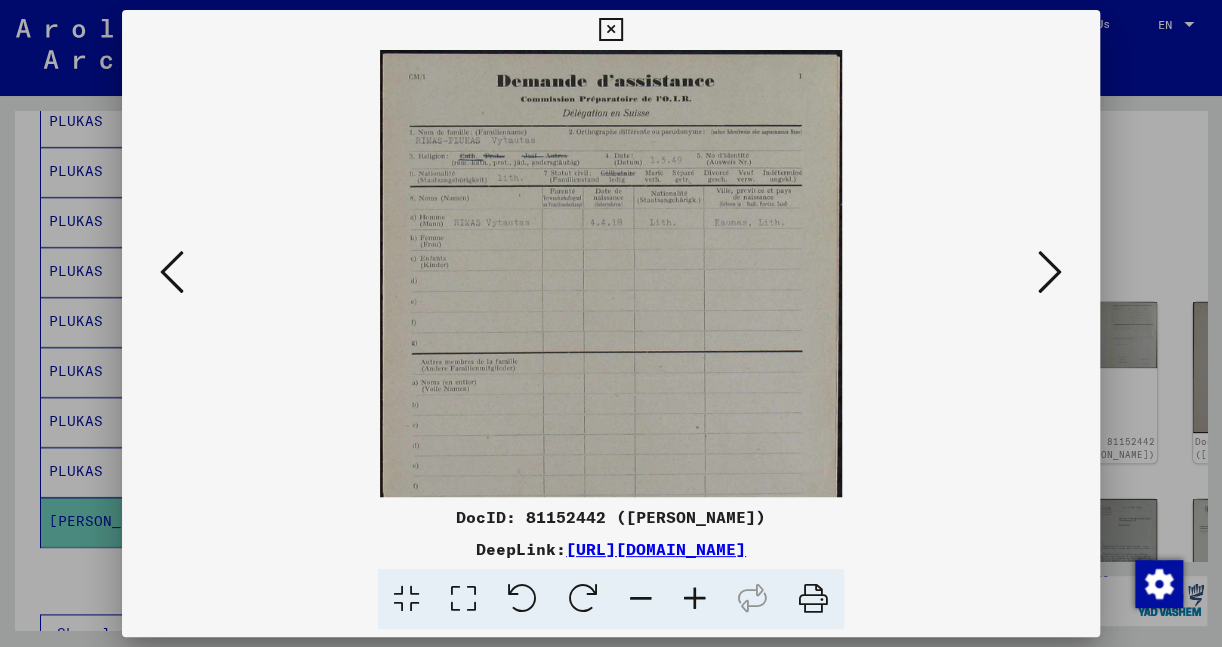 click at bounding box center [695, 599] 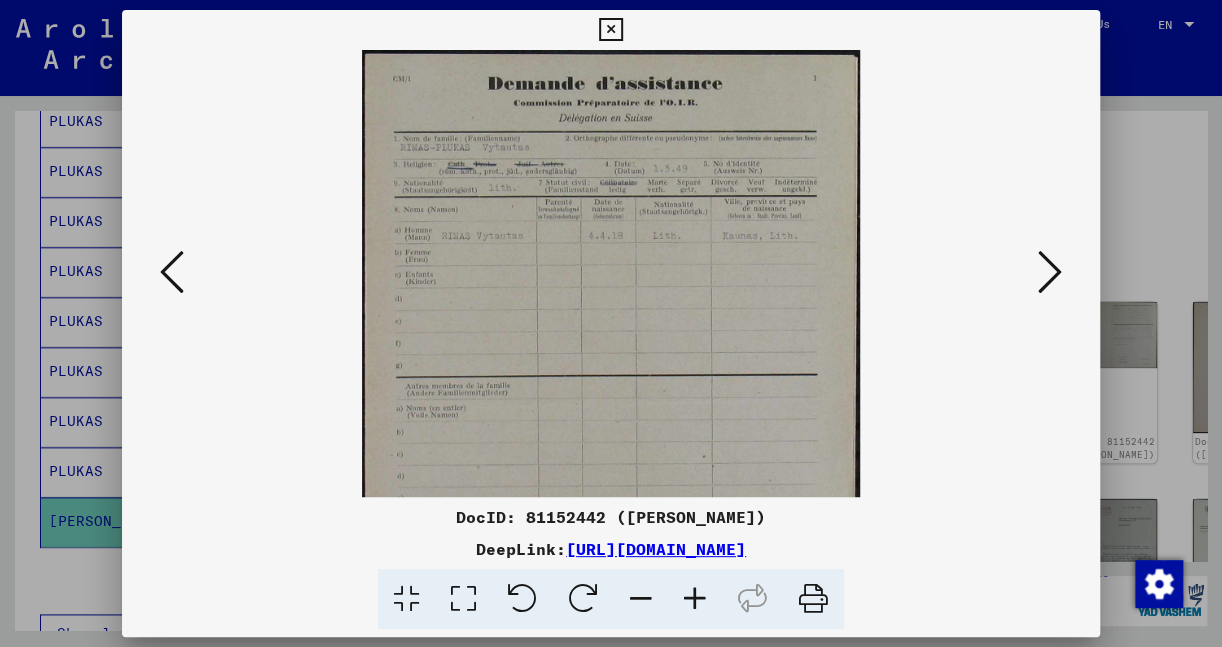 click at bounding box center [695, 599] 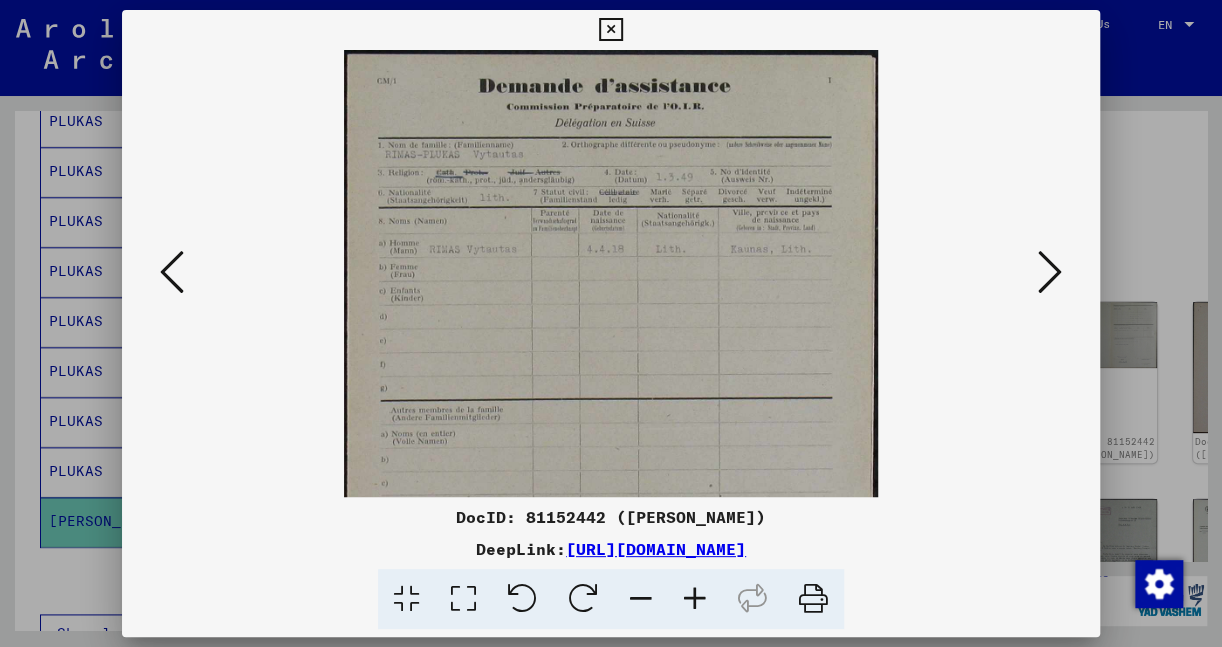 click at bounding box center [695, 599] 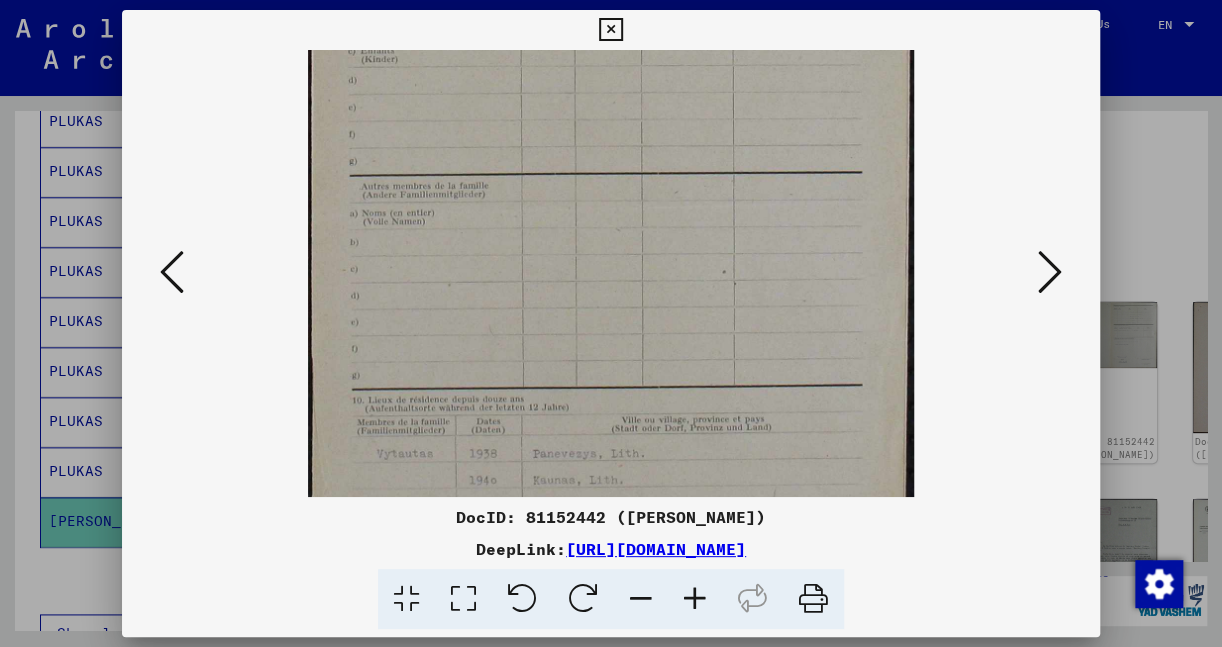 drag, startPoint x: 650, startPoint y: 384, endPoint x: 669, endPoint y: 125, distance: 259.69598 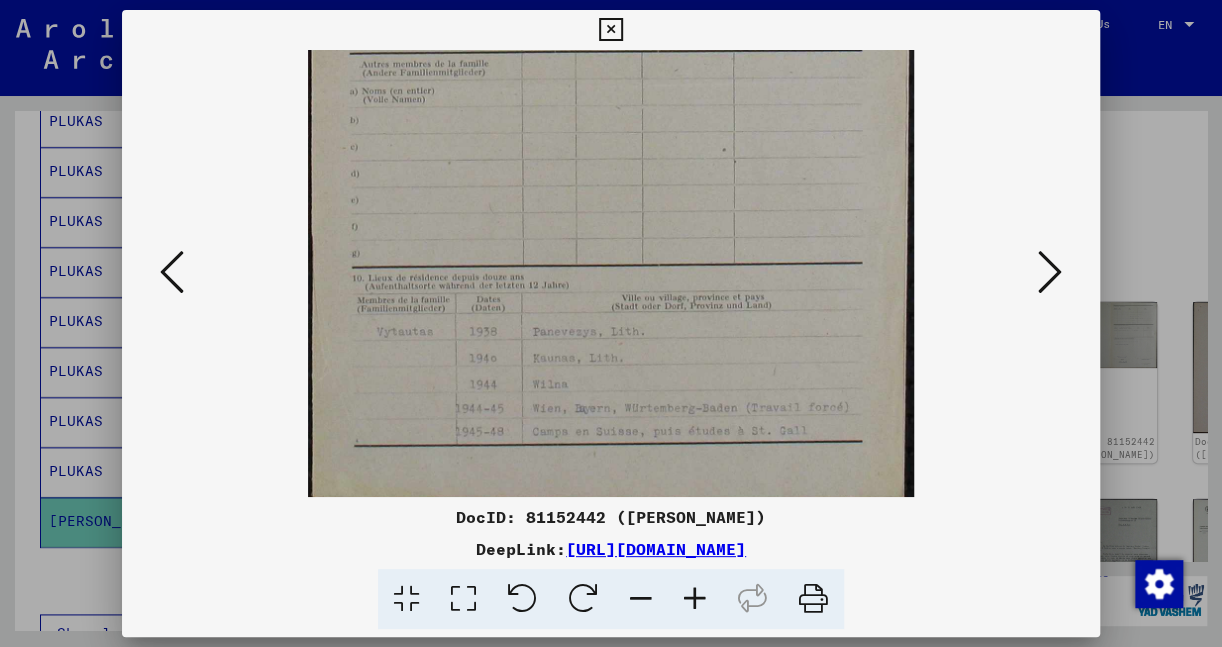 scroll, scrollTop: 400, scrollLeft: 0, axis: vertical 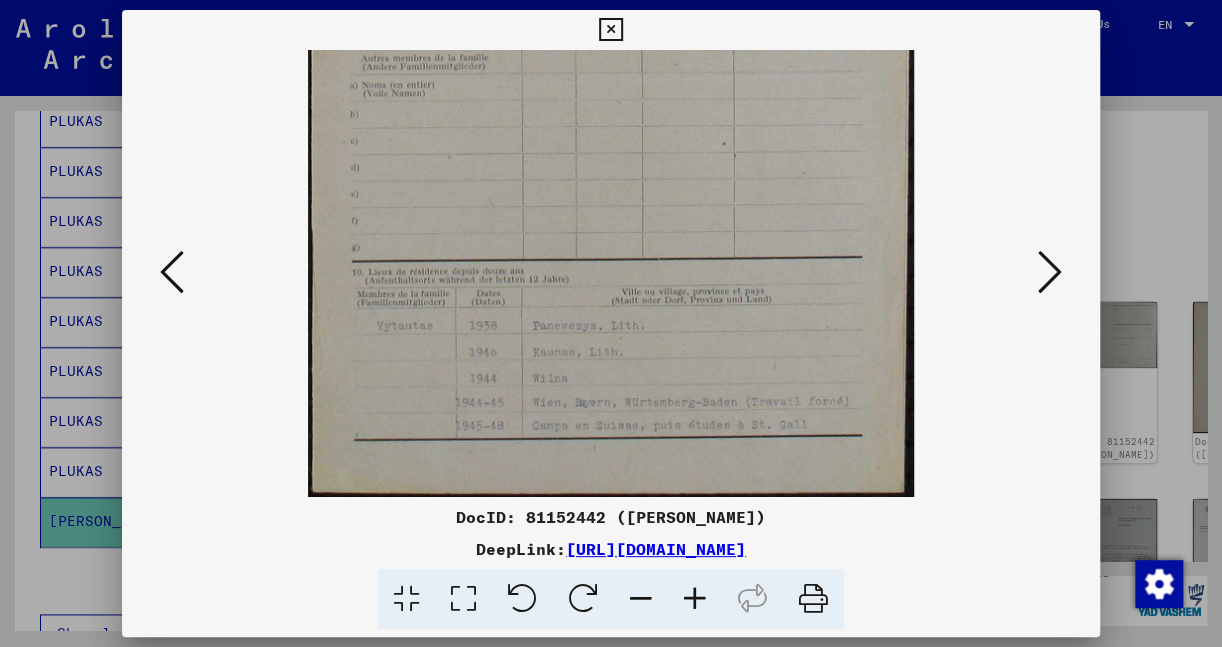 drag, startPoint x: 651, startPoint y: 329, endPoint x: 617, endPoint y: 182, distance: 150.88075 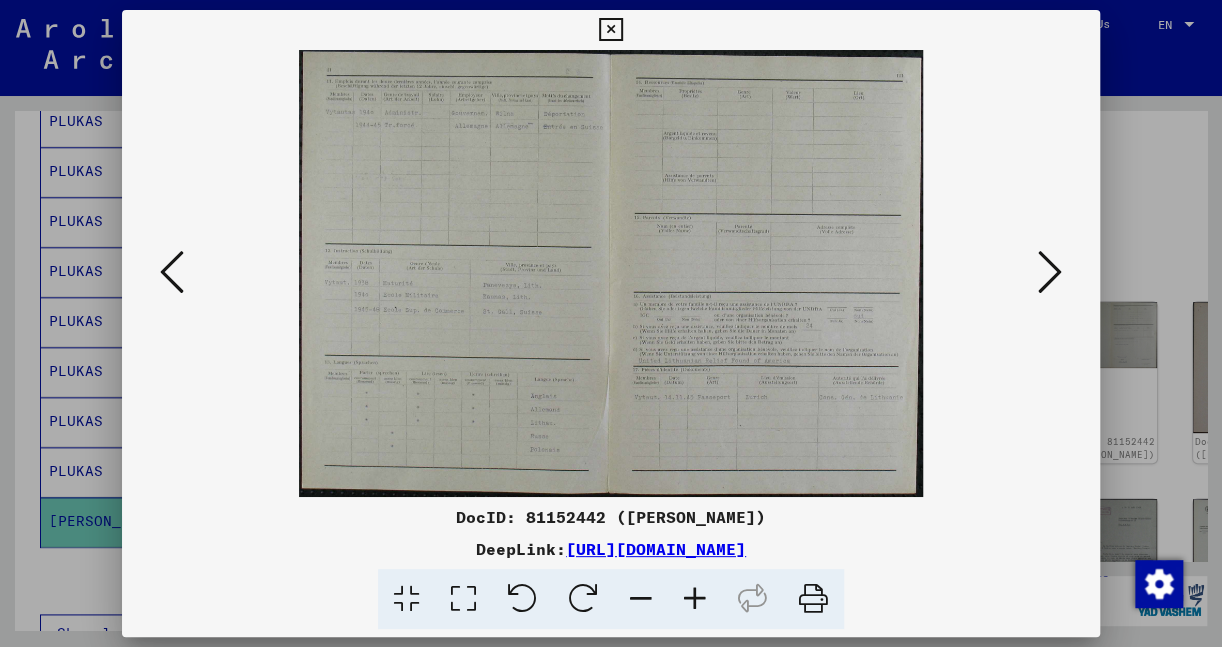 scroll, scrollTop: 0, scrollLeft: 0, axis: both 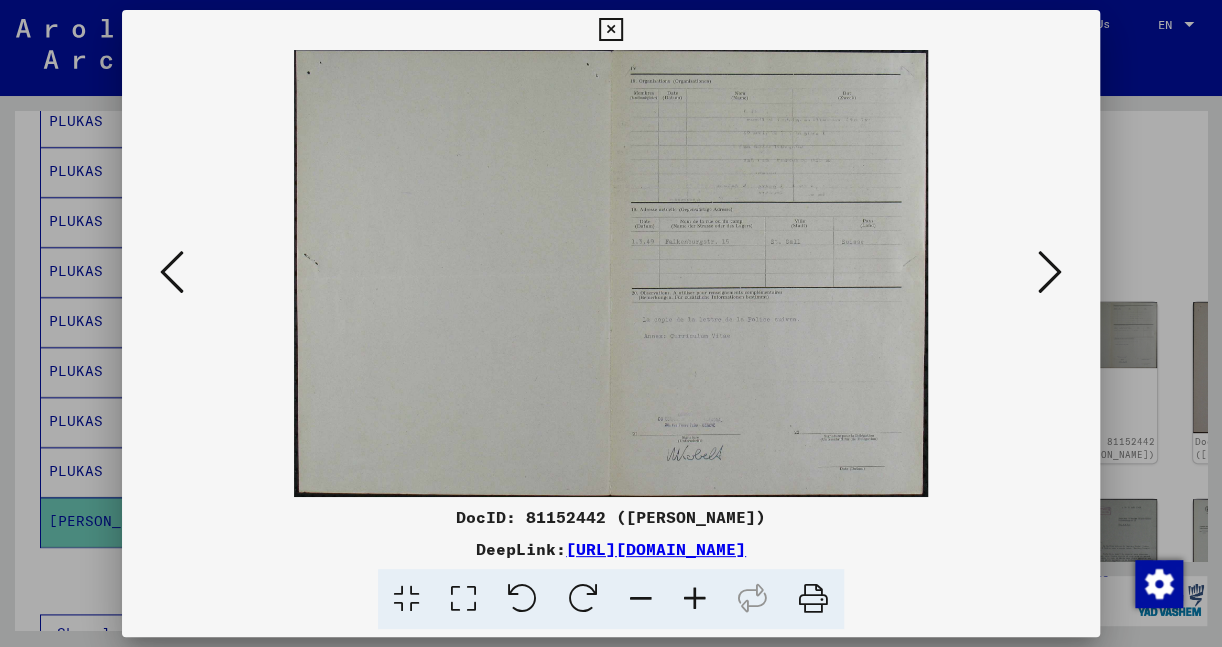 click at bounding box center [1050, 272] 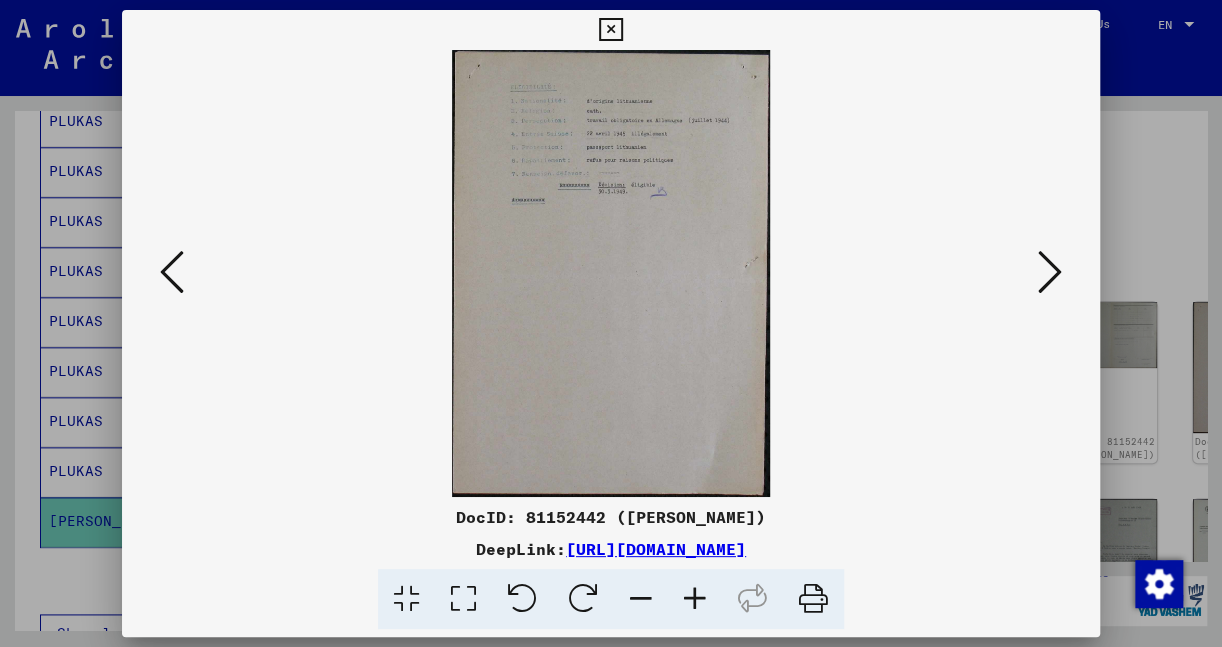 click at bounding box center (610, 30) 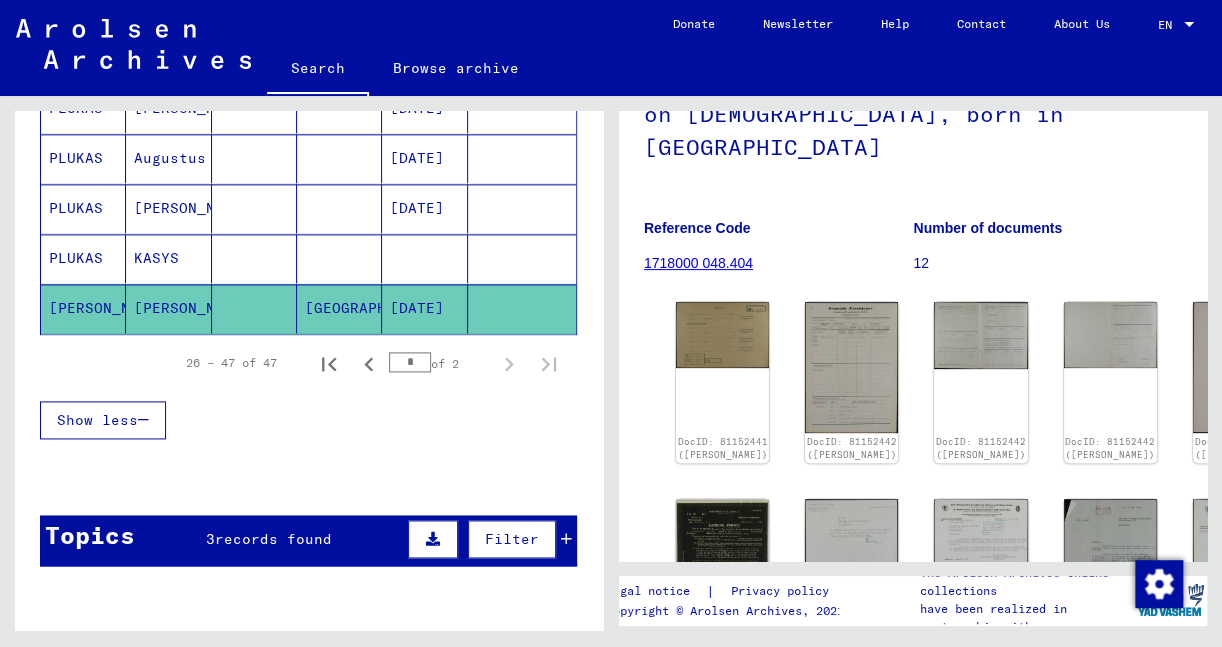 scroll, scrollTop: 1170, scrollLeft: 0, axis: vertical 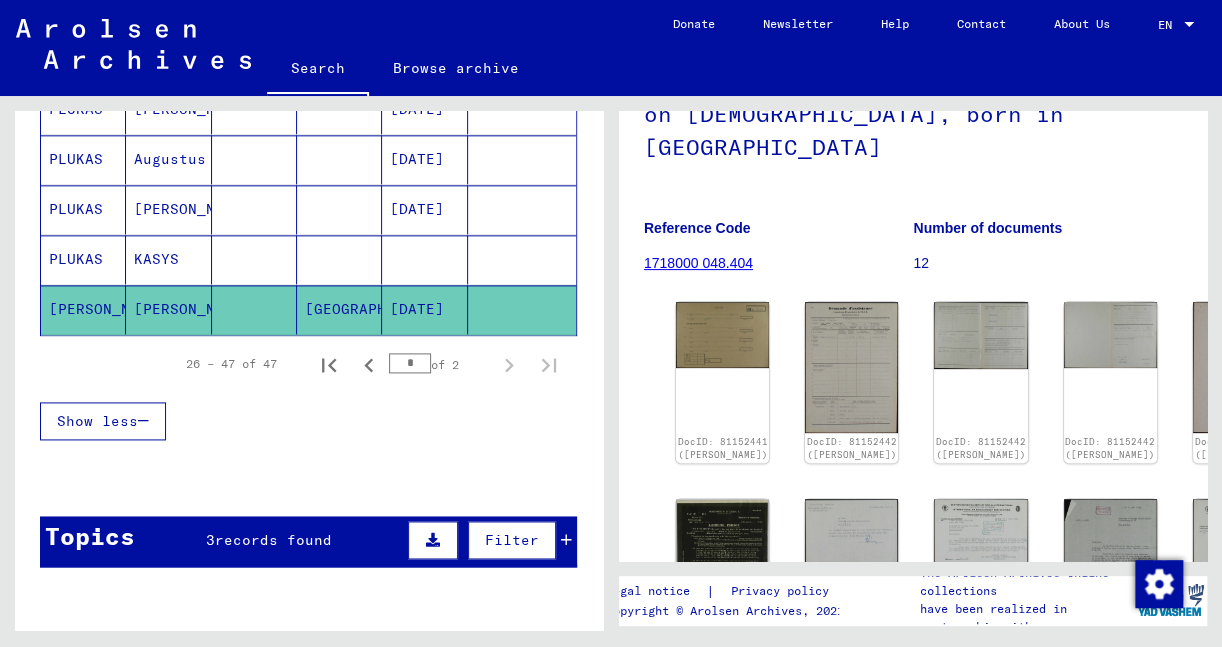 click on "records found" at bounding box center [273, 540] 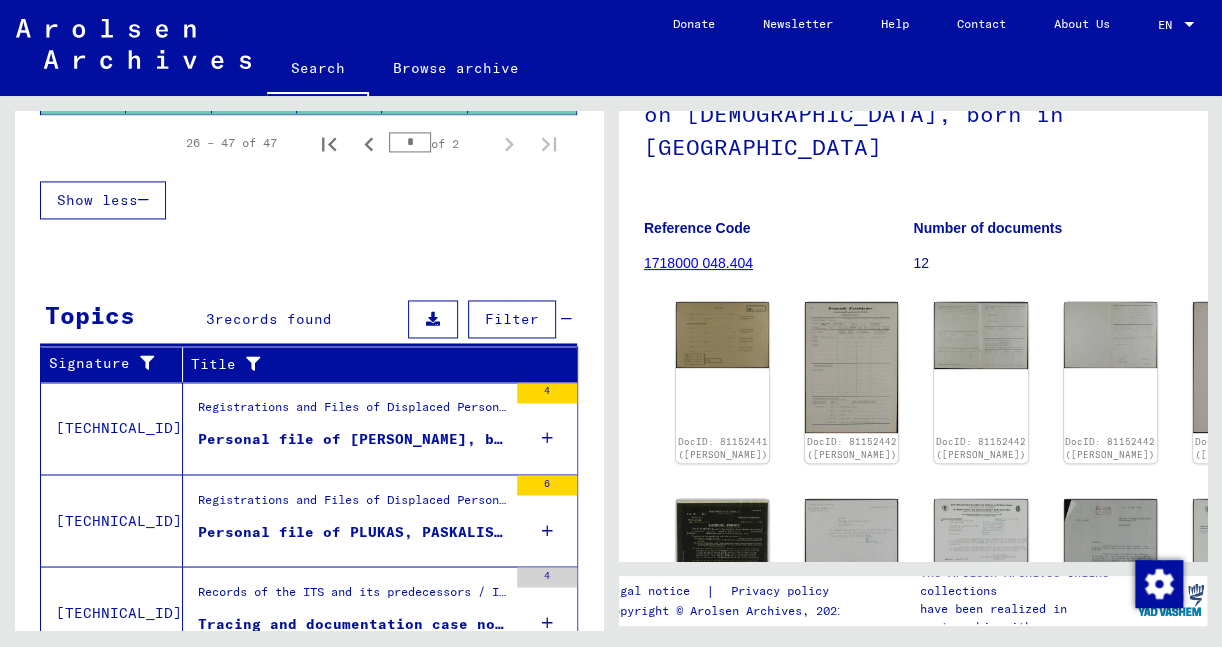 scroll, scrollTop: 1471, scrollLeft: 0, axis: vertical 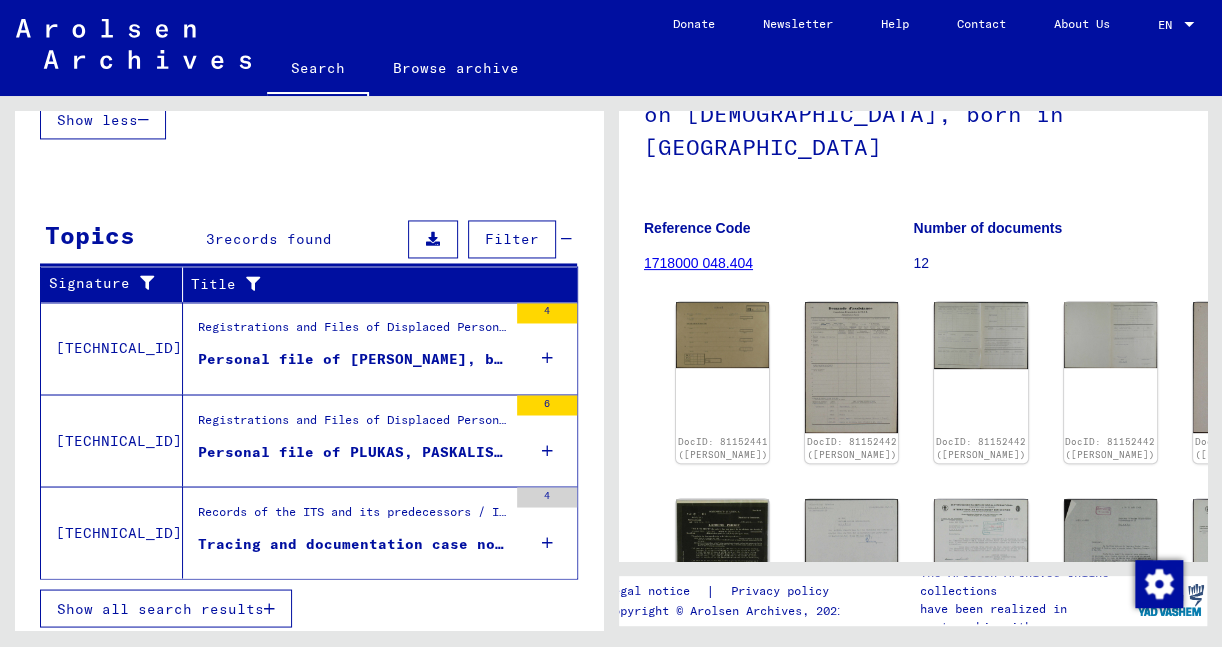 click on "Personal file of PLUKAS, LILIJA, born on 2-Jun-1906, born in JEKATERINOSLAV and of further persons" at bounding box center (352, 359) 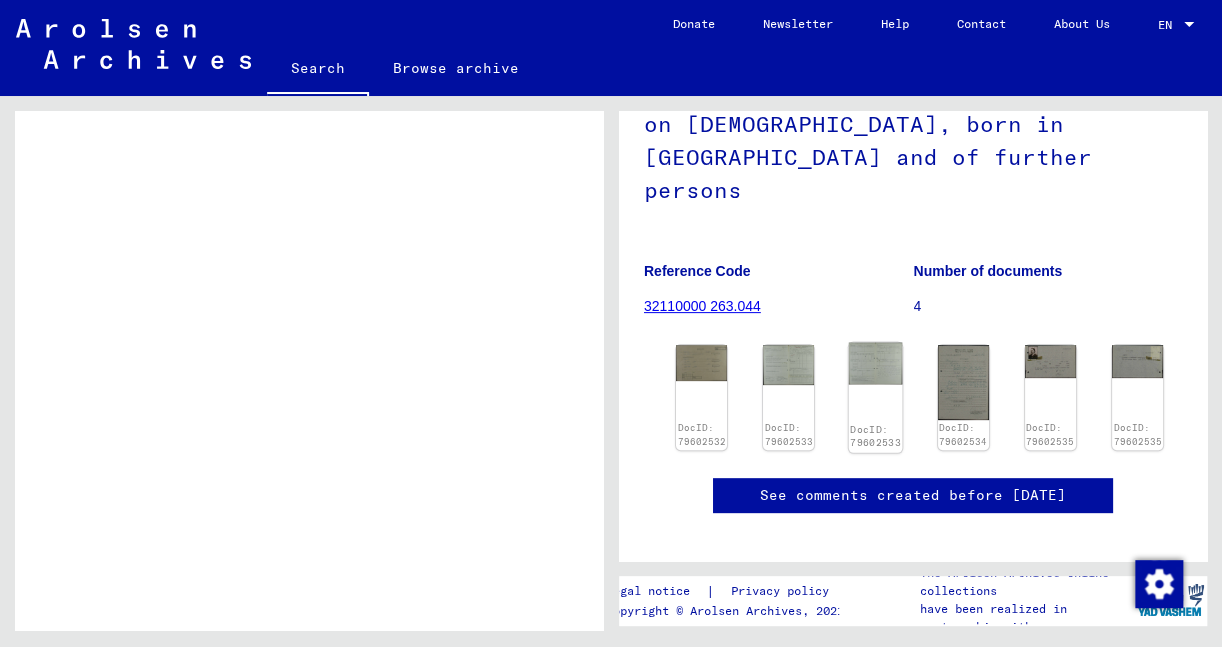 scroll, scrollTop: 212, scrollLeft: 0, axis: vertical 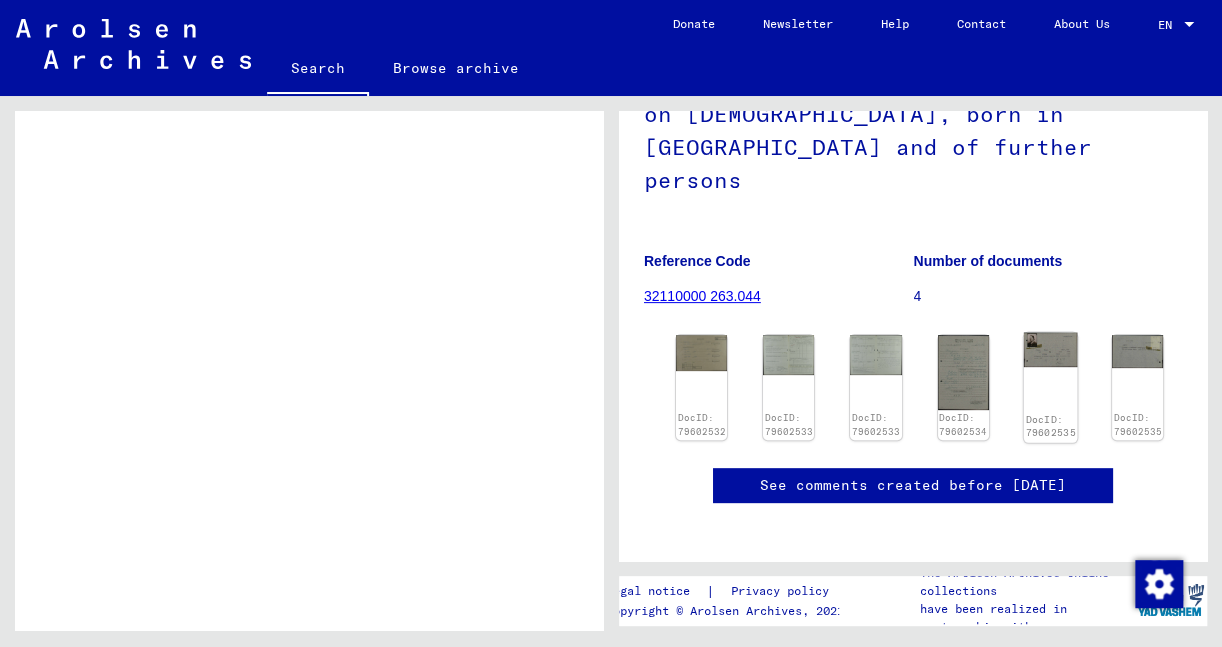 click 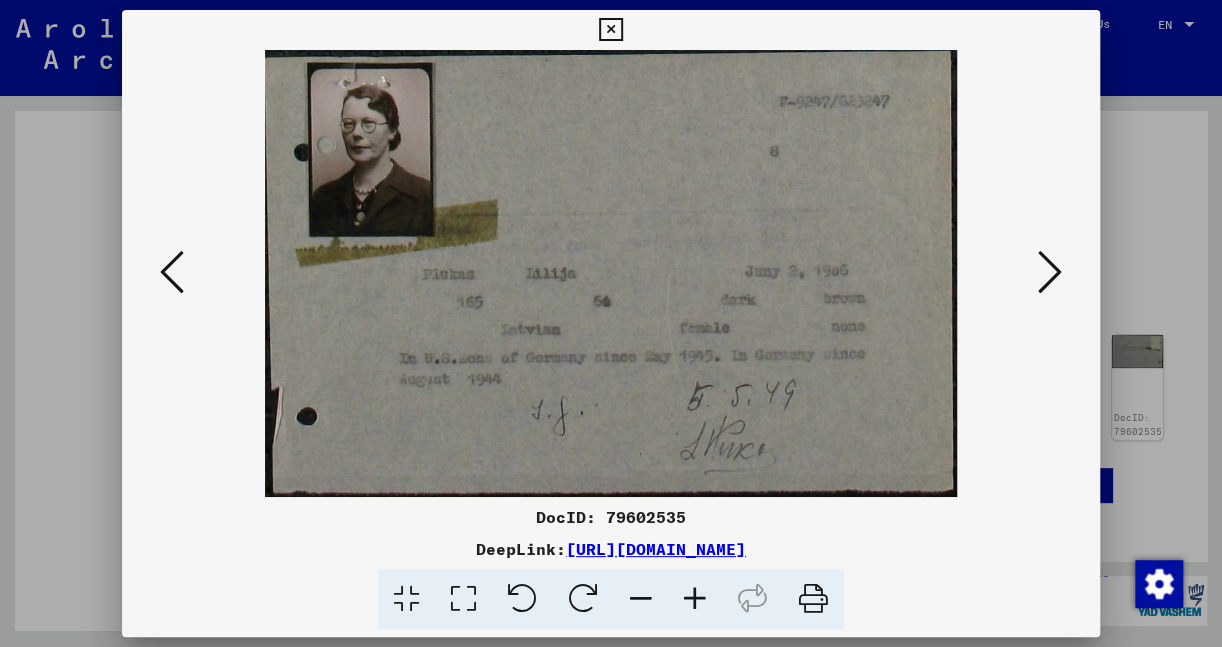 click at bounding box center (610, 30) 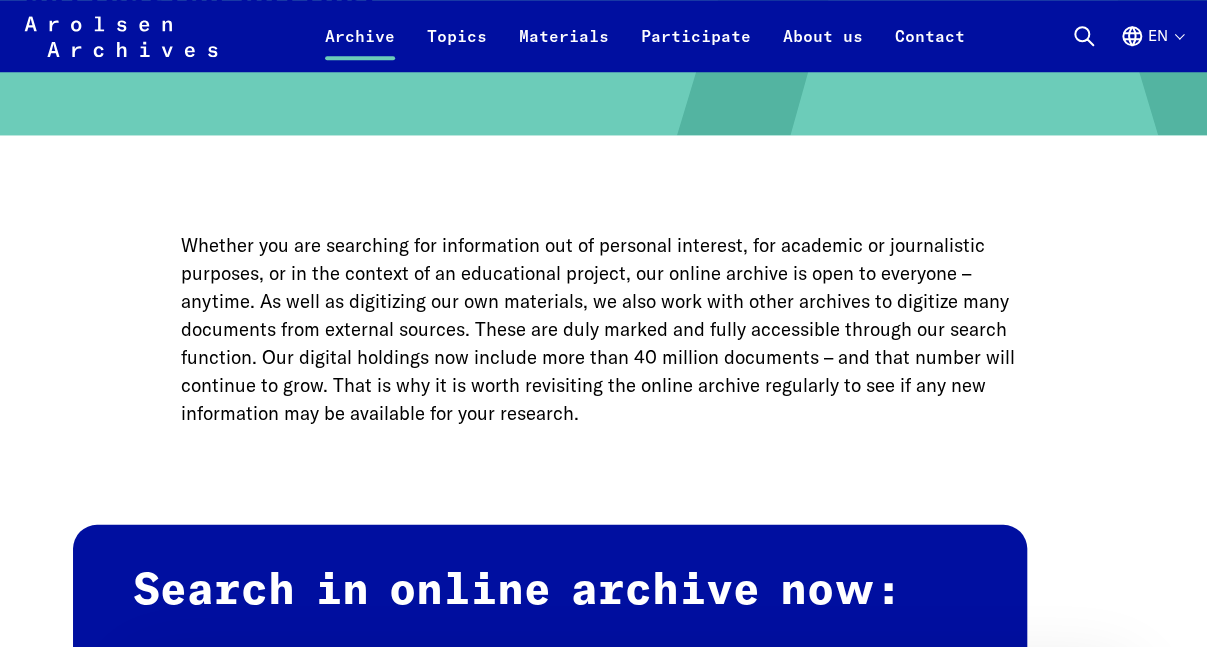 scroll, scrollTop: 1060, scrollLeft: 0, axis: vertical 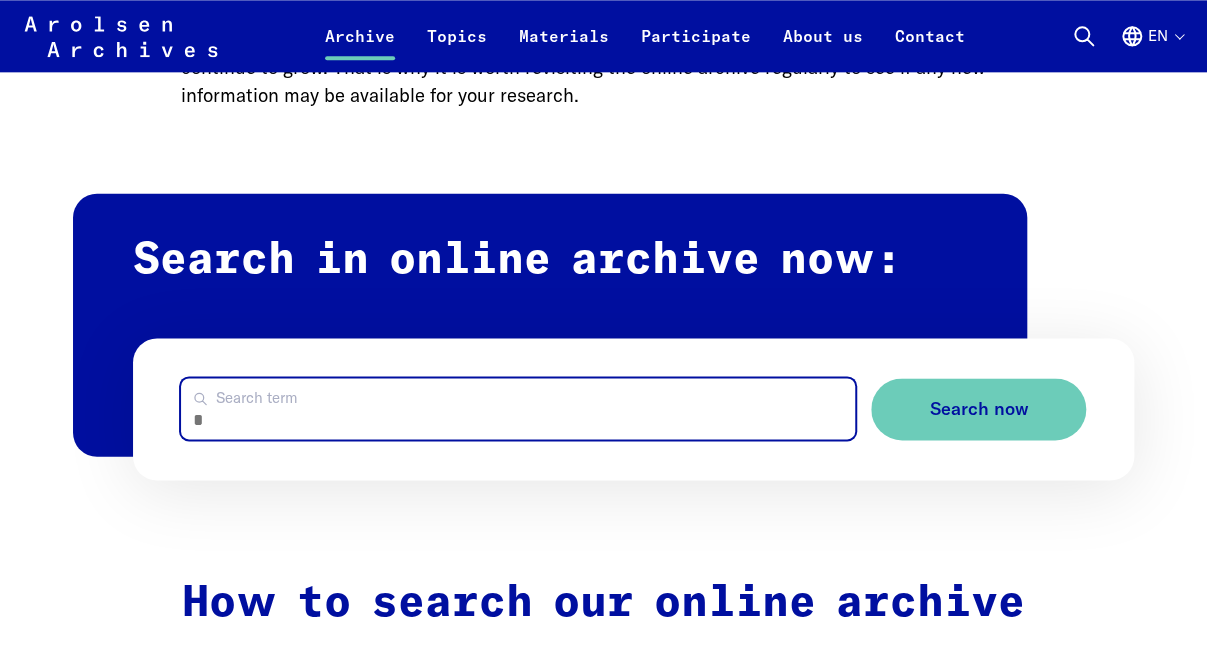 click on "Search term" at bounding box center (518, 408) 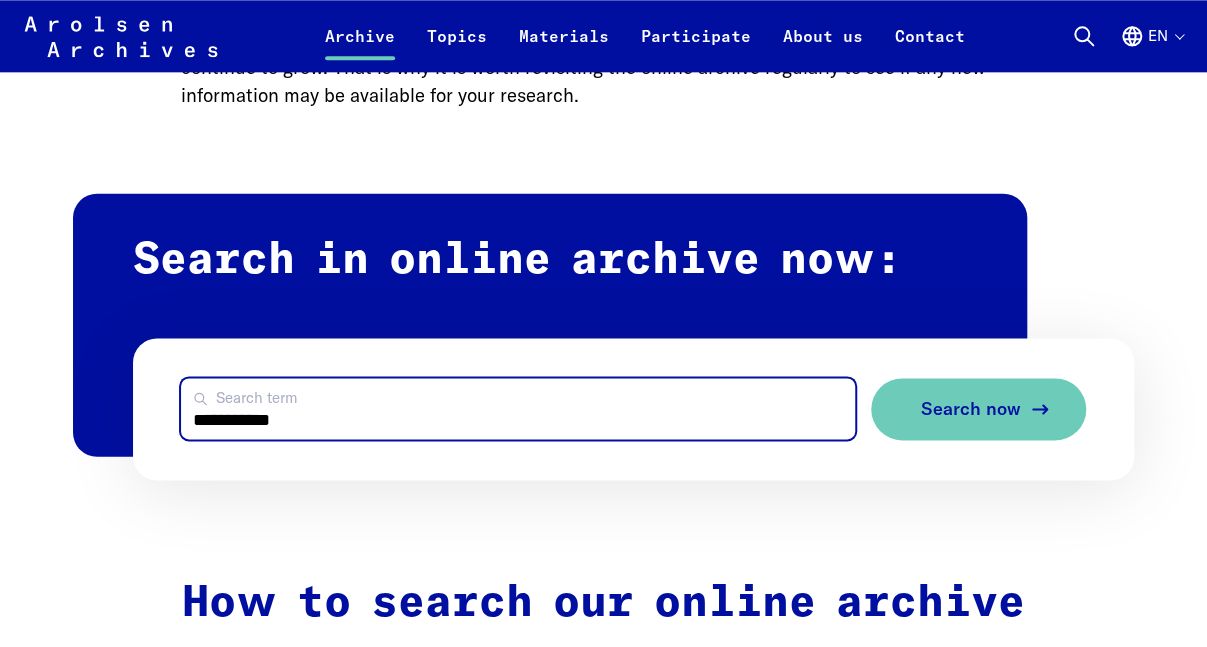 type on "**********" 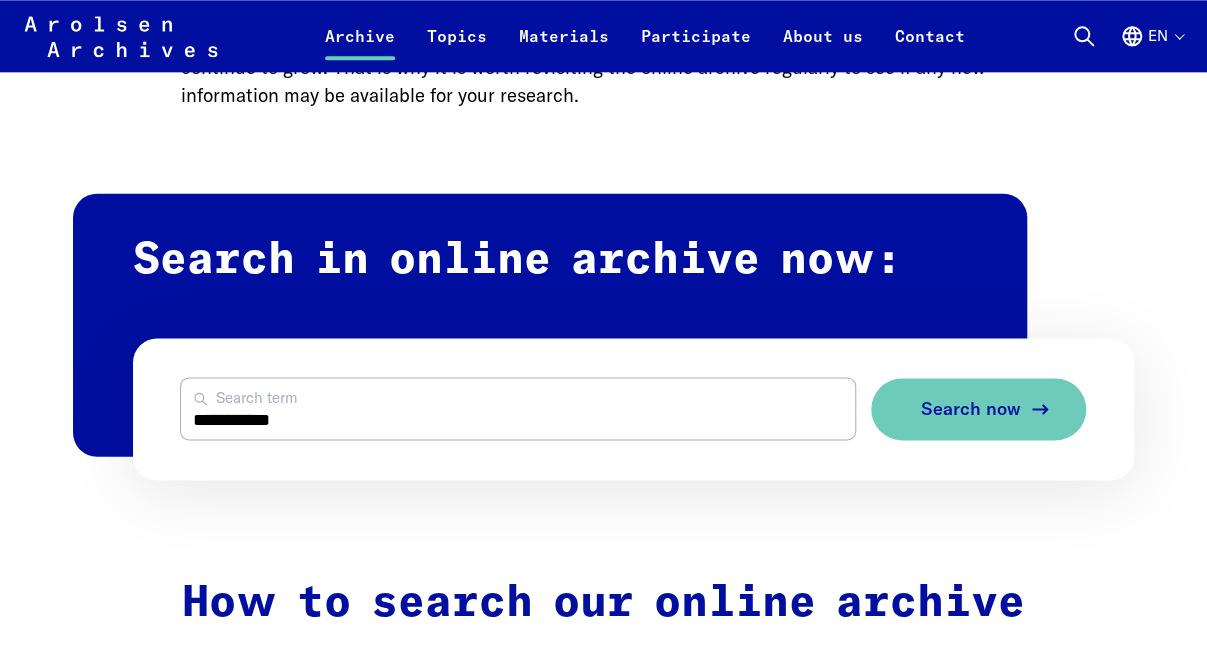 click on "Search now" at bounding box center [970, 409] 